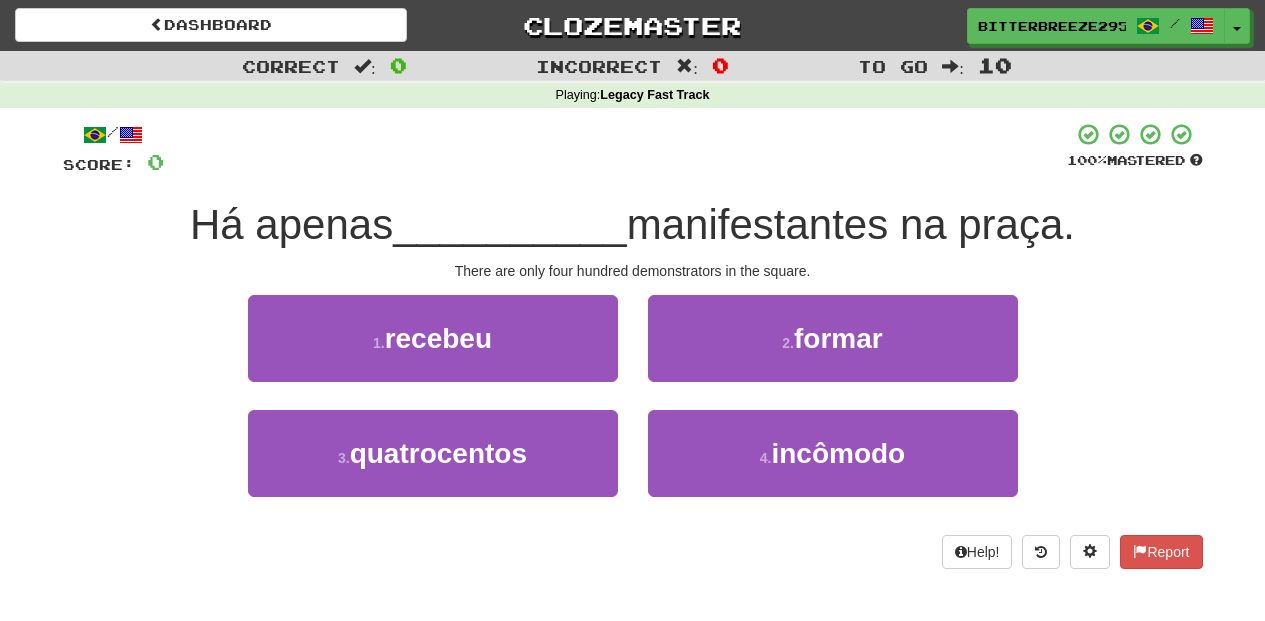 scroll, scrollTop: 0, scrollLeft: 0, axis: both 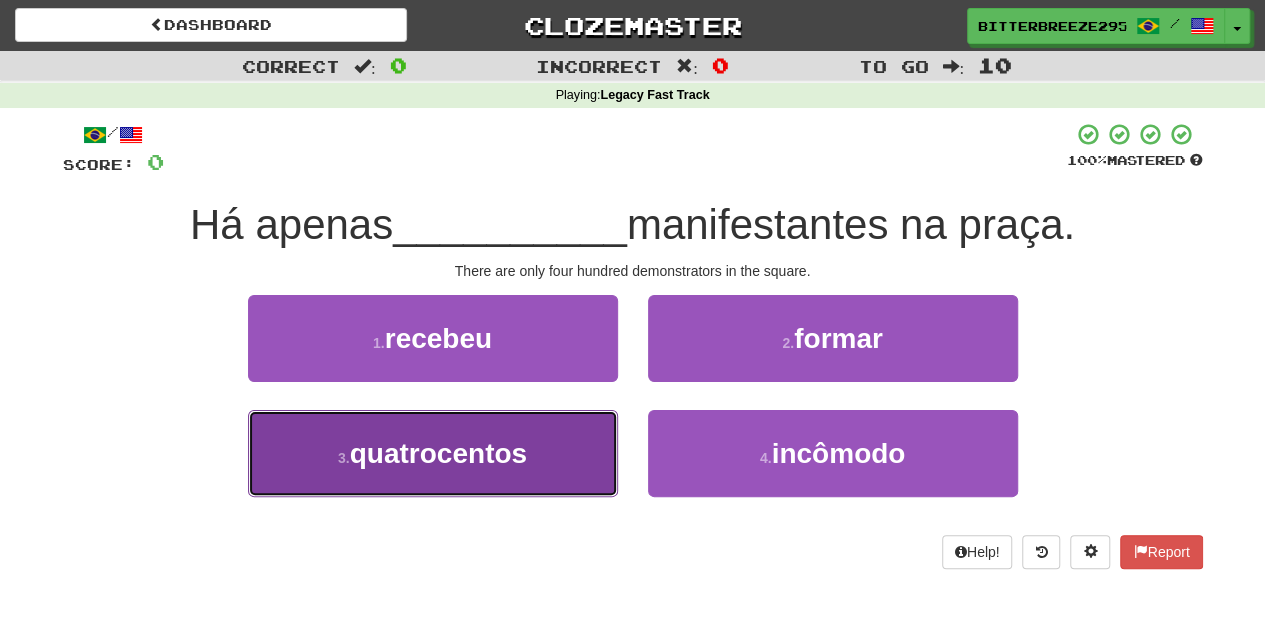 click on "3 .  quatrocentos" at bounding box center (433, 453) 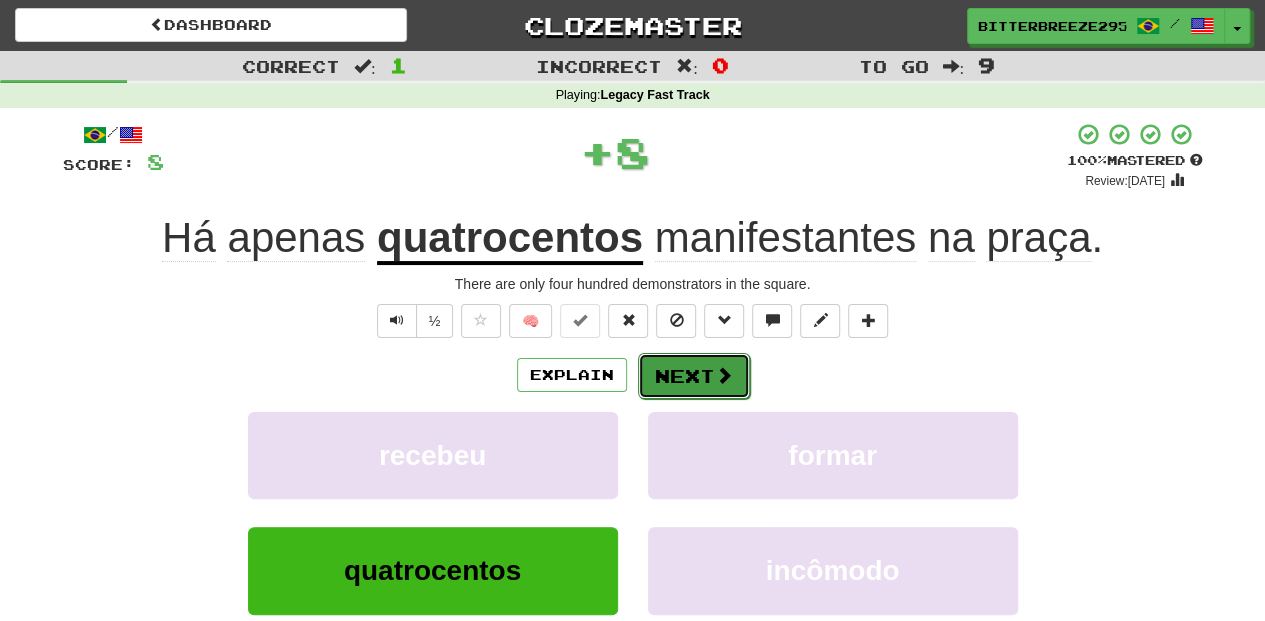 click on "Next" at bounding box center (694, 376) 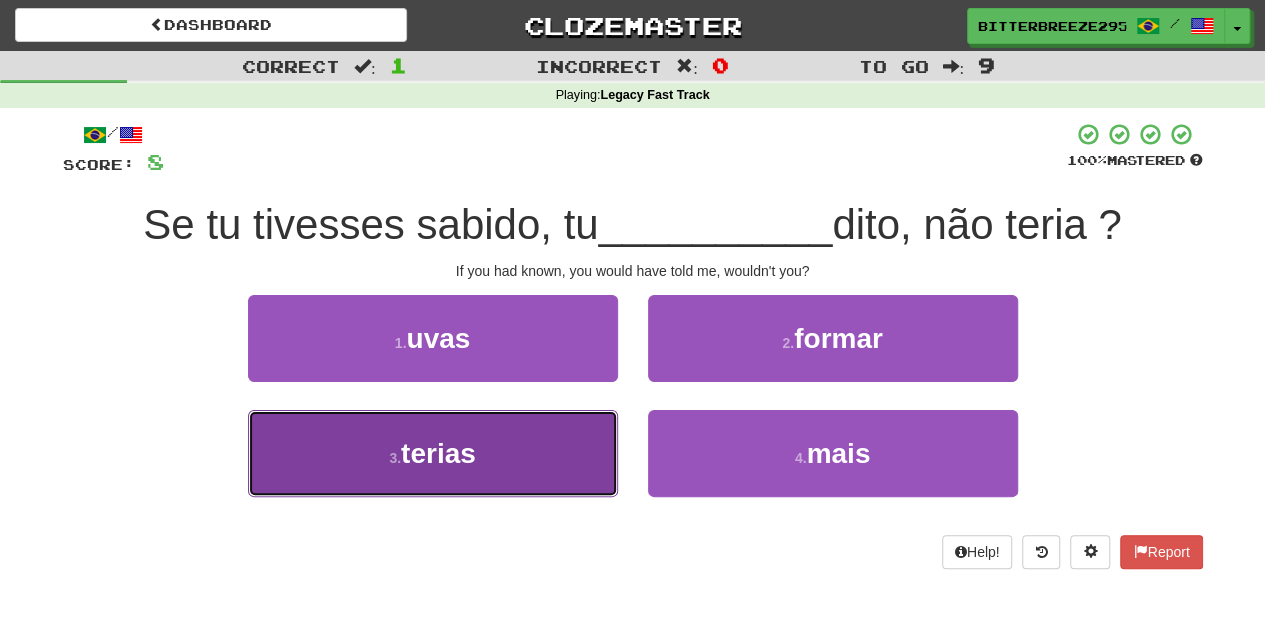 click on "3 .  terias" at bounding box center [433, 453] 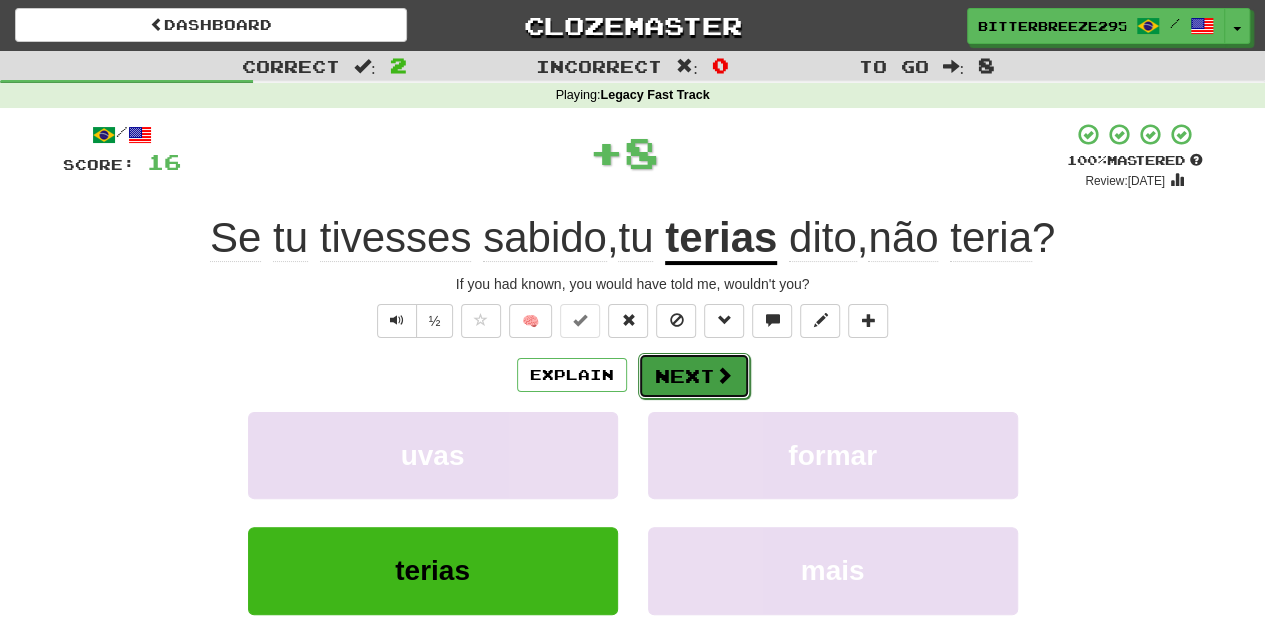 click on "Next" at bounding box center [694, 376] 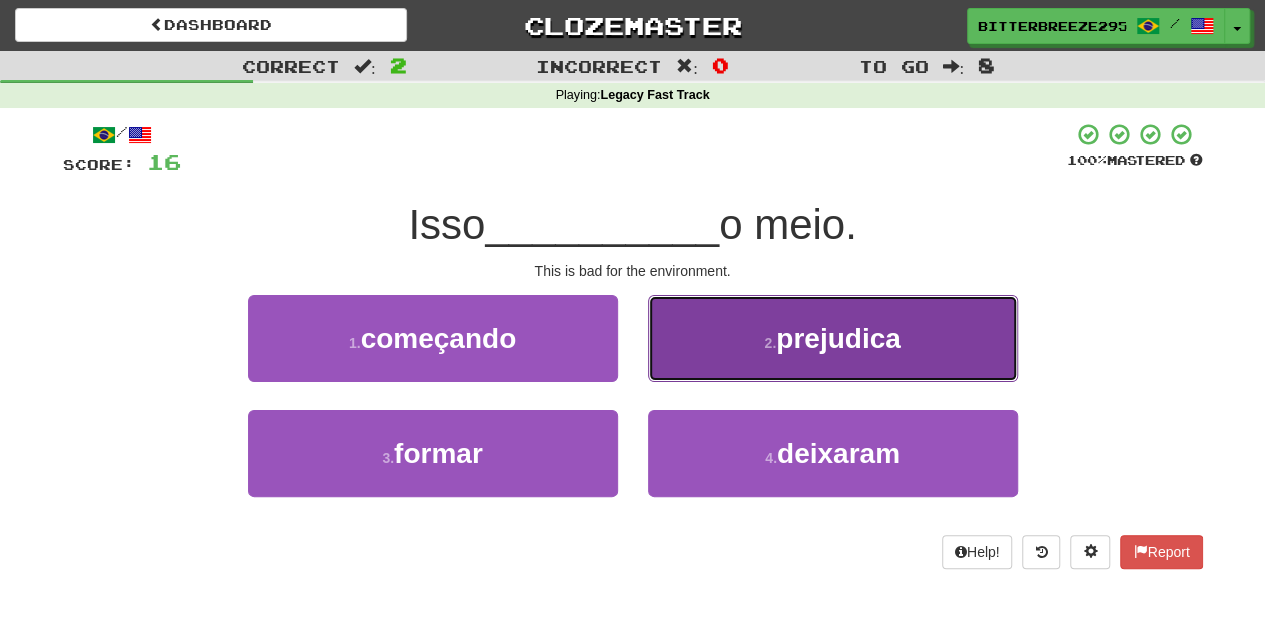 click on "2 .  prejudica" at bounding box center (833, 338) 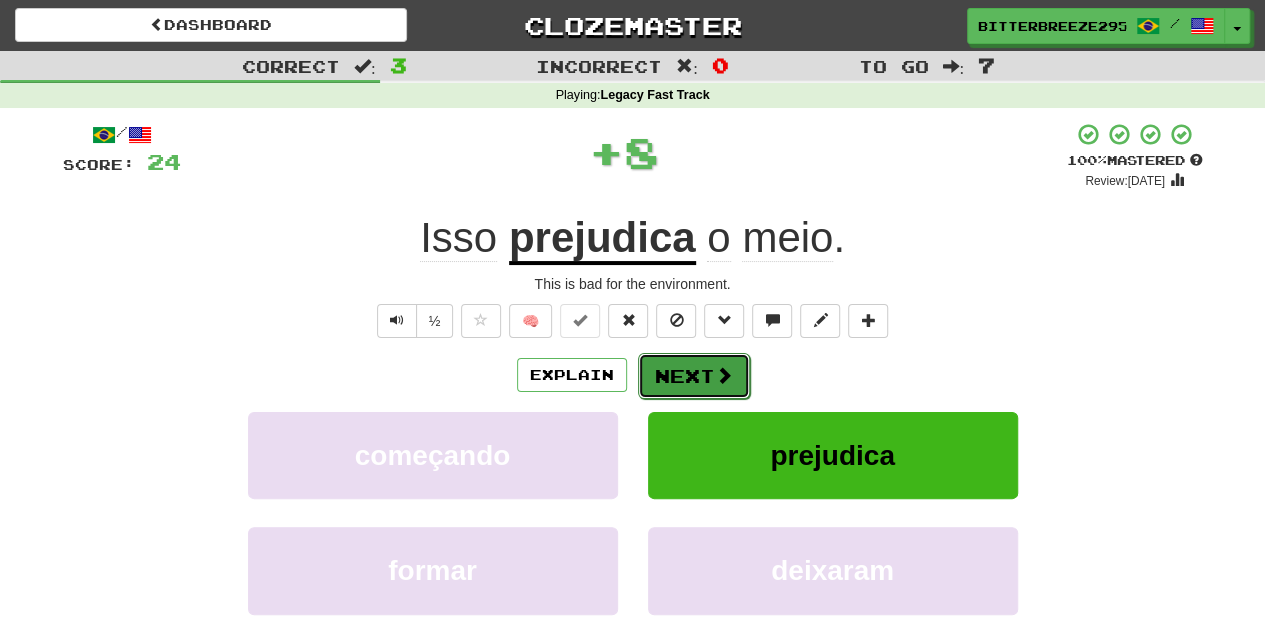 click on "Next" at bounding box center (694, 376) 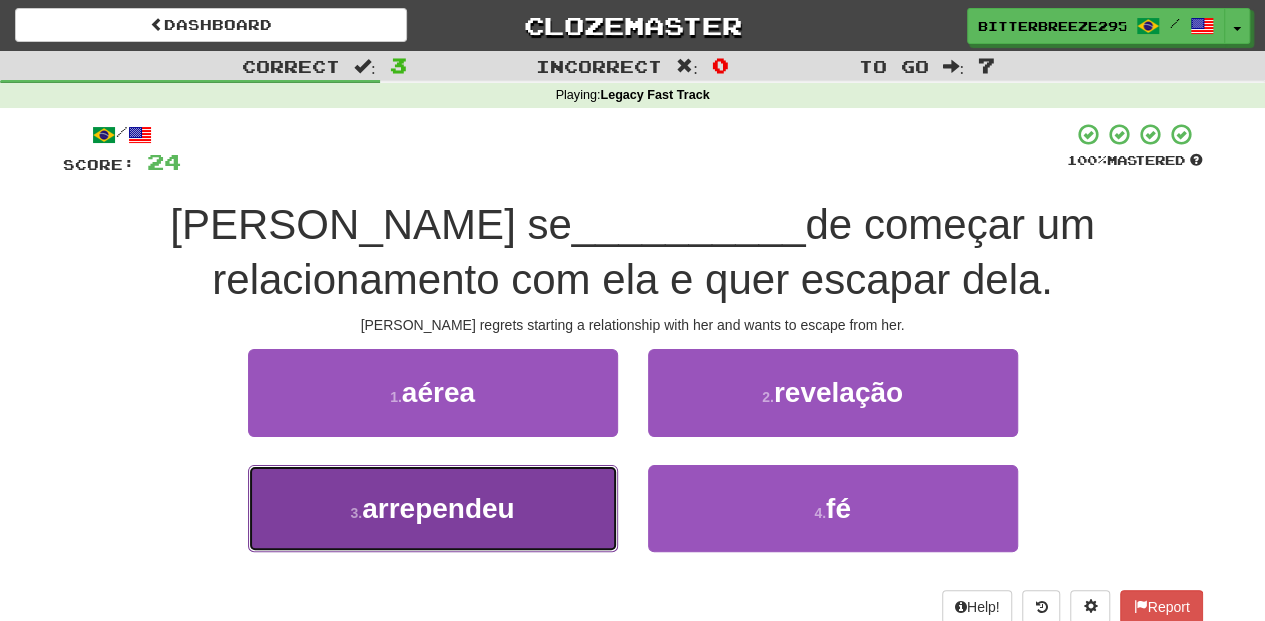 click on "3 .  arrependeu" at bounding box center (433, 508) 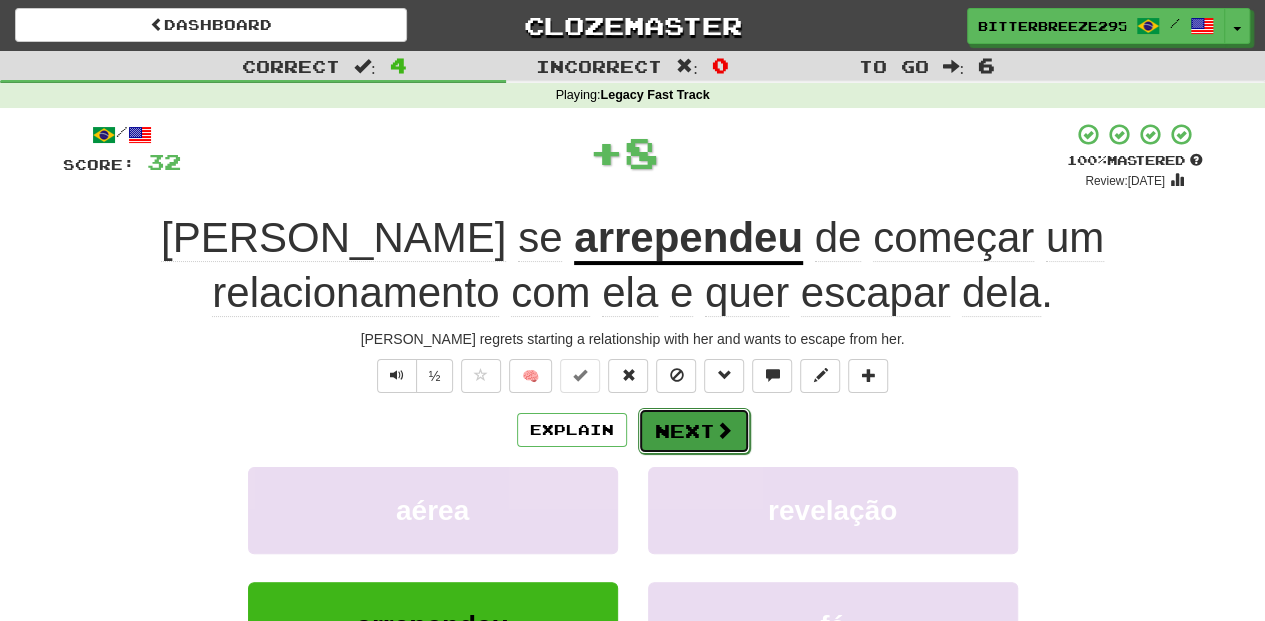 click on "Next" at bounding box center (694, 431) 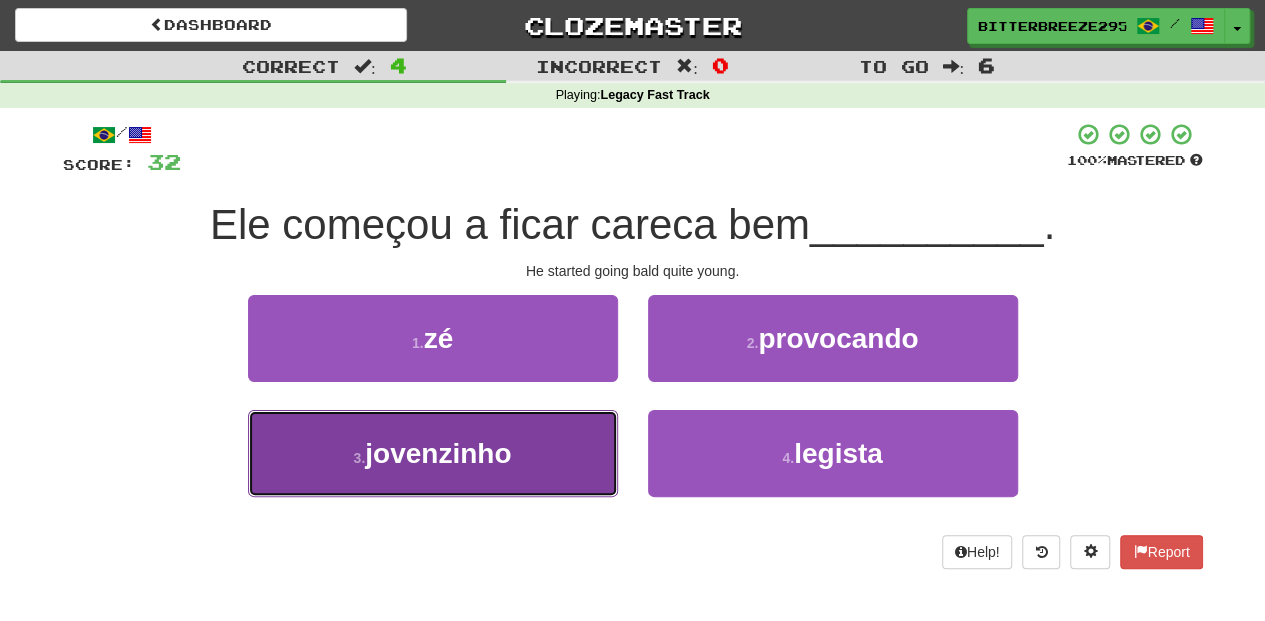 click on "3 .  [PERSON_NAME]" at bounding box center [433, 453] 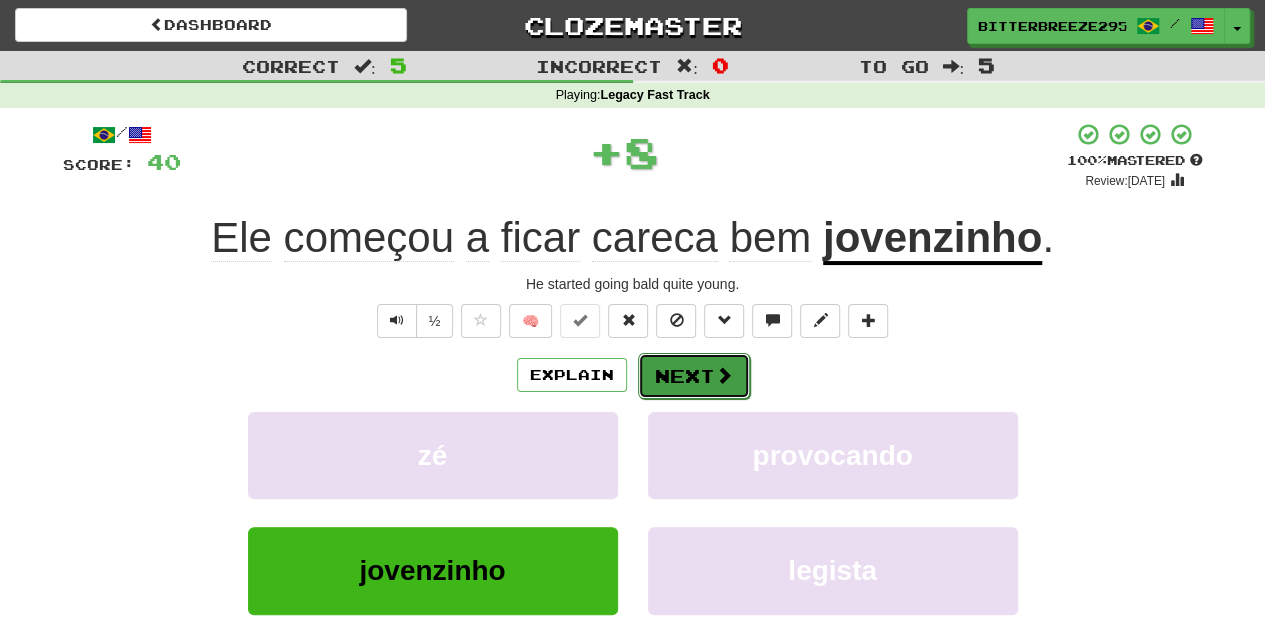 click on "Next" at bounding box center [694, 376] 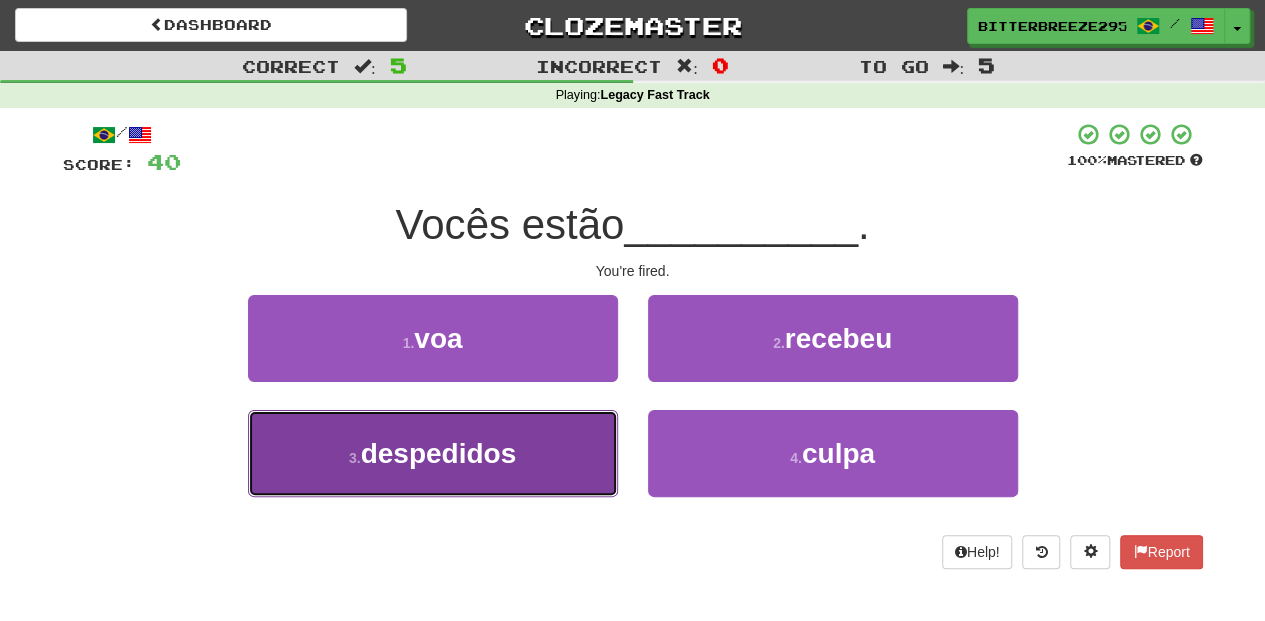 click on "3 .  despedidos" at bounding box center [433, 453] 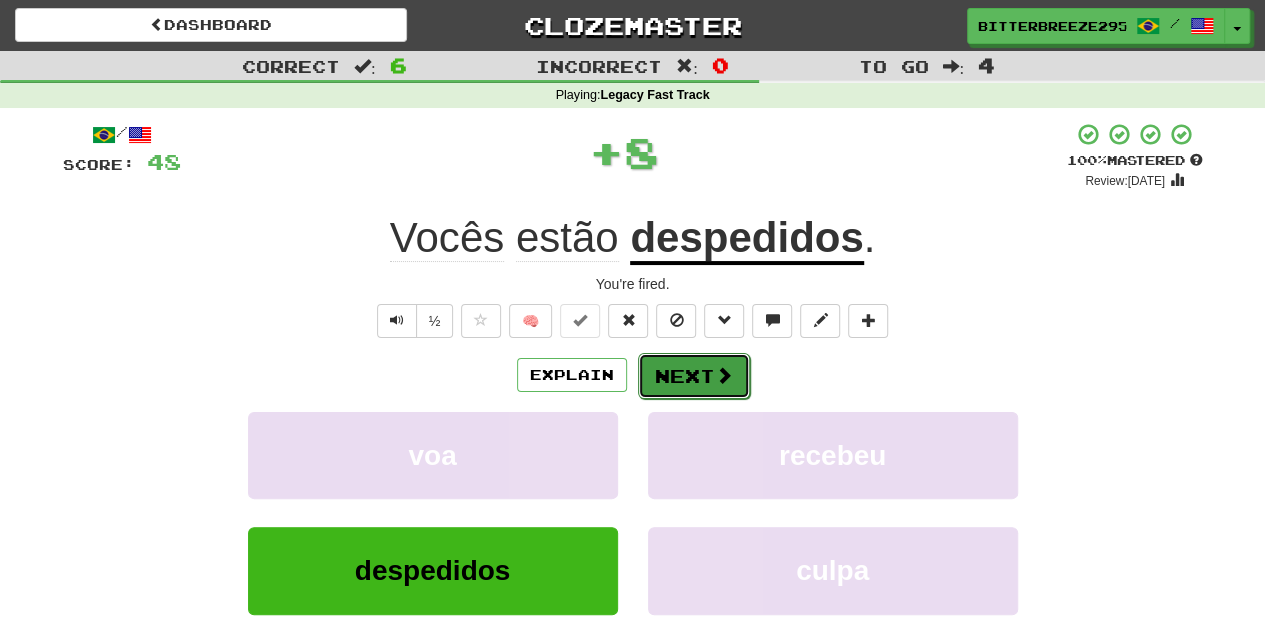 click on "Next" at bounding box center [694, 376] 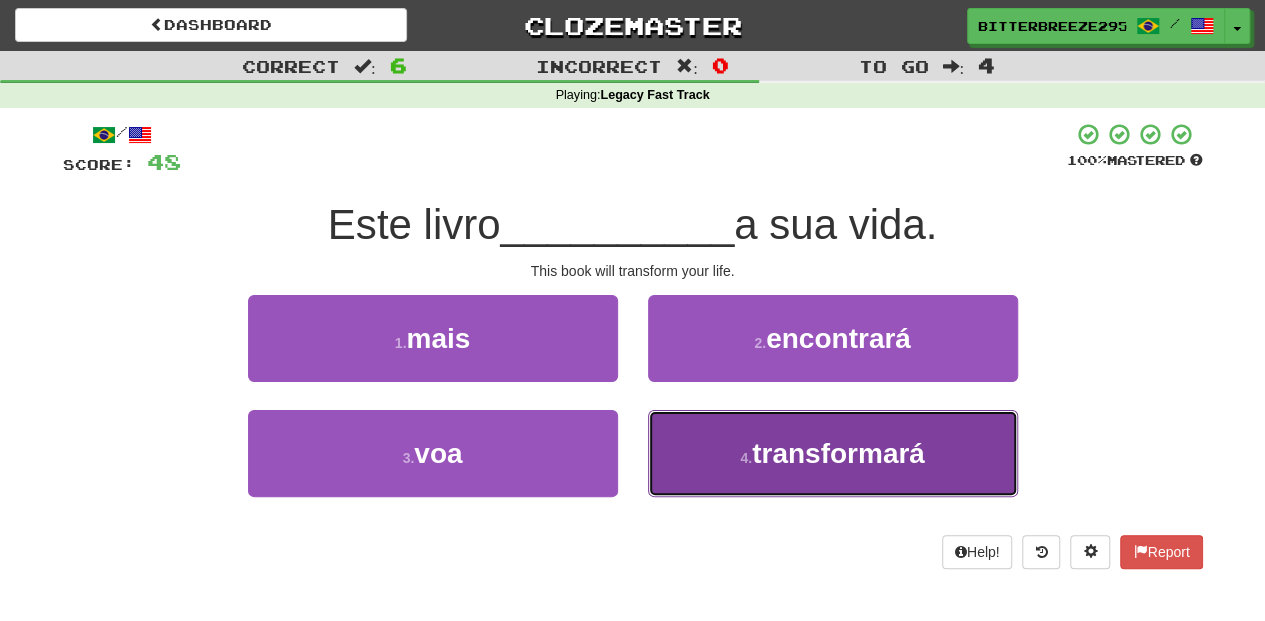 click on "4 .  transformará" at bounding box center [833, 453] 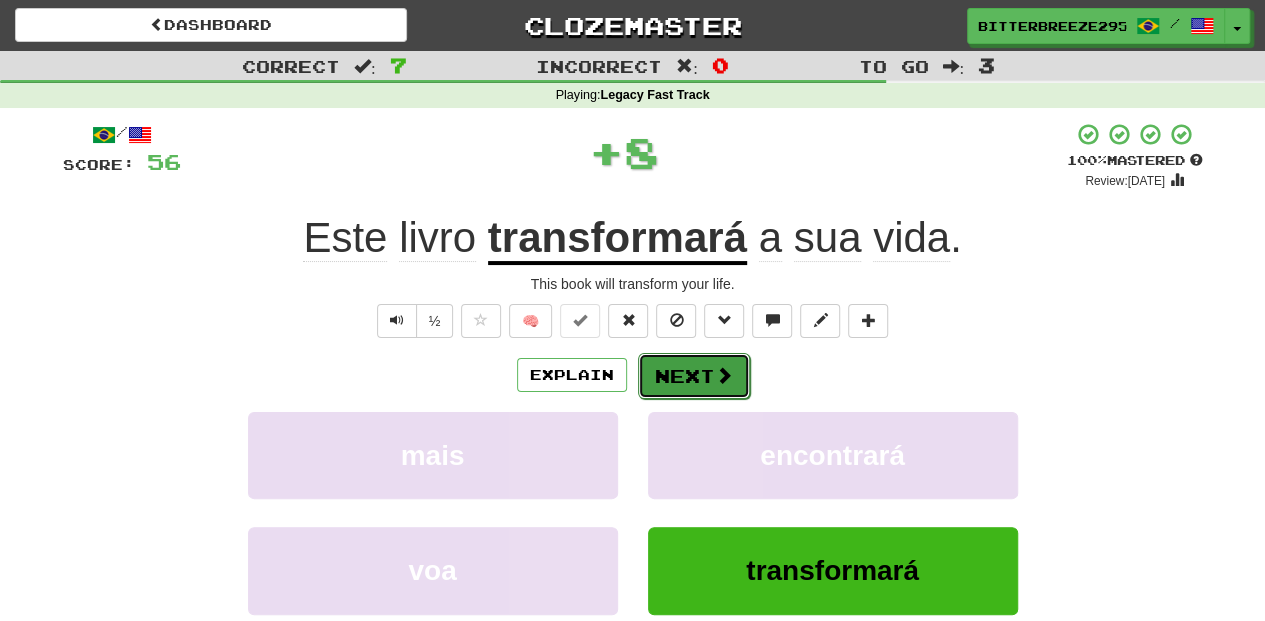 click on "Next" at bounding box center [694, 376] 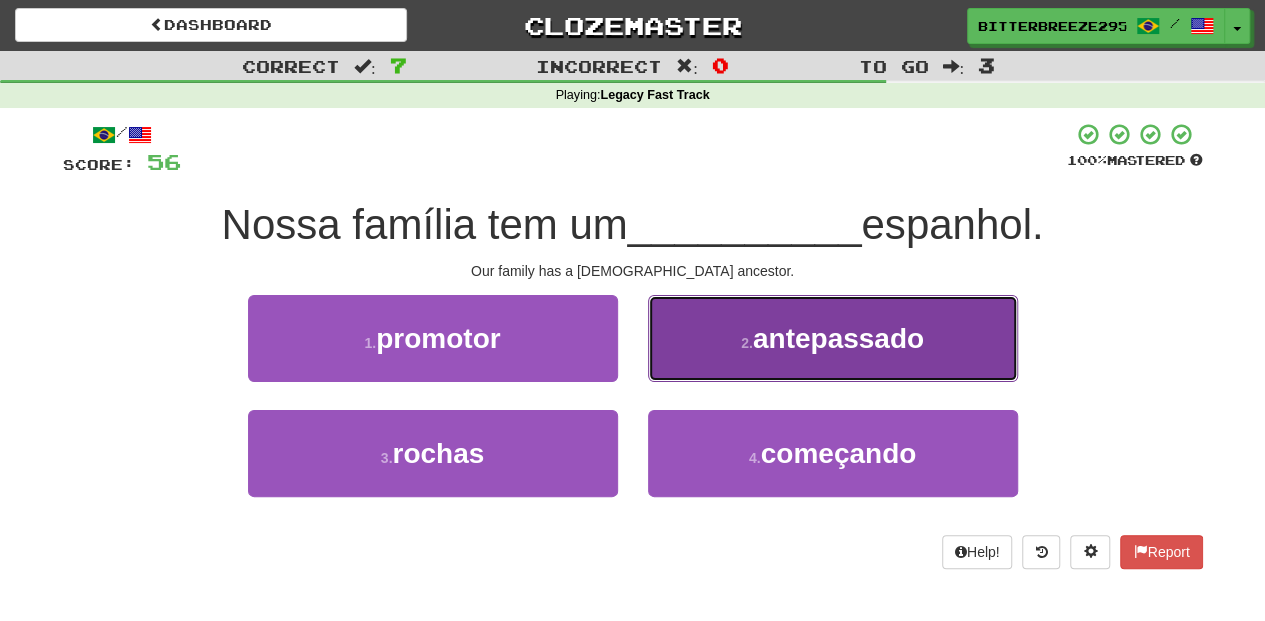 click on "2 .  antepassado" at bounding box center (833, 338) 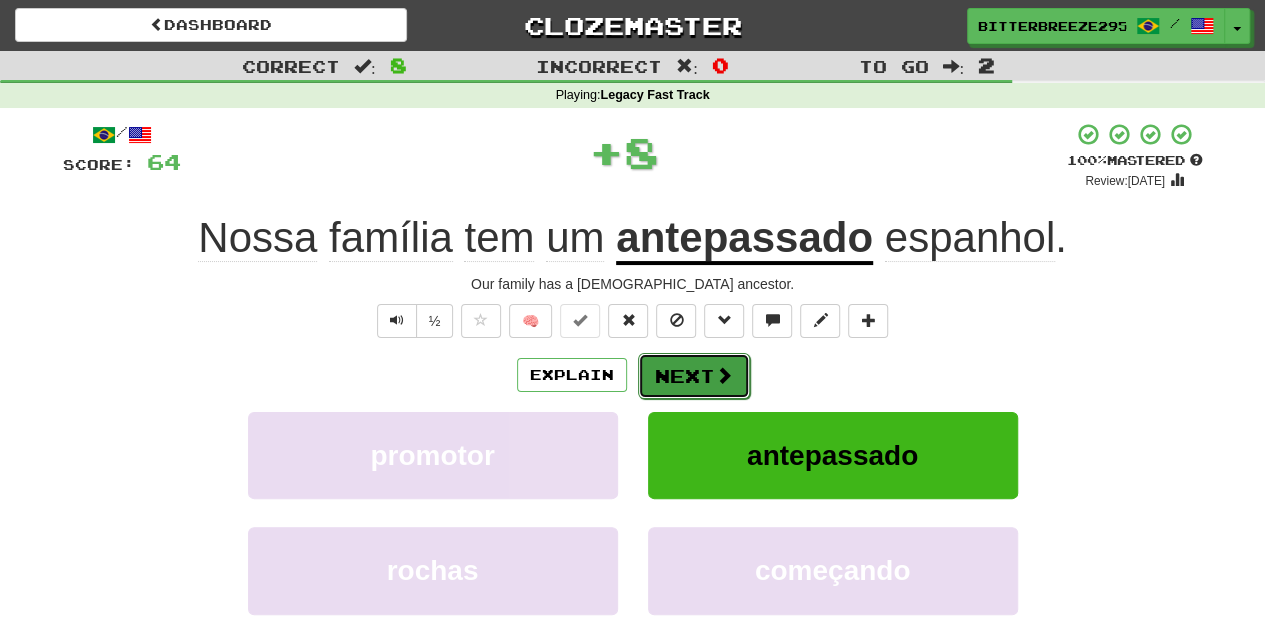 click on "Next" at bounding box center (694, 376) 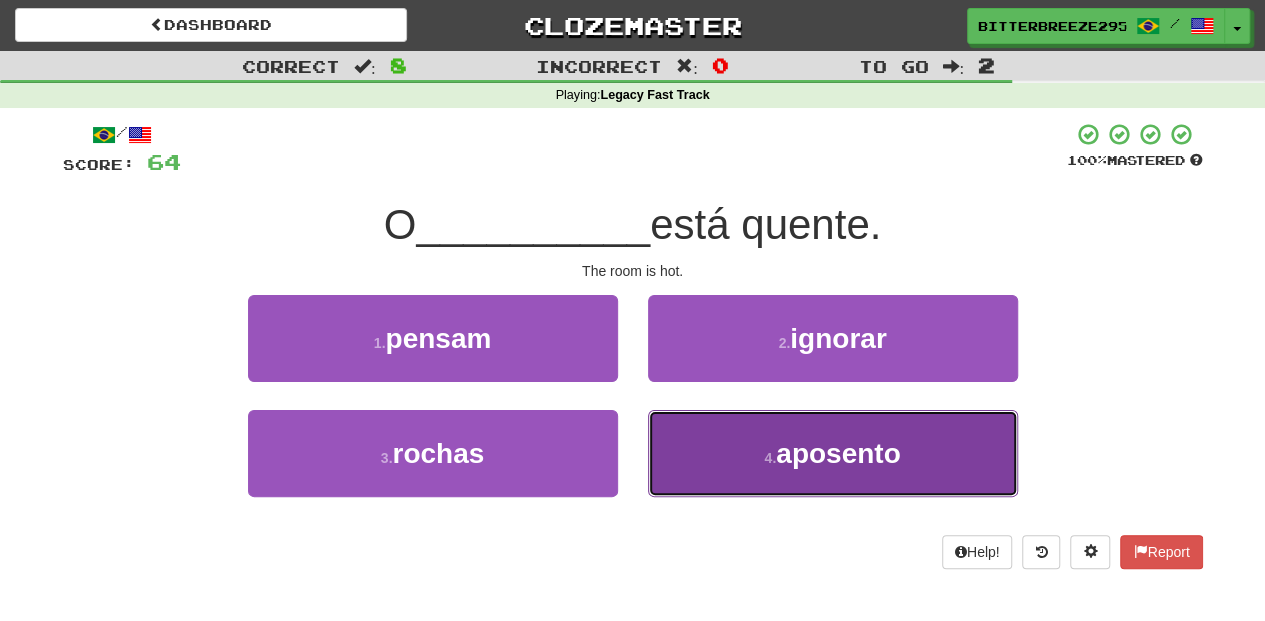 click on "4 .  aposento" at bounding box center [833, 453] 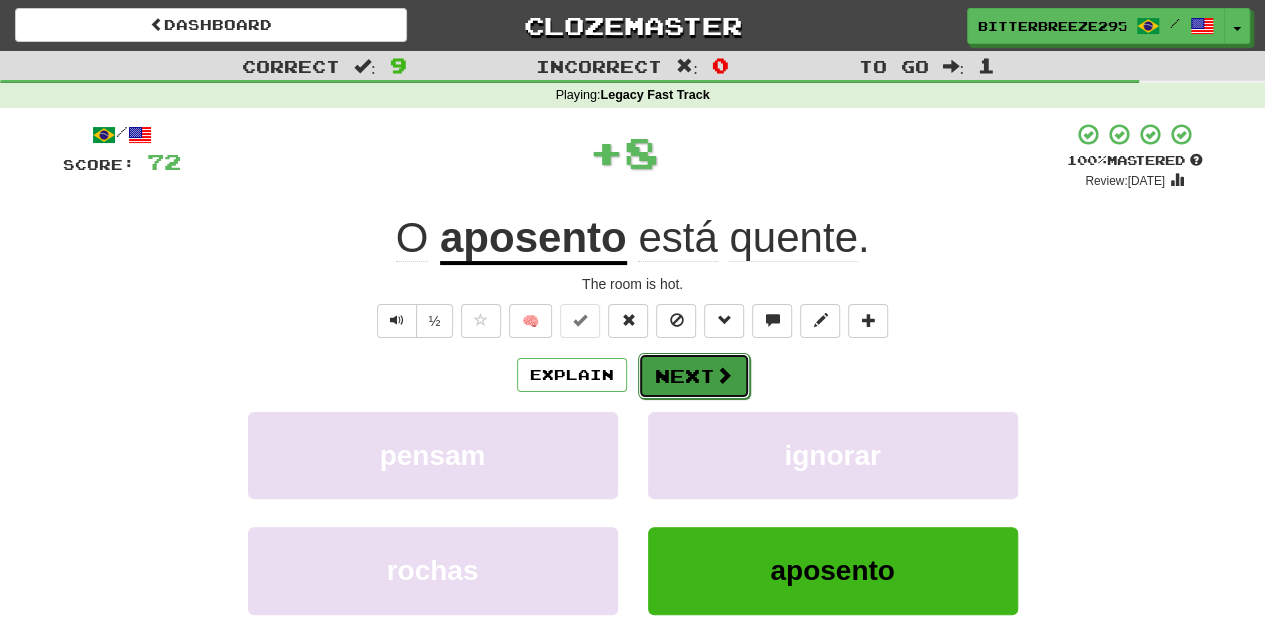 click on "Next" at bounding box center [694, 376] 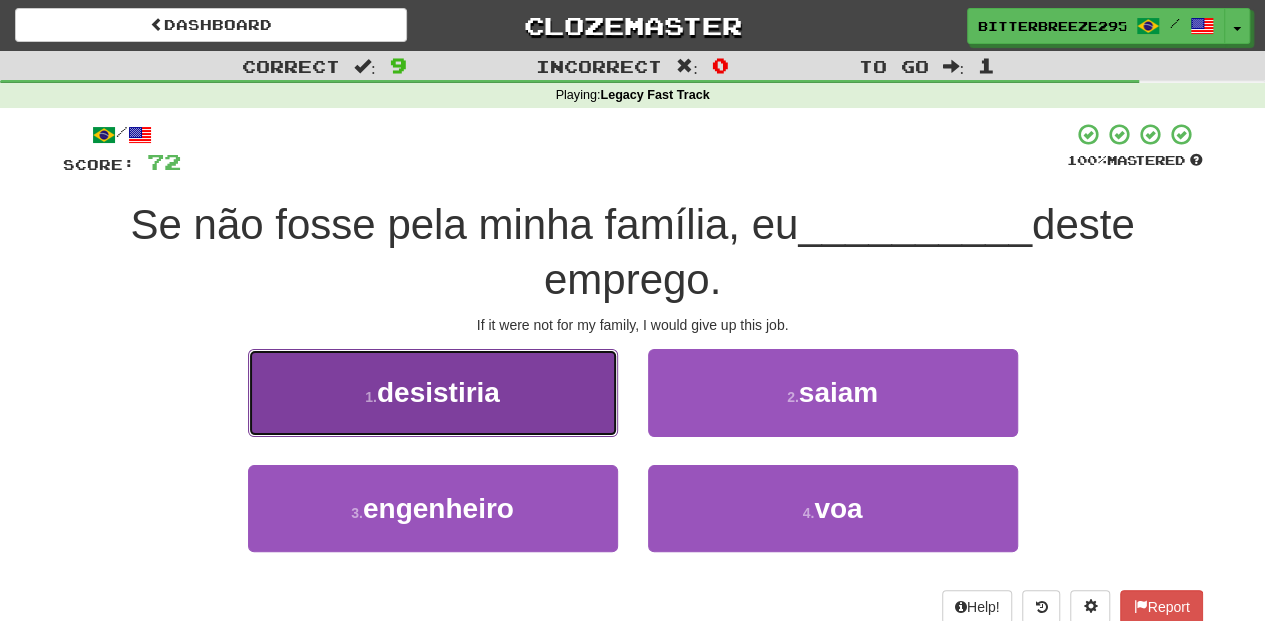 click on "1 .  desistiria" at bounding box center (433, 392) 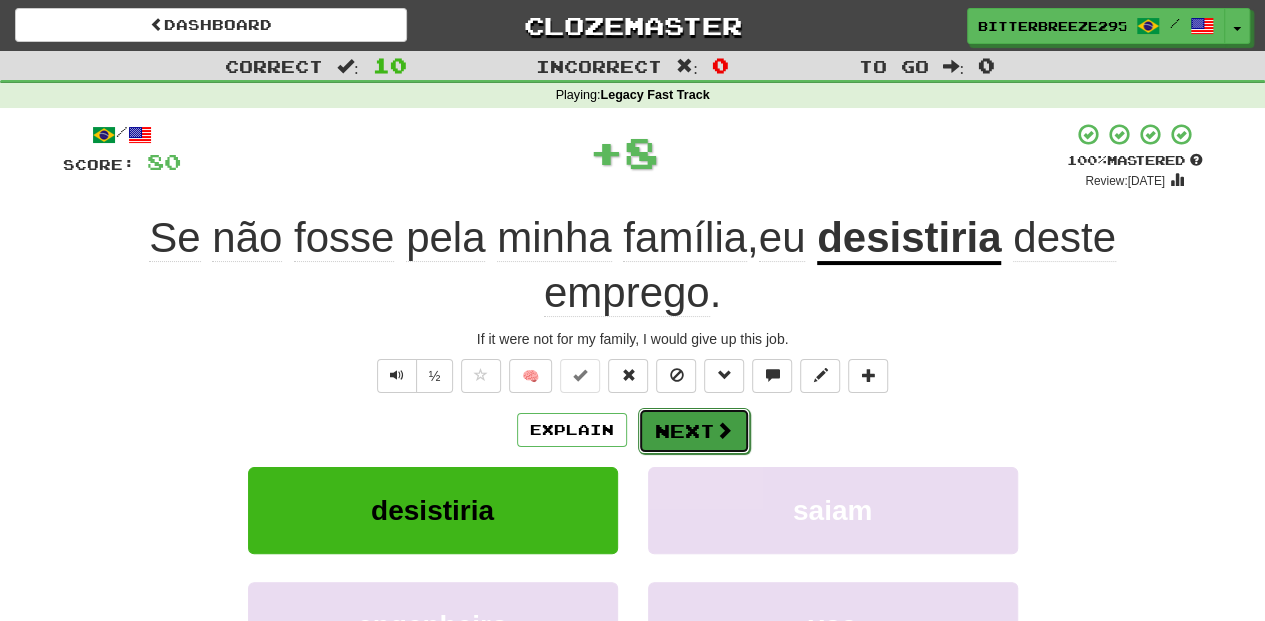 click on "Next" at bounding box center [694, 431] 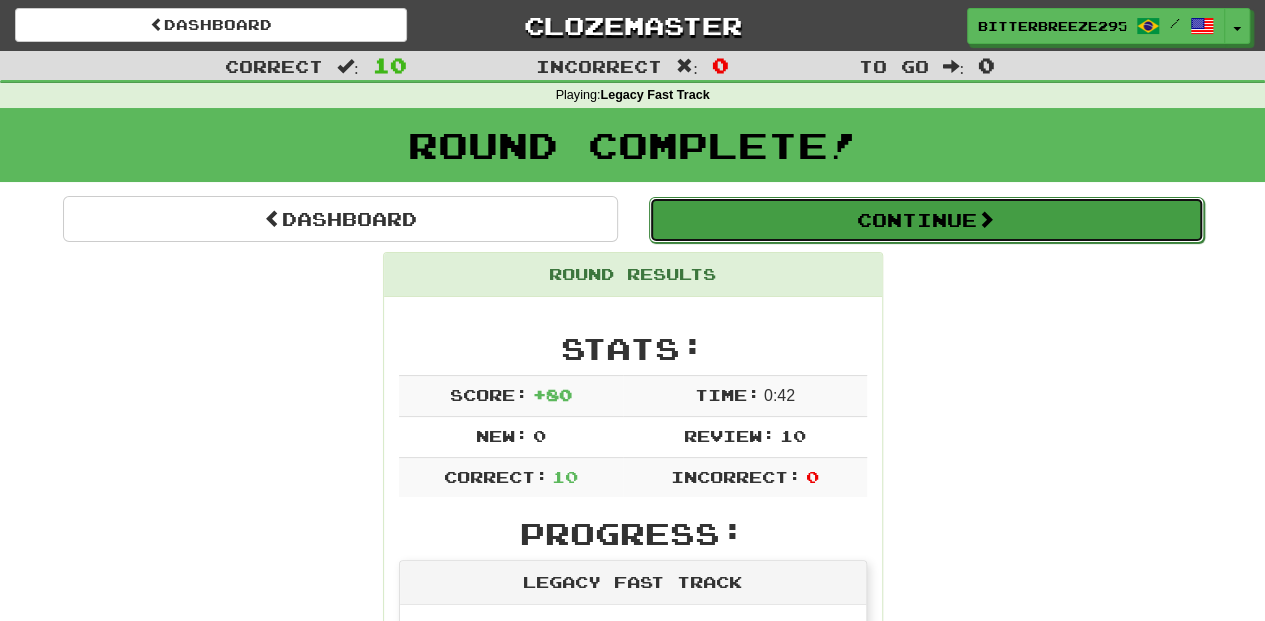 click on "Continue" at bounding box center [926, 220] 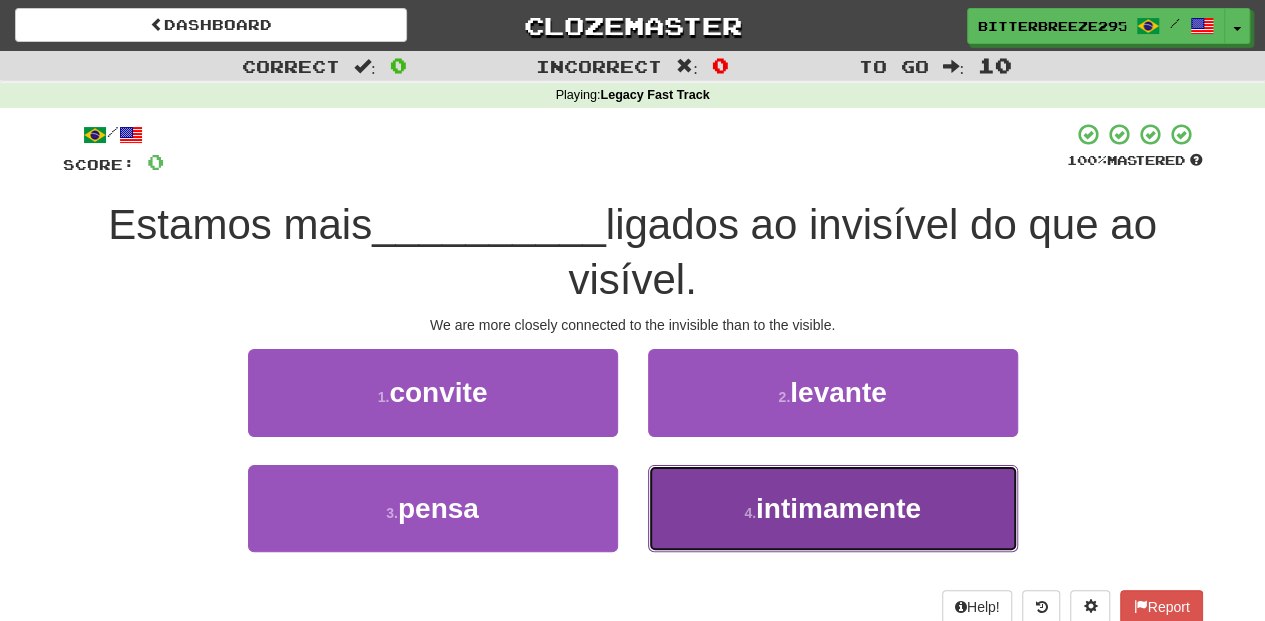 click on "4 .  intimamente" at bounding box center (833, 508) 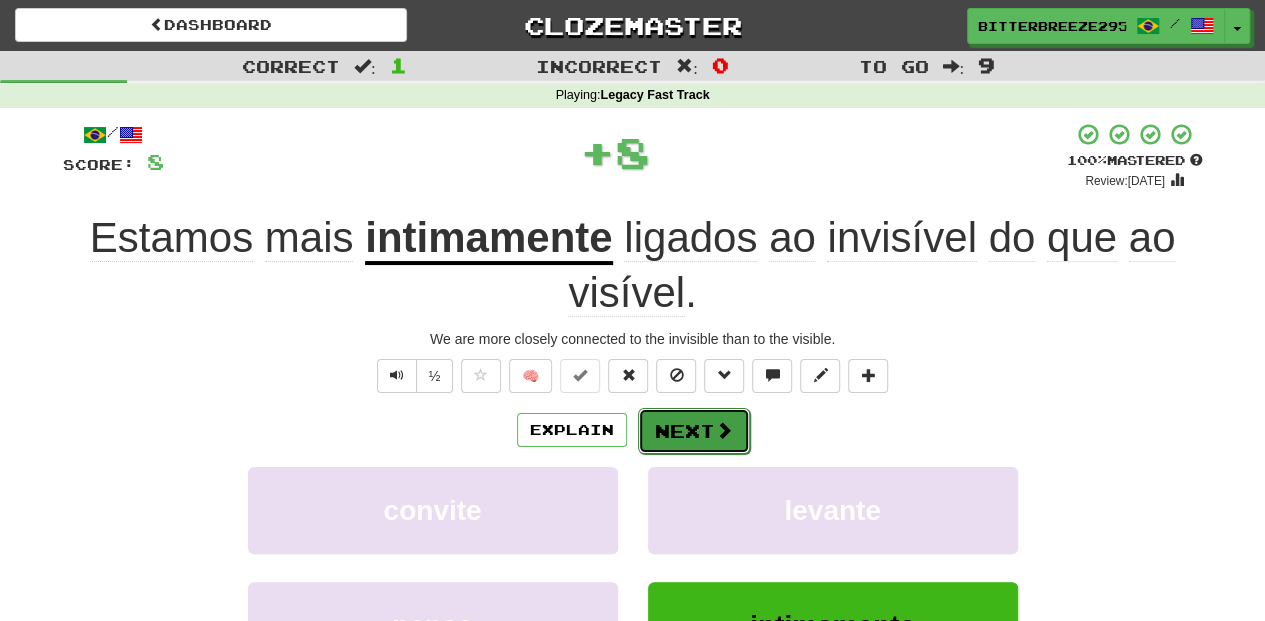 click on "Next" at bounding box center (694, 431) 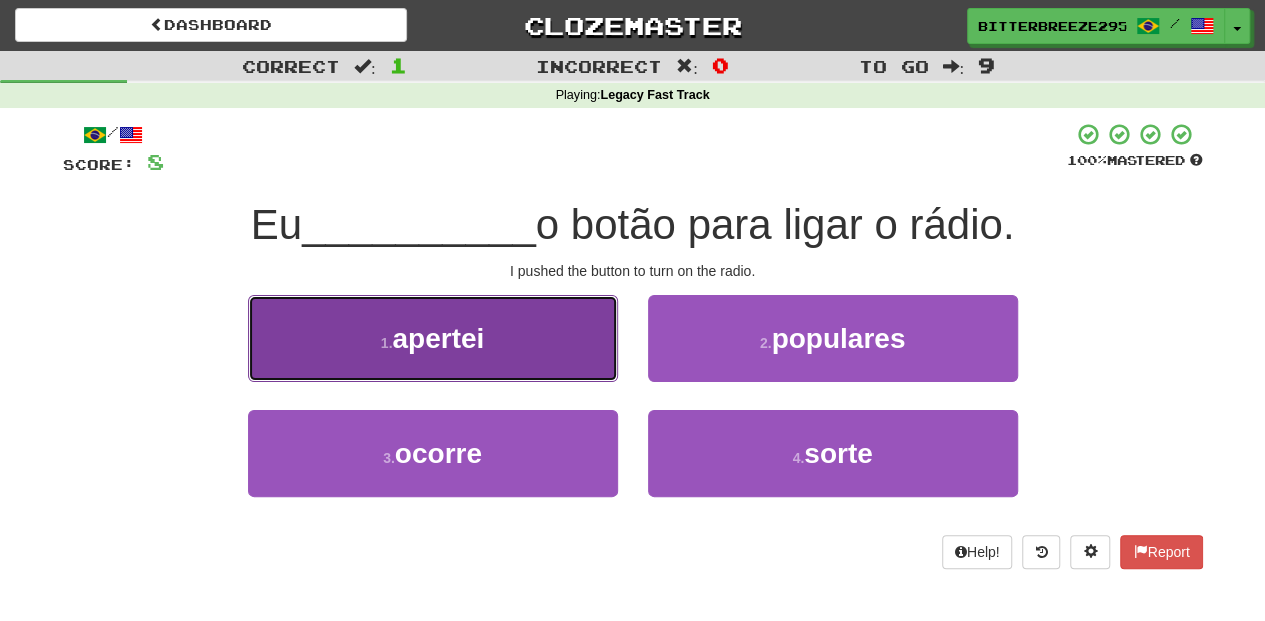 click on "1 .  apertei" at bounding box center [433, 338] 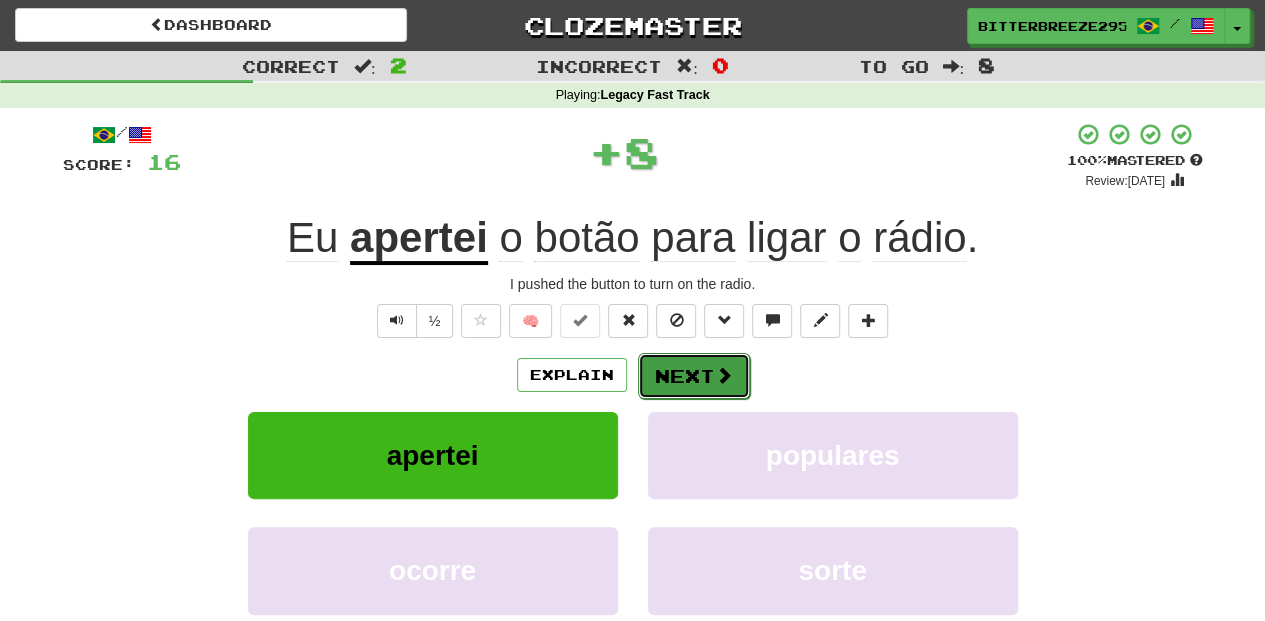click on "Next" at bounding box center (694, 376) 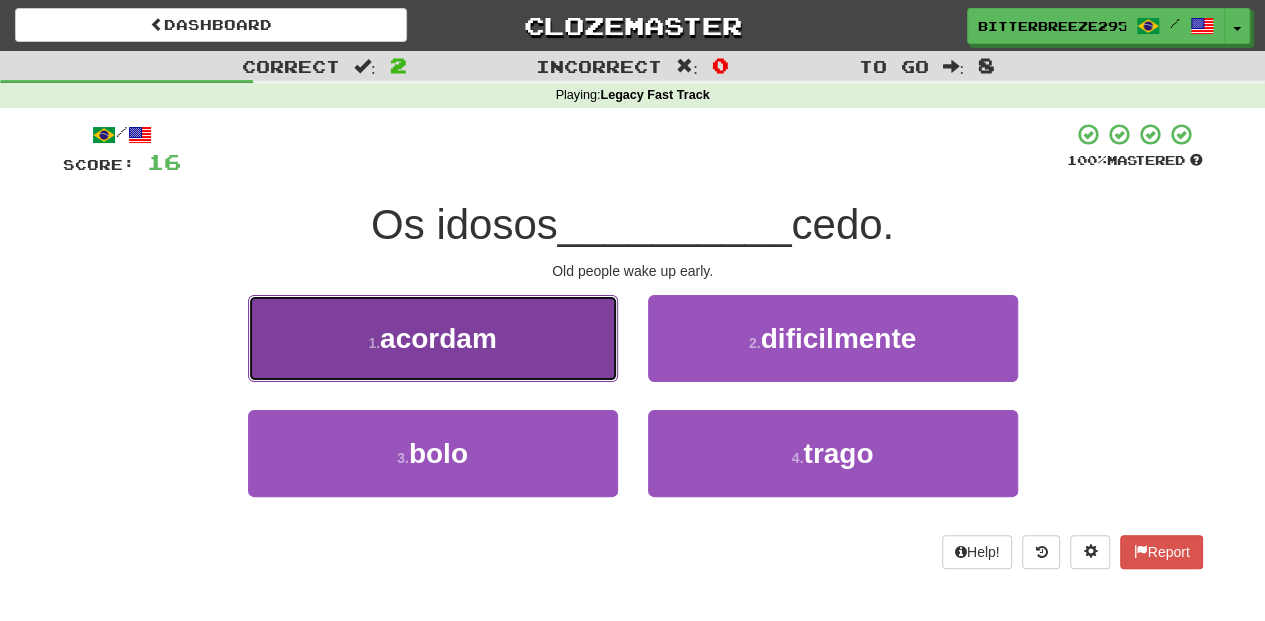 click on "1 .  acordam" at bounding box center [433, 338] 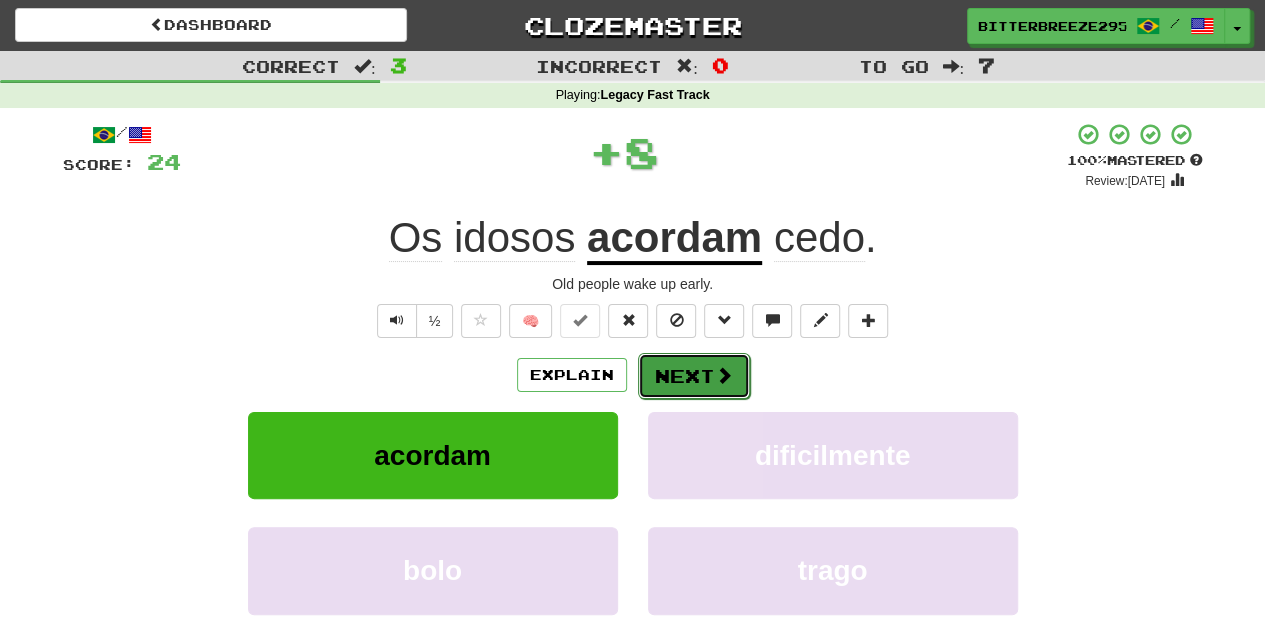 click on "Next" at bounding box center (694, 376) 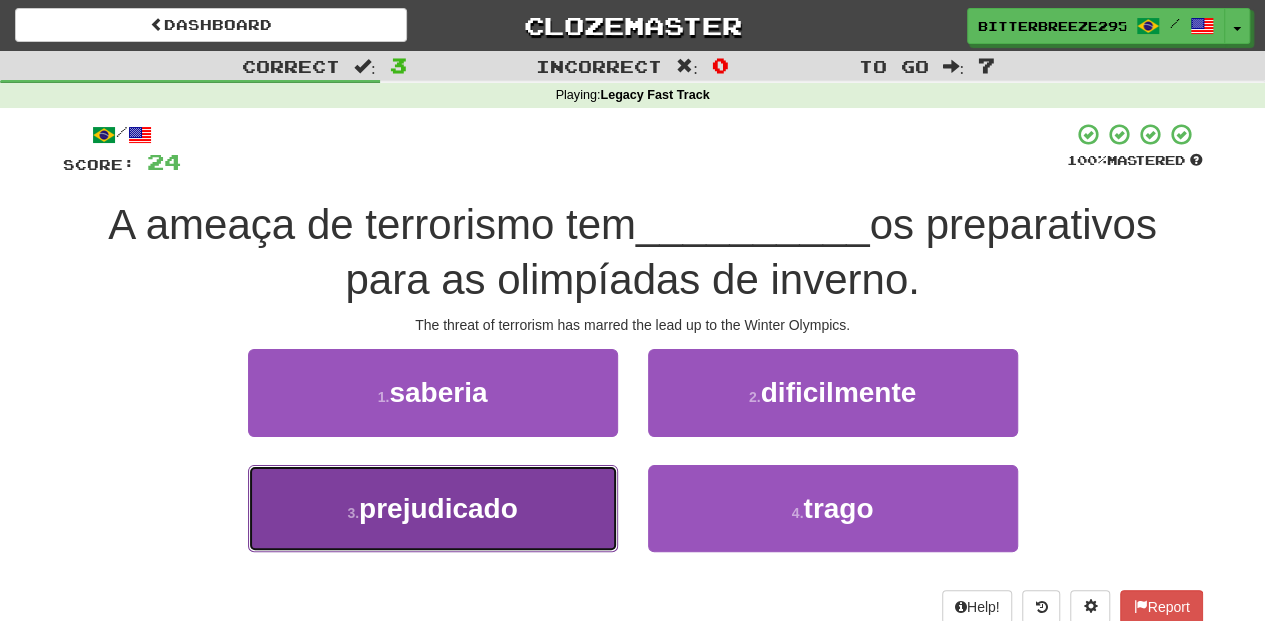 click on "3 .  prejudicado" at bounding box center [433, 508] 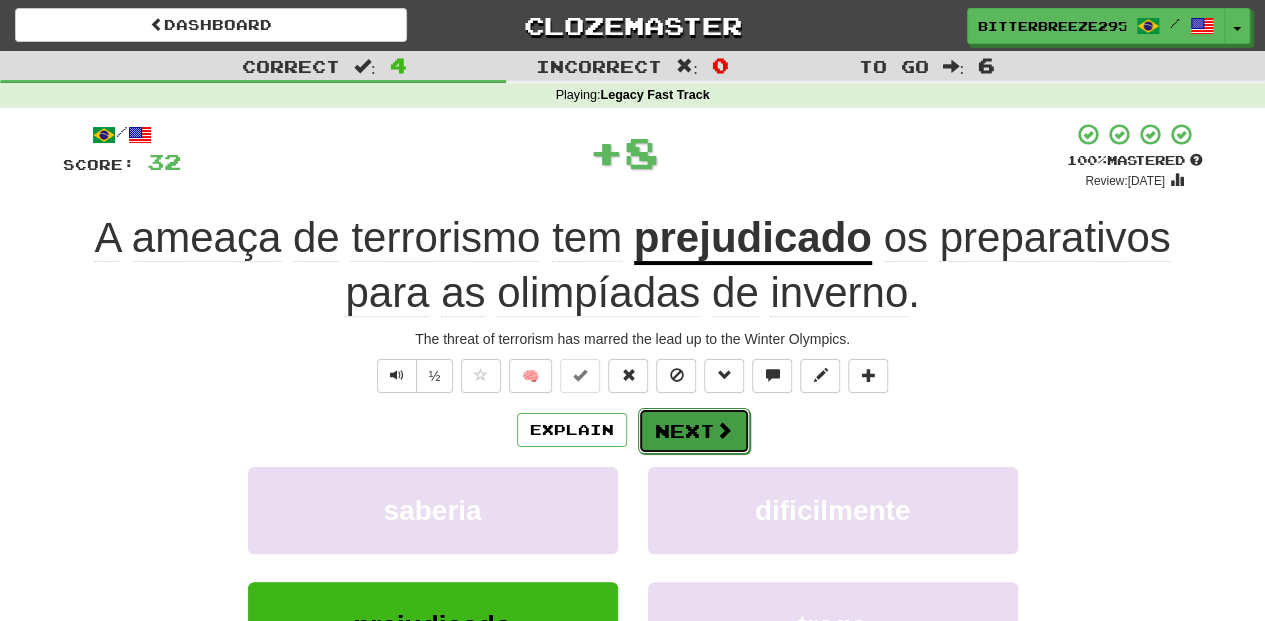 click on "Next" at bounding box center [694, 431] 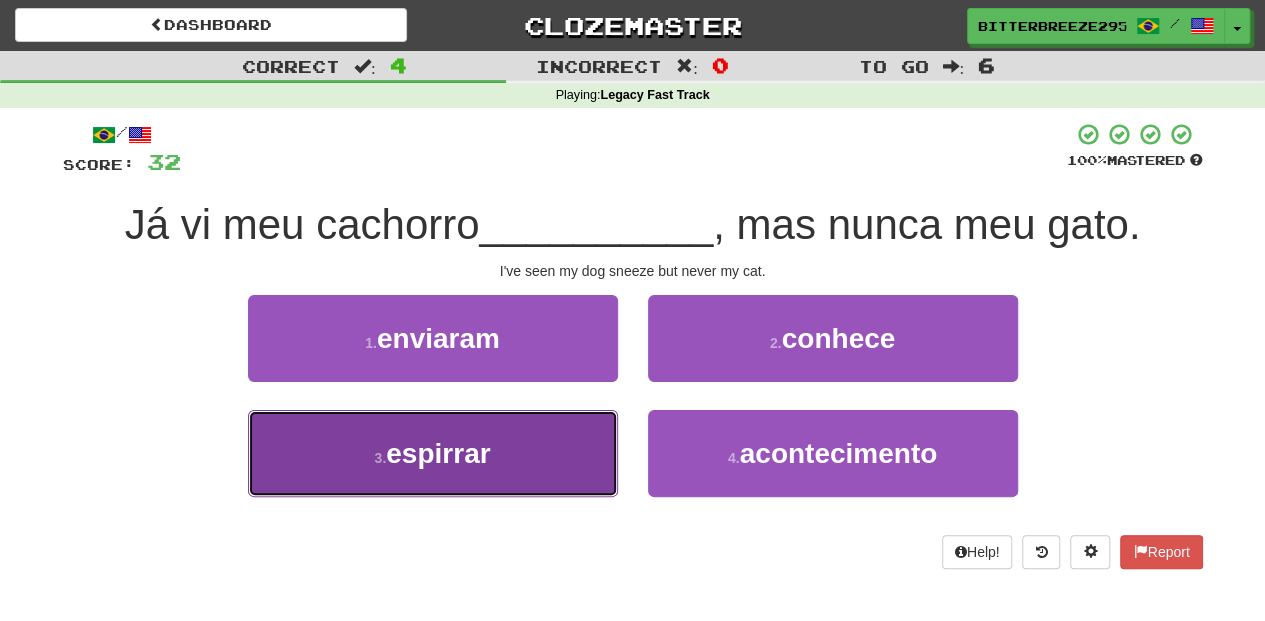 click on "3 .  espirrar" at bounding box center (433, 453) 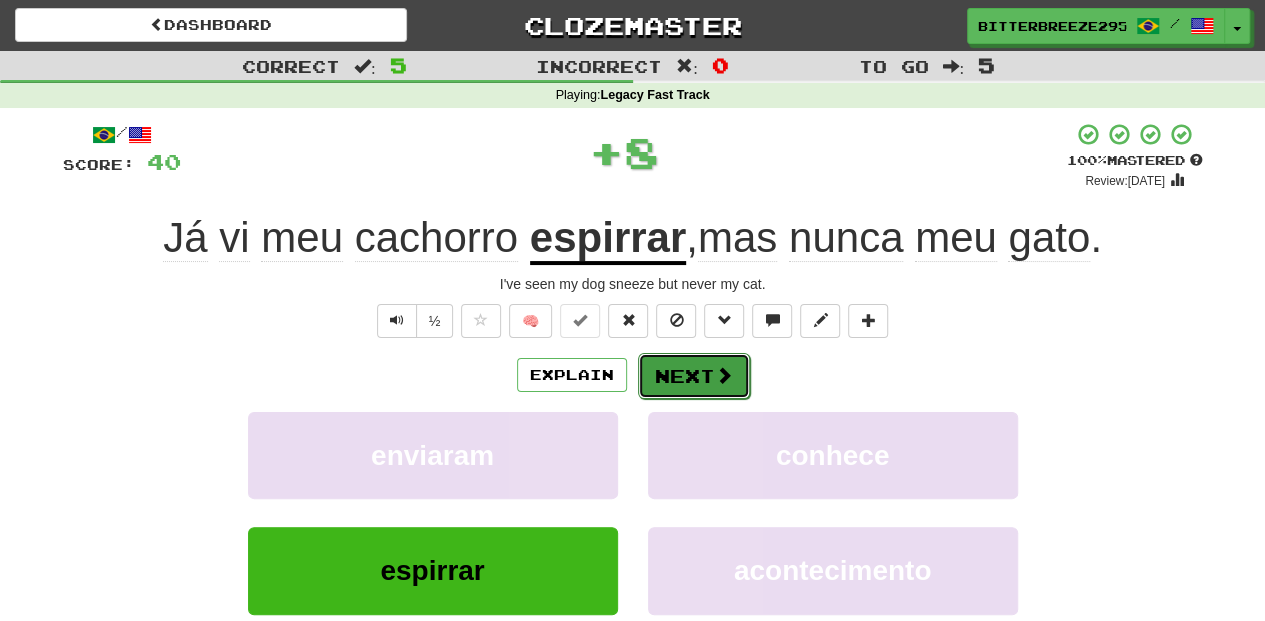 click on "Next" at bounding box center [694, 376] 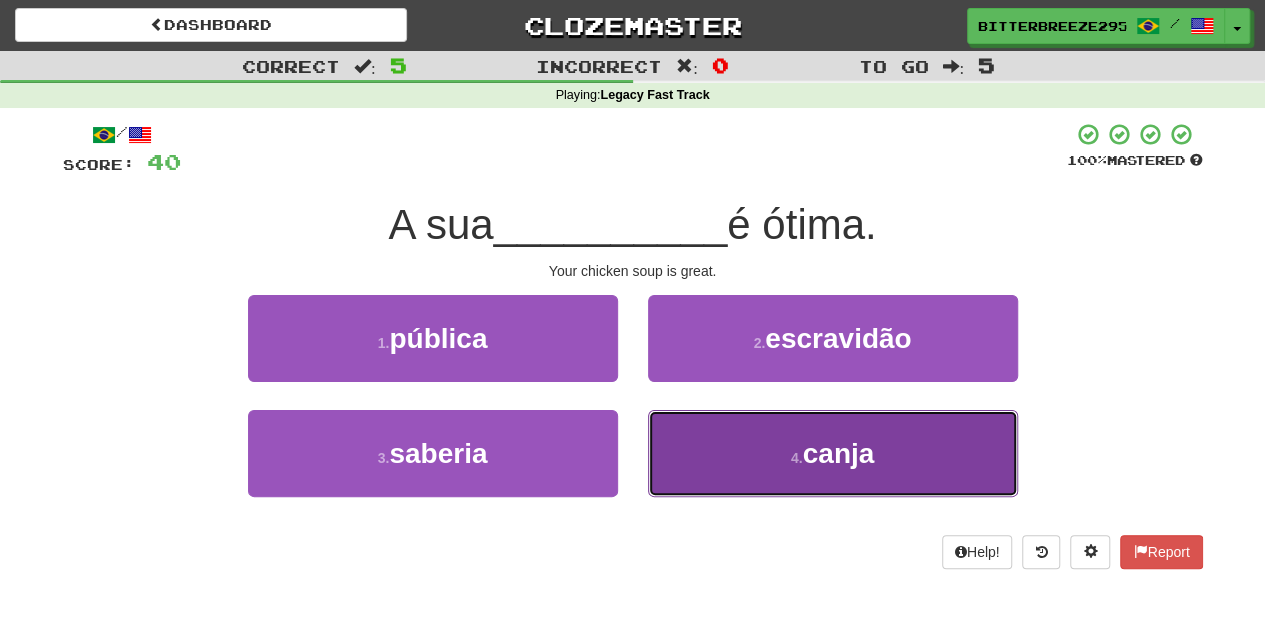 click on "4 .  canja" at bounding box center [833, 453] 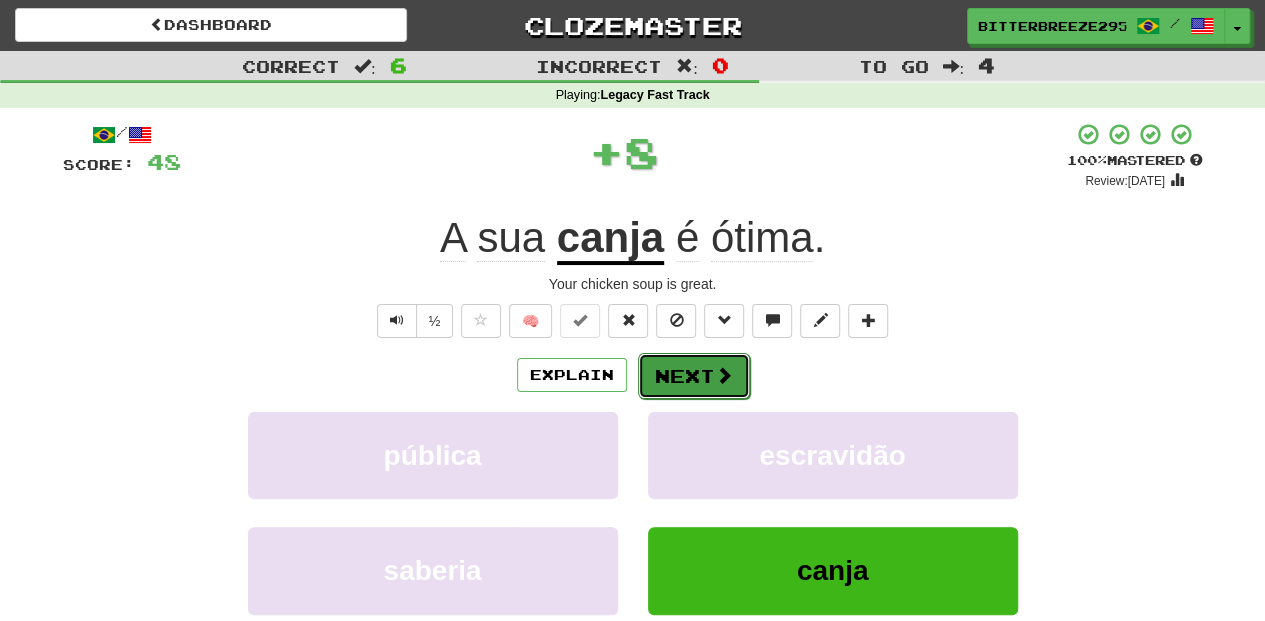 click on "Next" at bounding box center (694, 376) 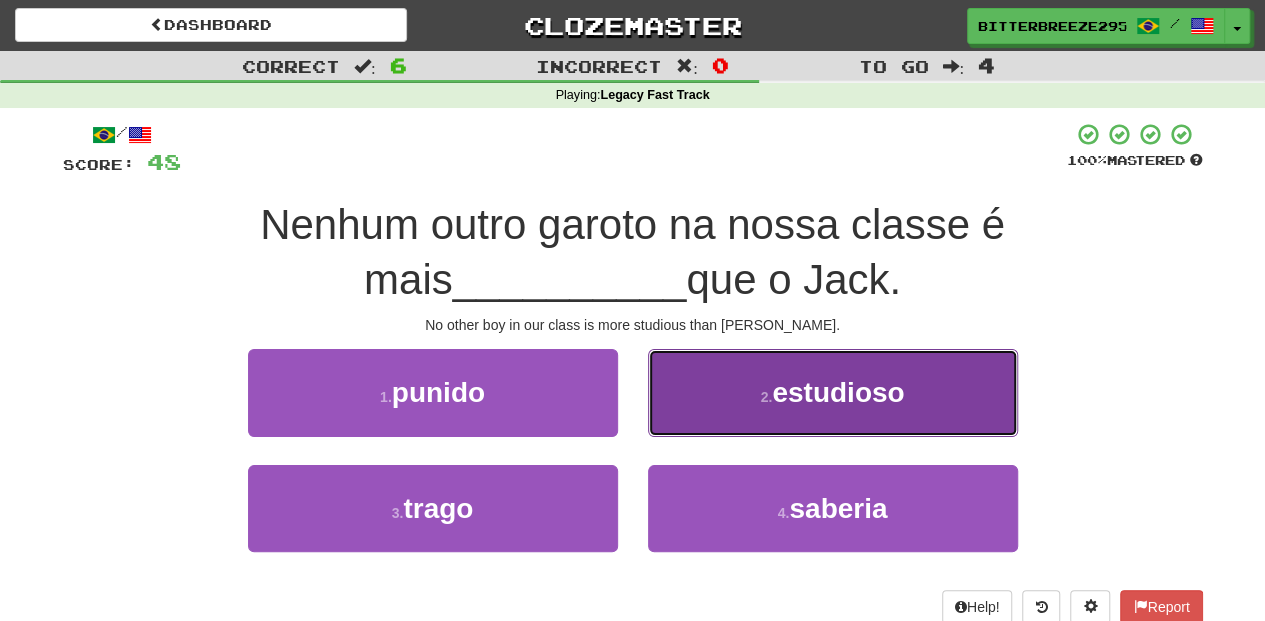 click on "2 .  estudioso" at bounding box center [833, 392] 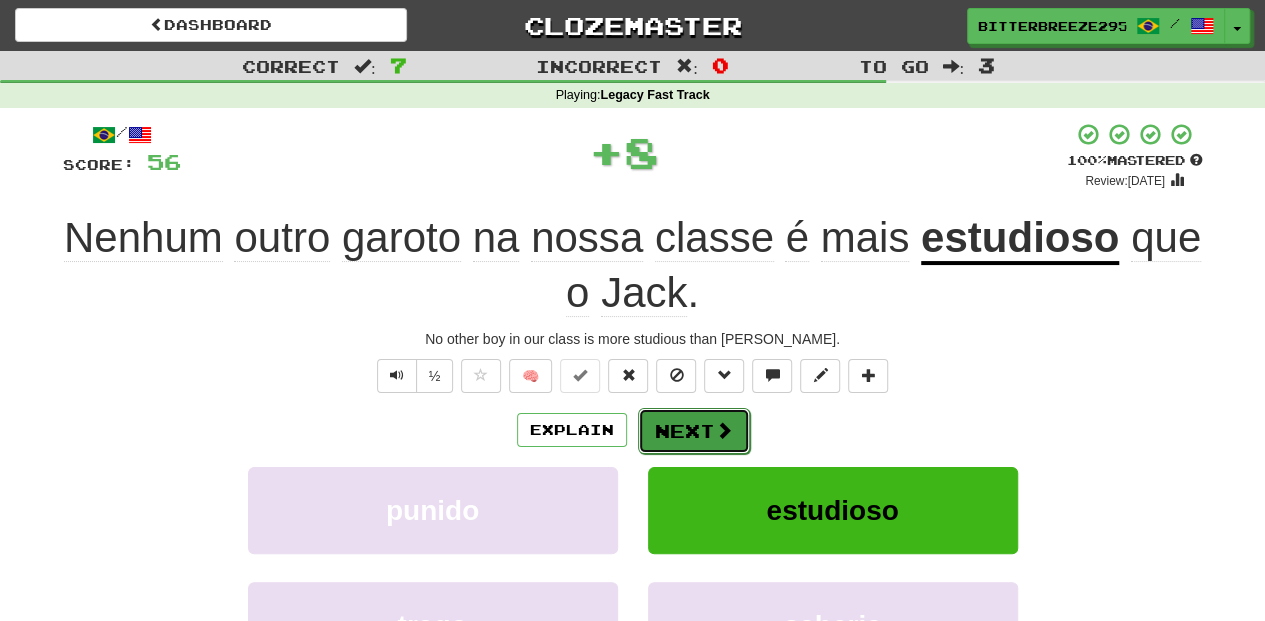 click on "Next" at bounding box center (694, 431) 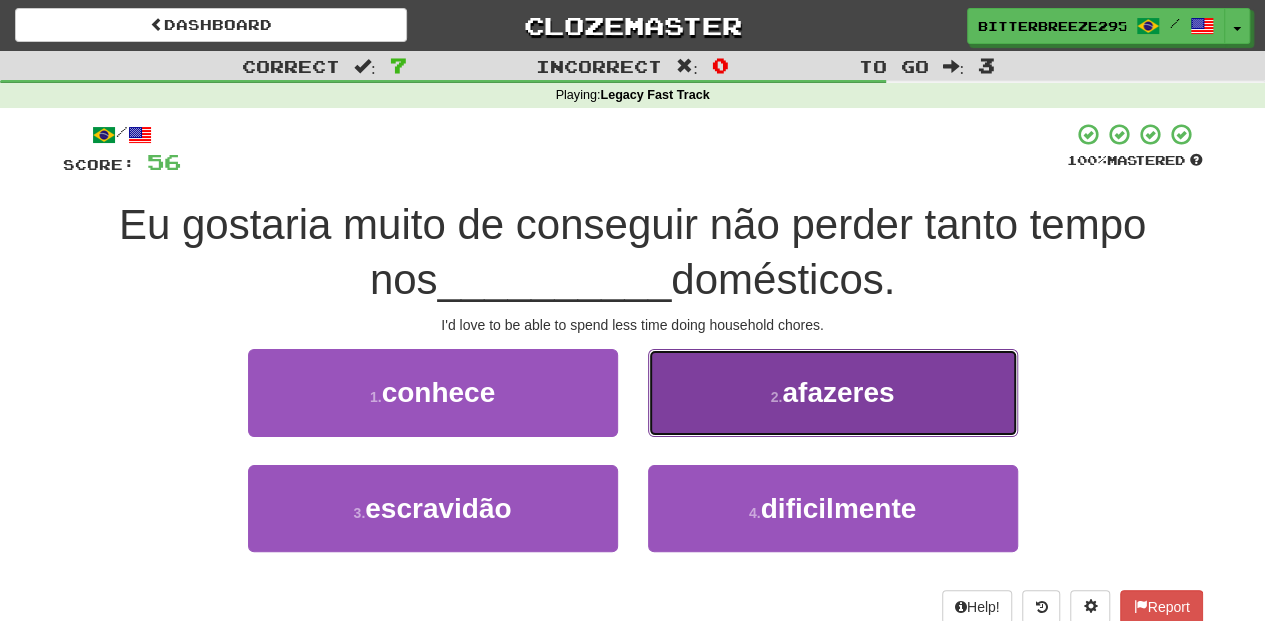 click on "2 .  afazeres" at bounding box center (833, 392) 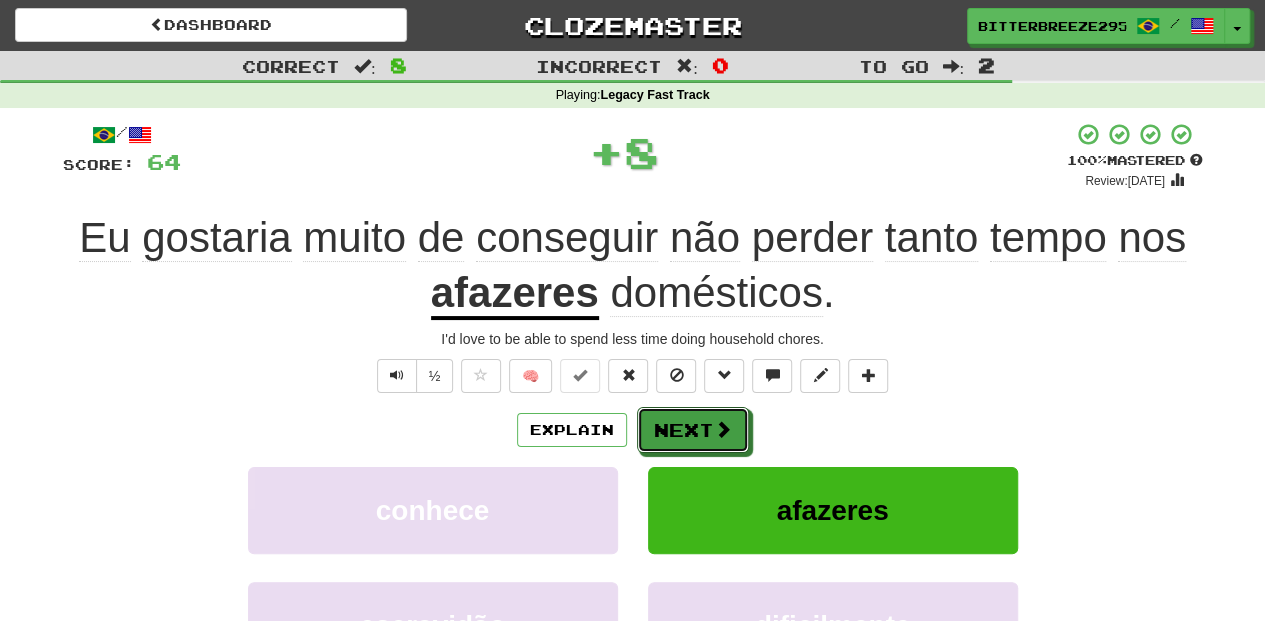 click on "Next" at bounding box center (693, 430) 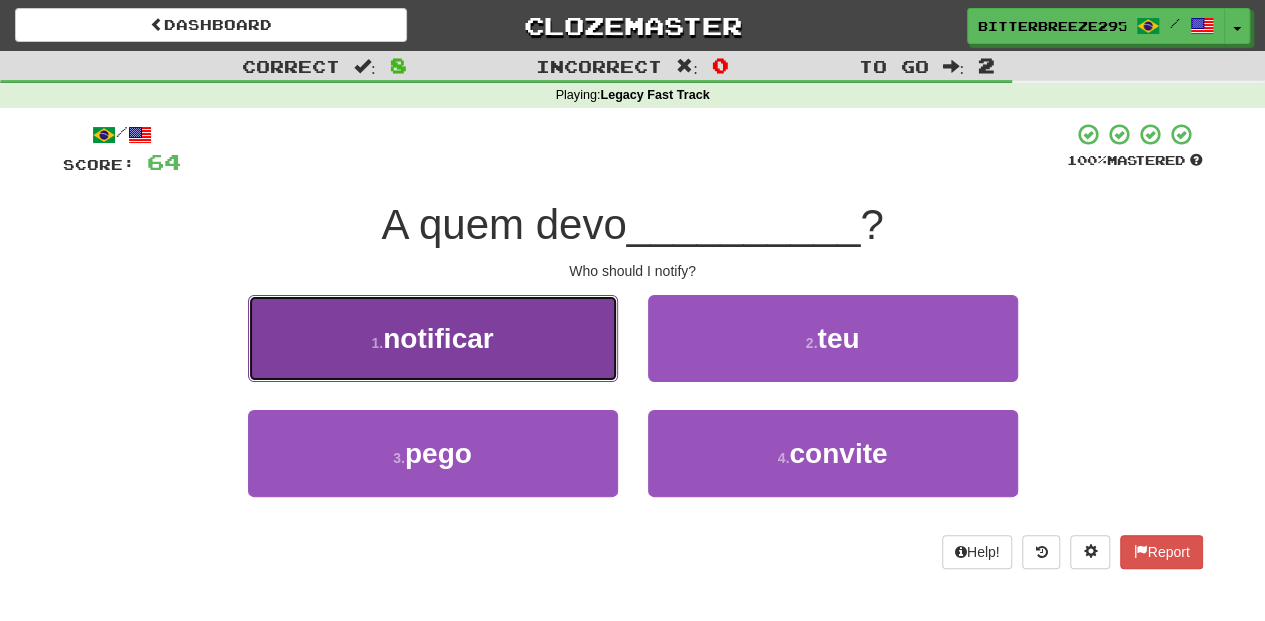 click on "1 .  notificar" at bounding box center (433, 338) 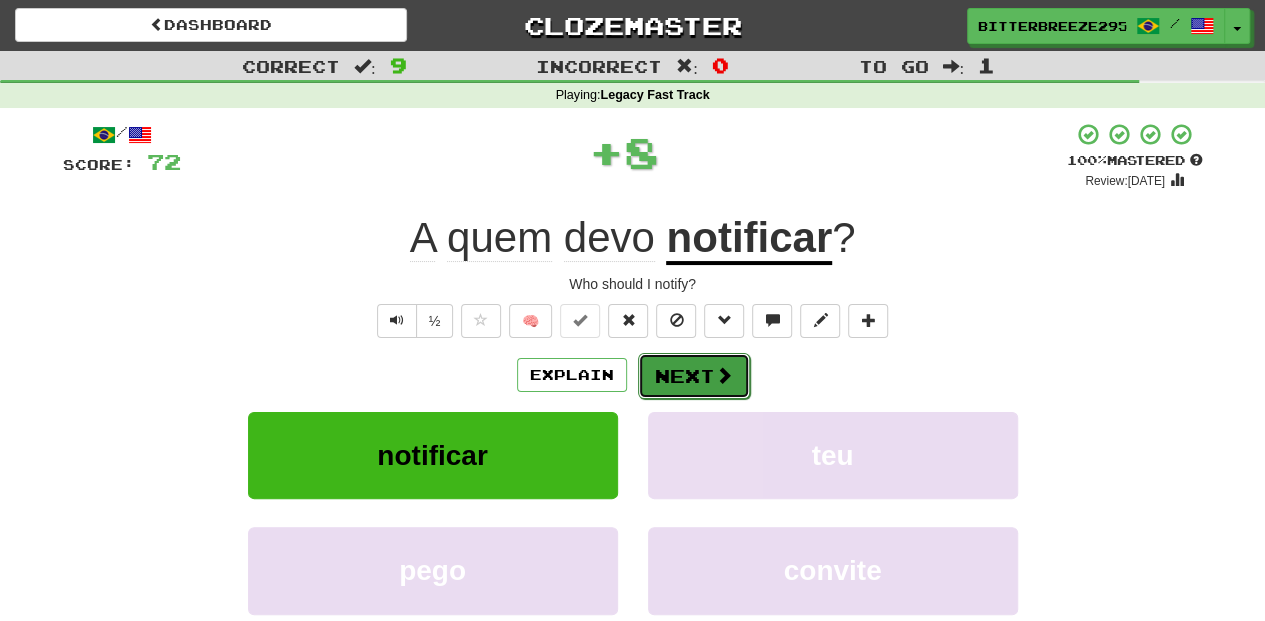click on "Next" at bounding box center [694, 376] 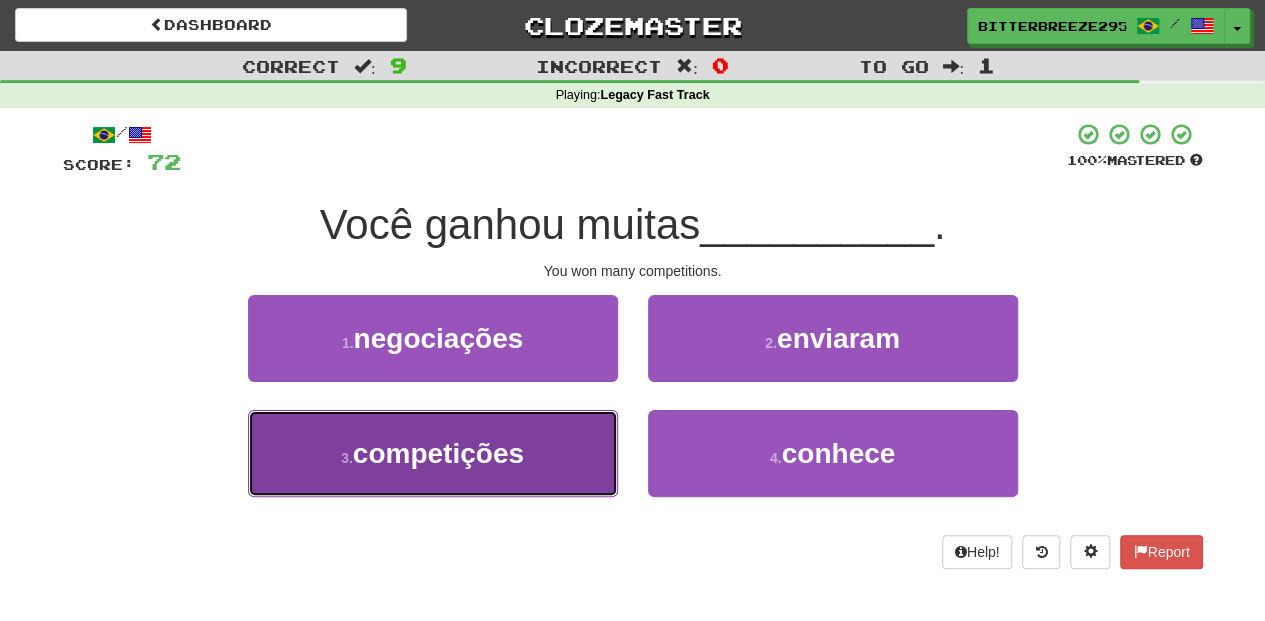 click on "3 .  competições" at bounding box center (433, 453) 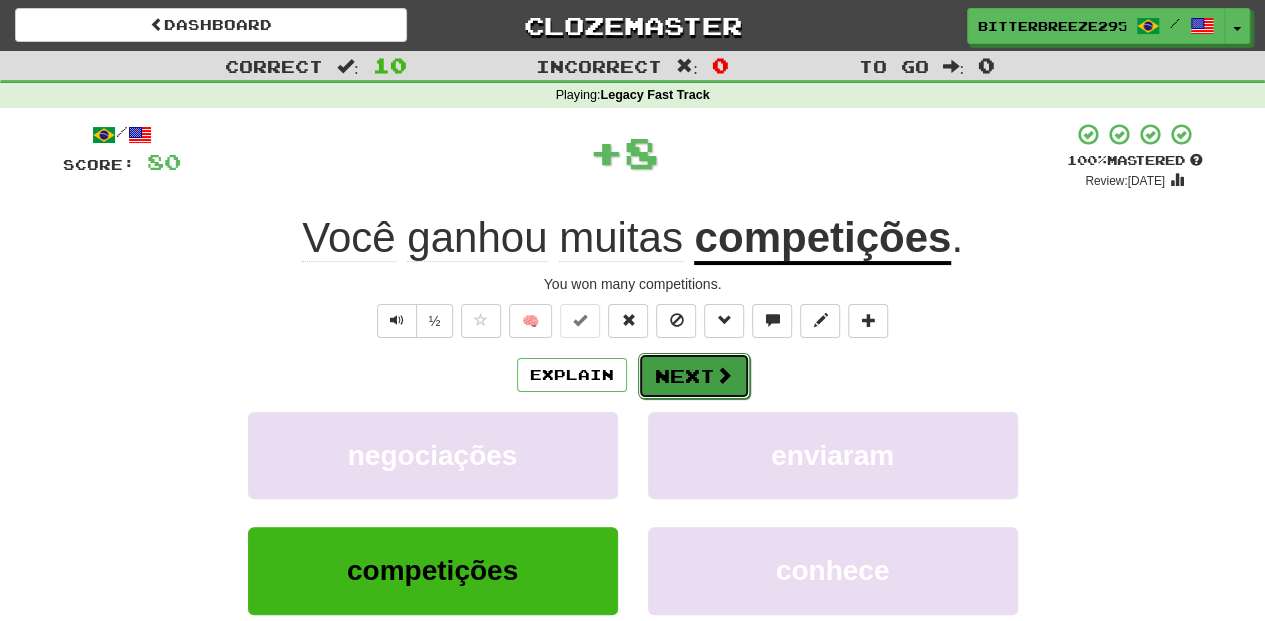 click on "Next" at bounding box center [694, 376] 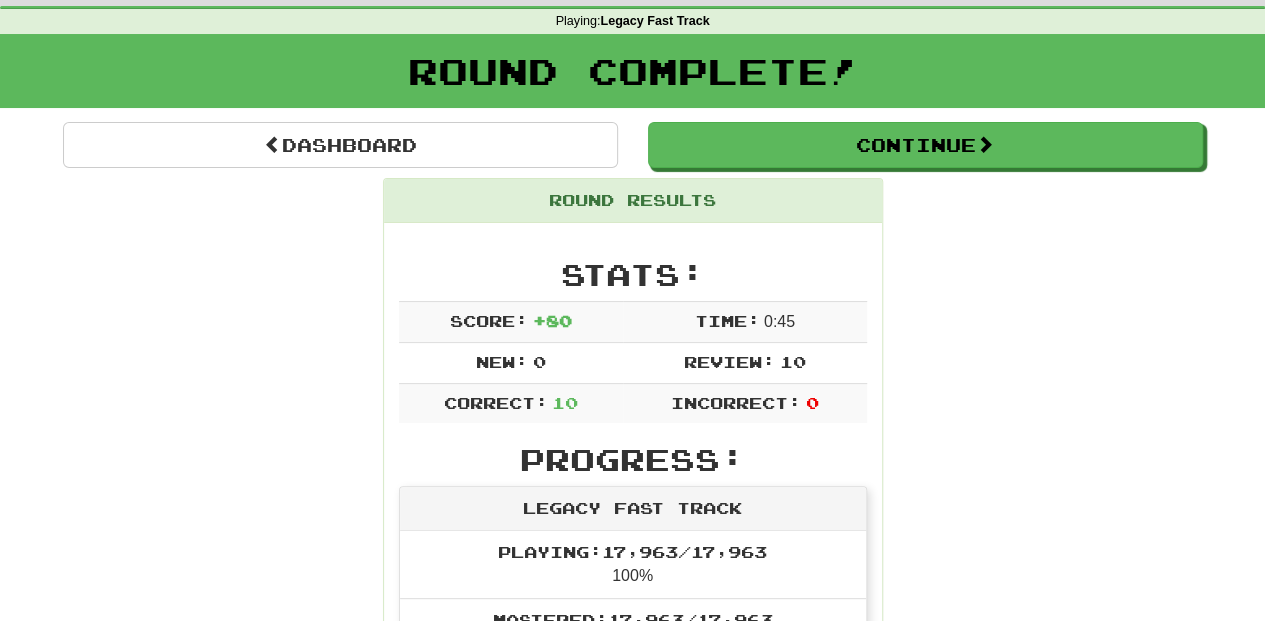 scroll, scrollTop: 0, scrollLeft: 0, axis: both 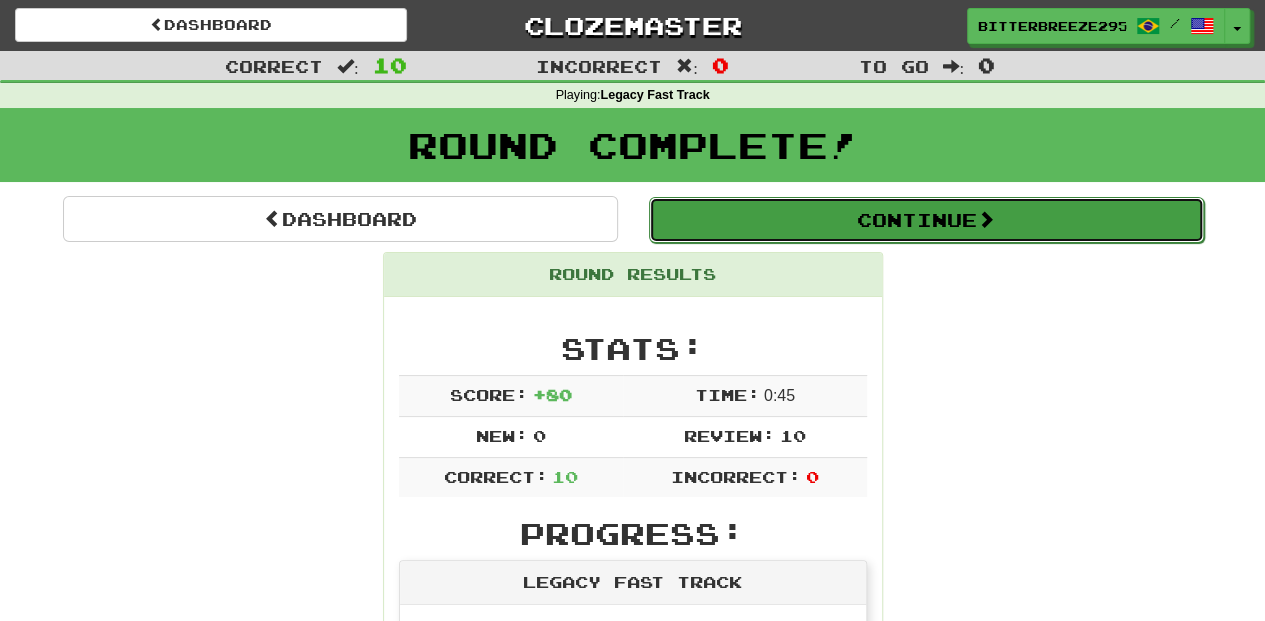 click on "Continue" at bounding box center [926, 220] 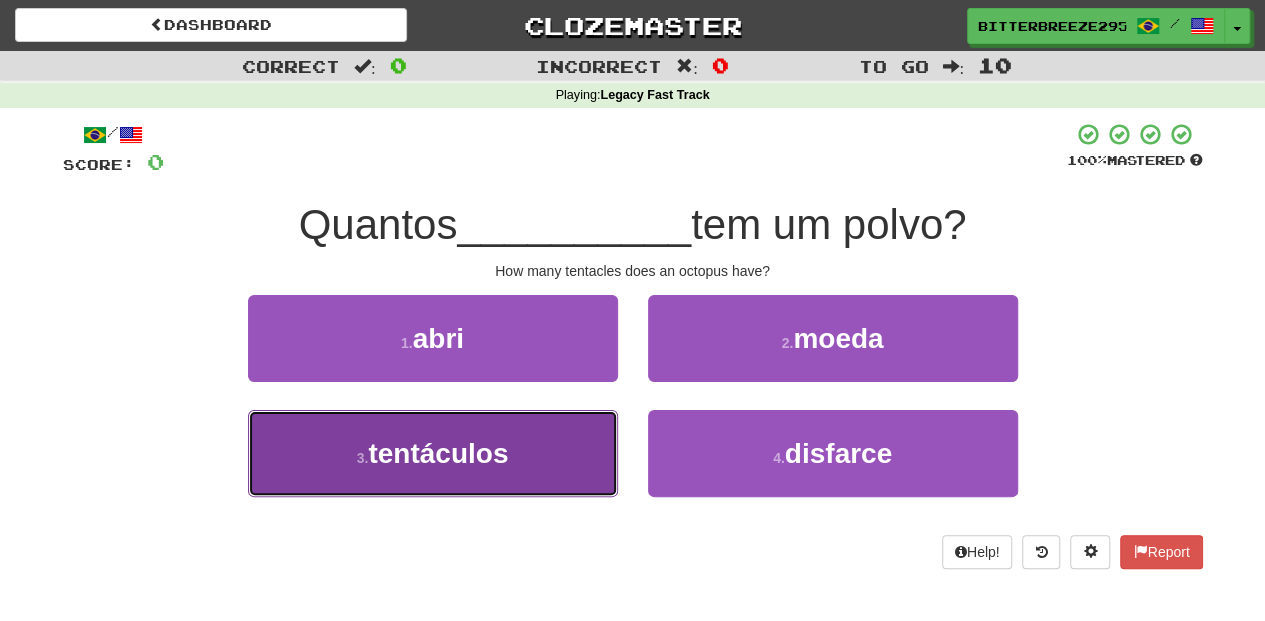 click on "3 .  tentáculos" at bounding box center (433, 453) 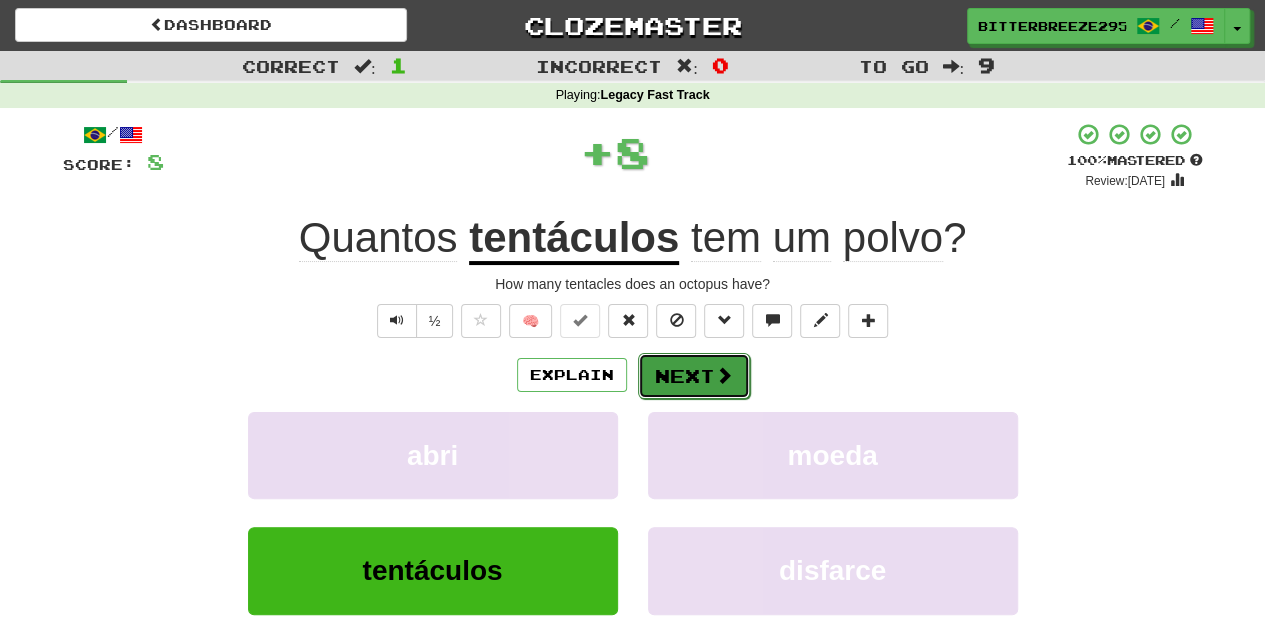 click on "Next" at bounding box center [694, 376] 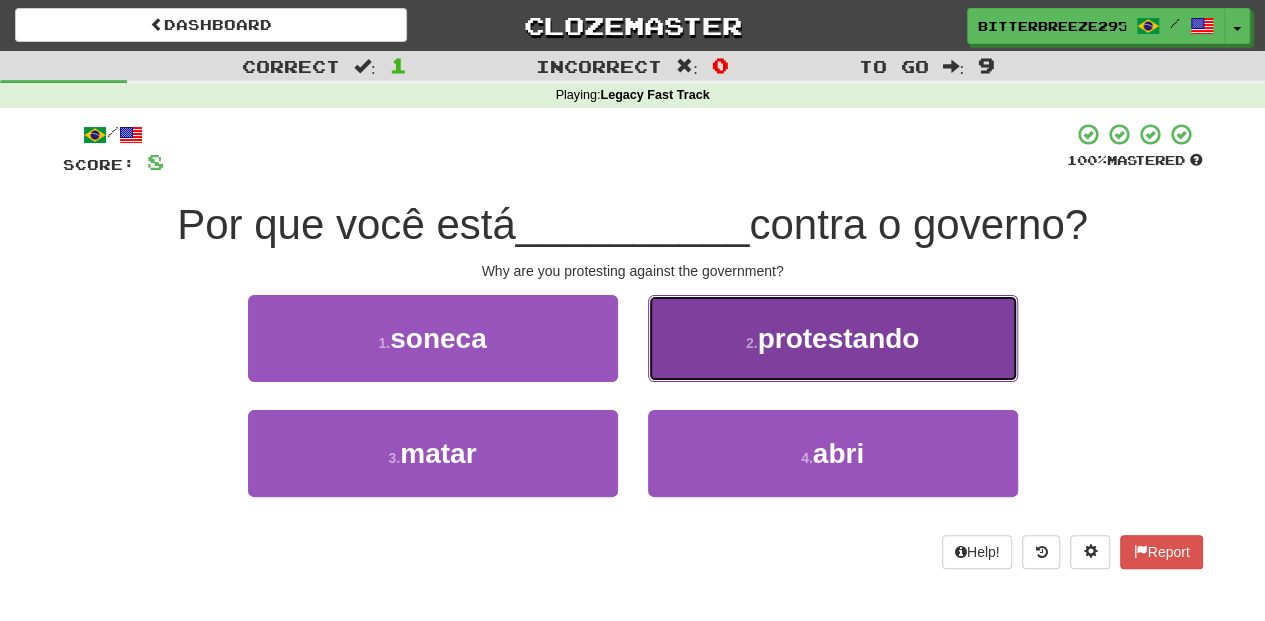 click on "2 .  protestando" at bounding box center (833, 338) 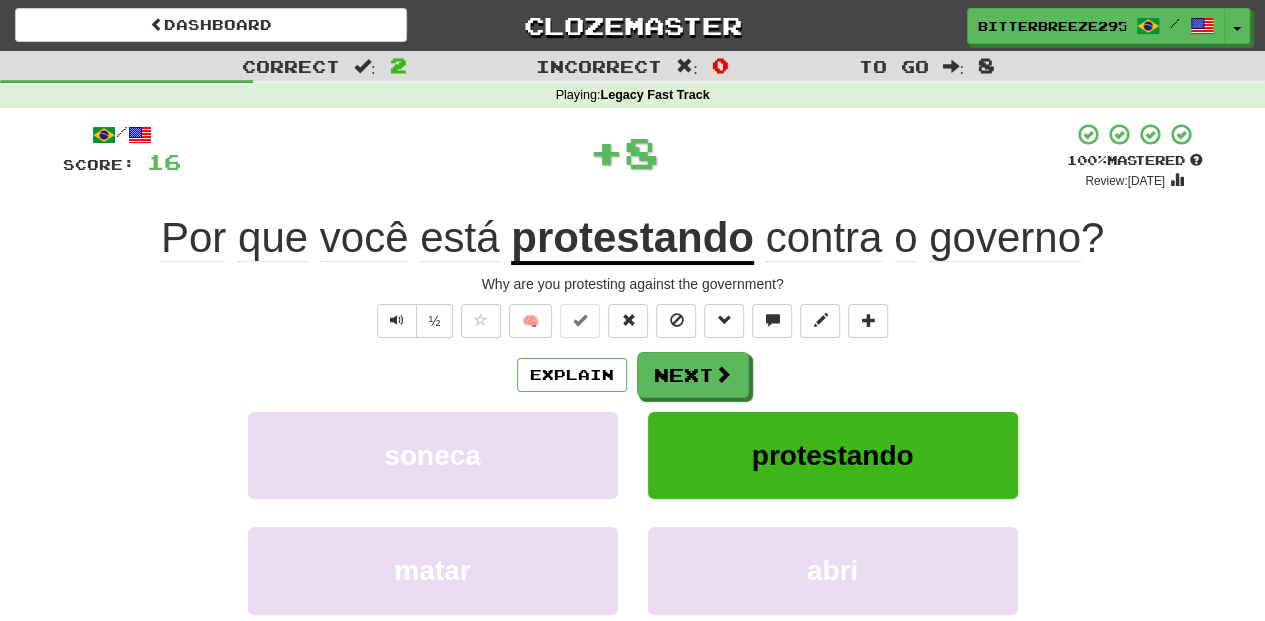 click on "/  Score:   16 + 8 100 %  Mastered Review:  [DATE] Por   que   você   está   protestando   contra   o   governo ? Why are you protesting against the government? ½ 🧠 Explain Next soneca protestando matar abri Learn more: soneca protestando matar abri  Help!  Report Sentence Source" at bounding box center [633, 435] 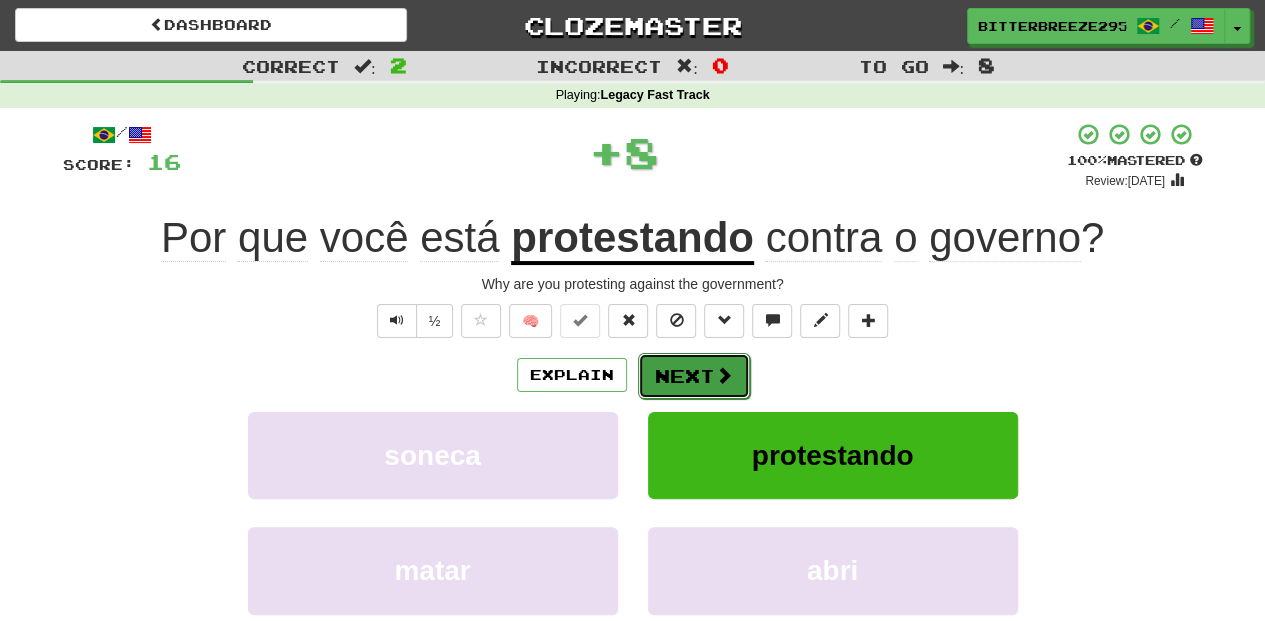 drag, startPoint x: 686, startPoint y: 350, endPoint x: 686, endPoint y: 363, distance: 13 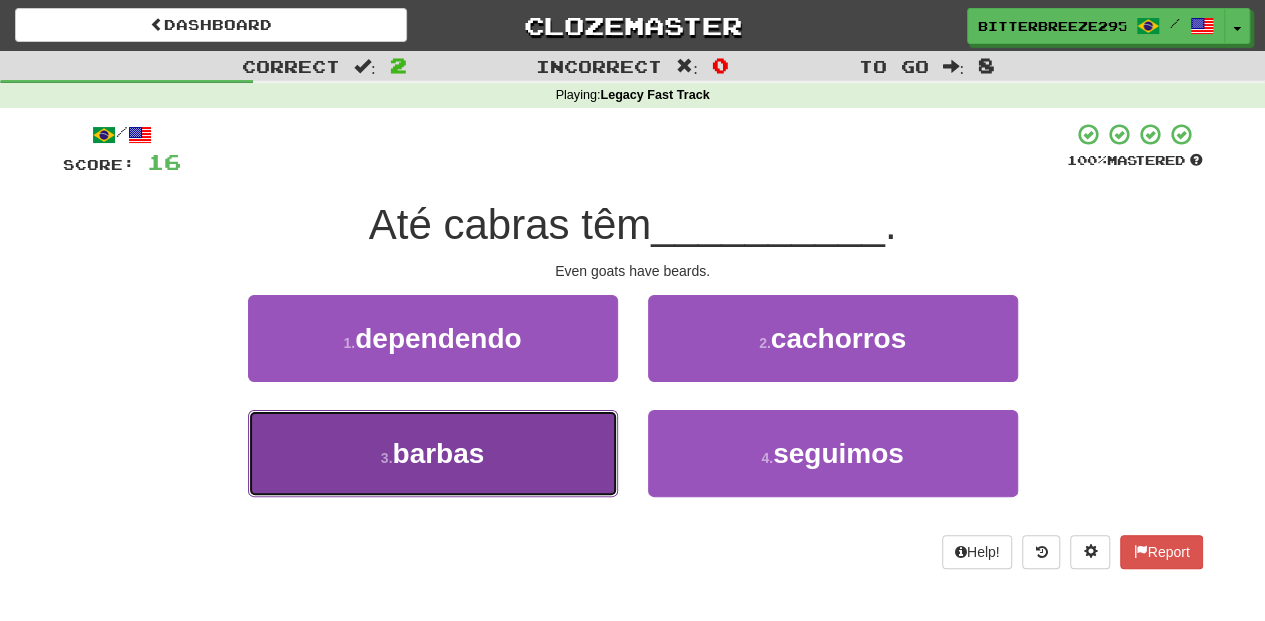 click on "3 .  barbas" at bounding box center [433, 453] 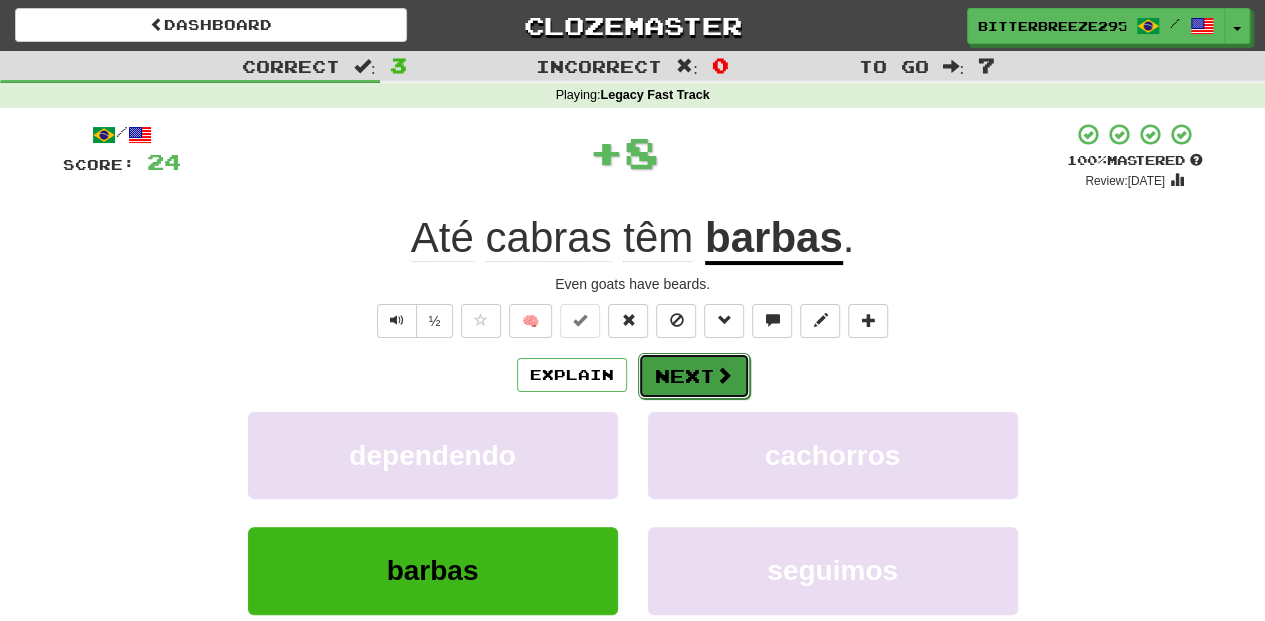click on "Next" at bounding box center (694, 376) 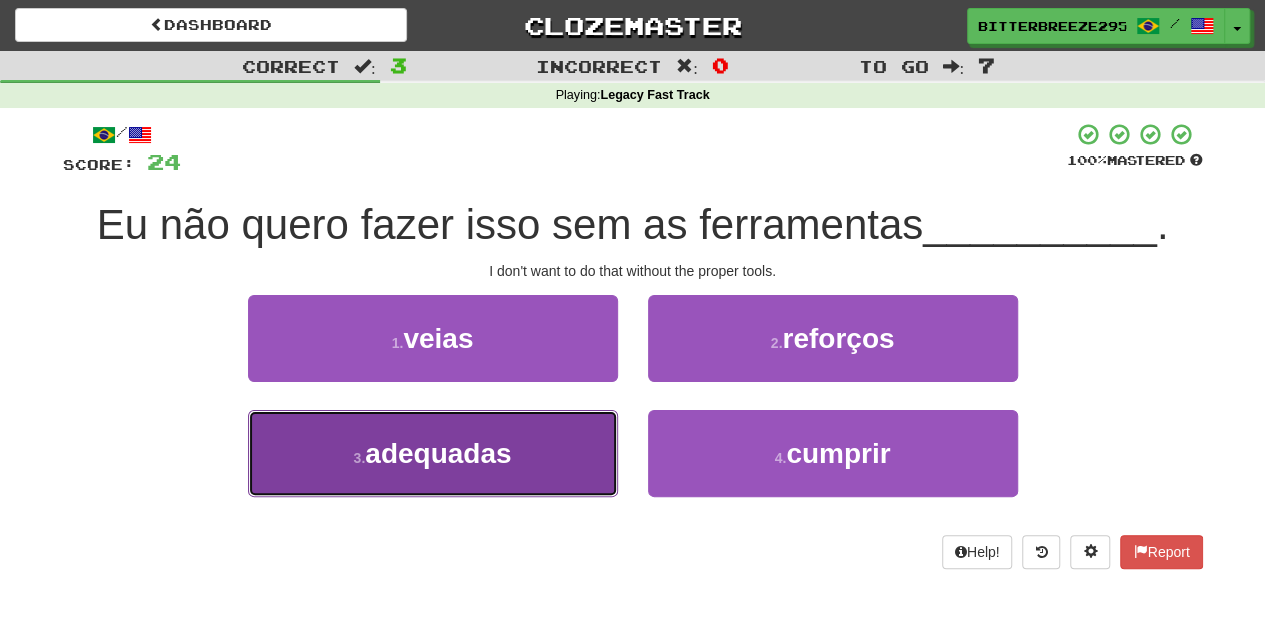 click on "3 .  adequadas" at bounding box center (433, 453) 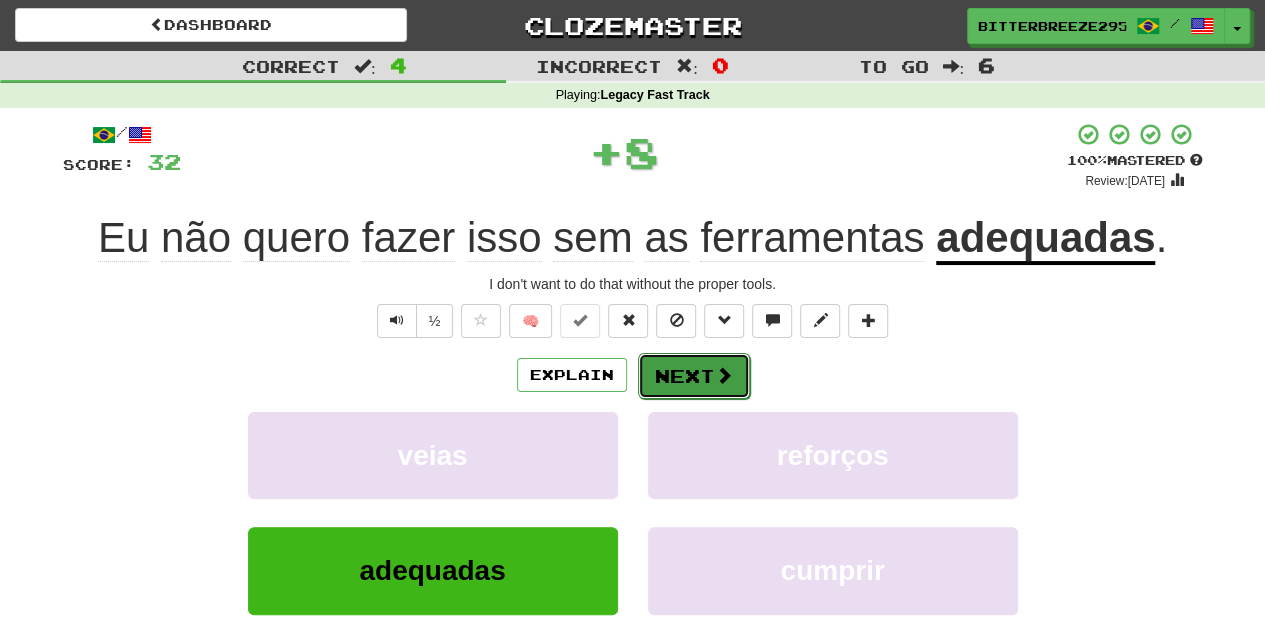 click on "Next" at bounding box center [694, 376] 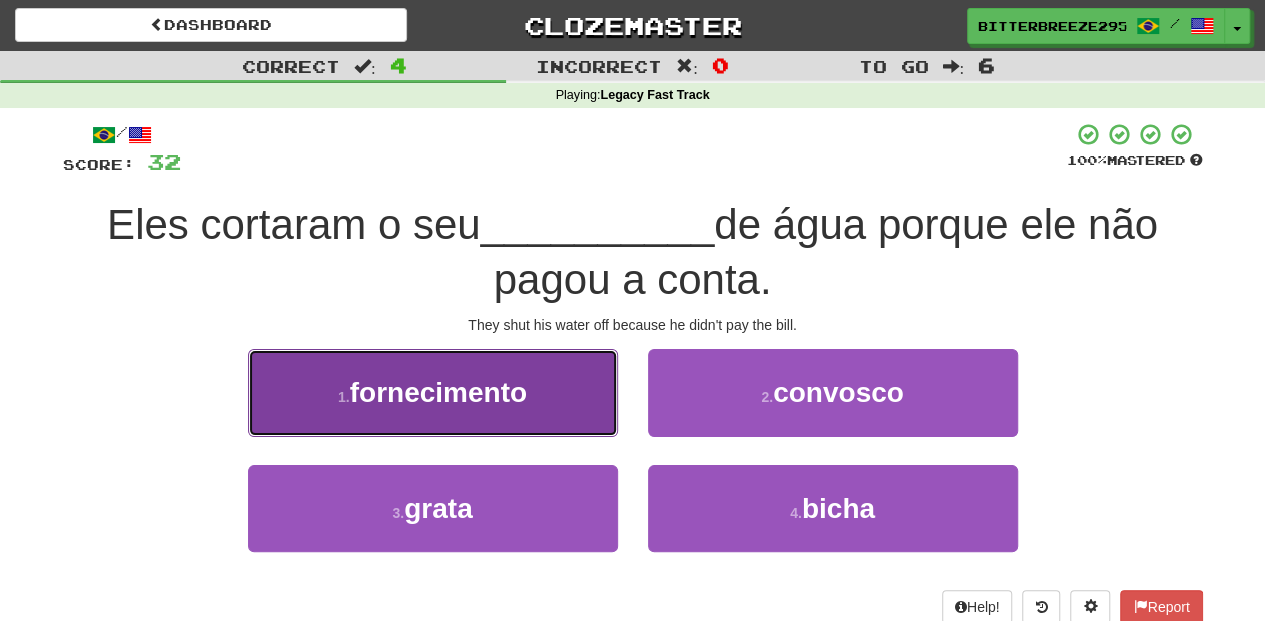 click on "1 .  fornecimento" at bounding box center [433, 392] 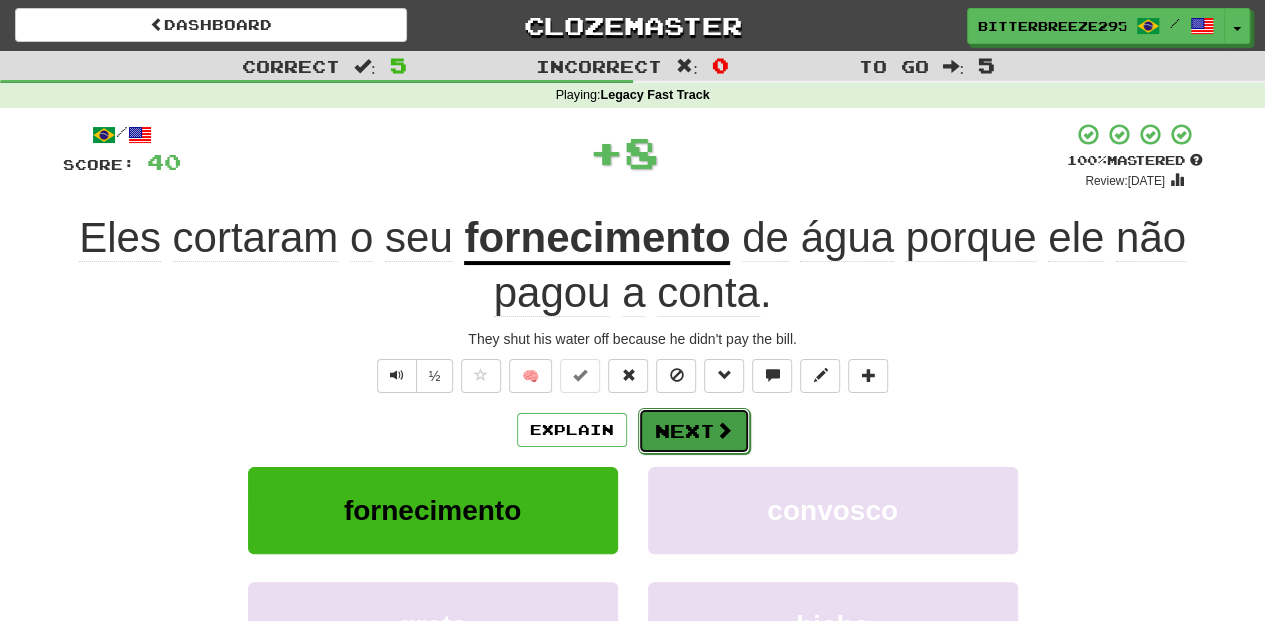 click on "Next" at bounding box center [694, 431] 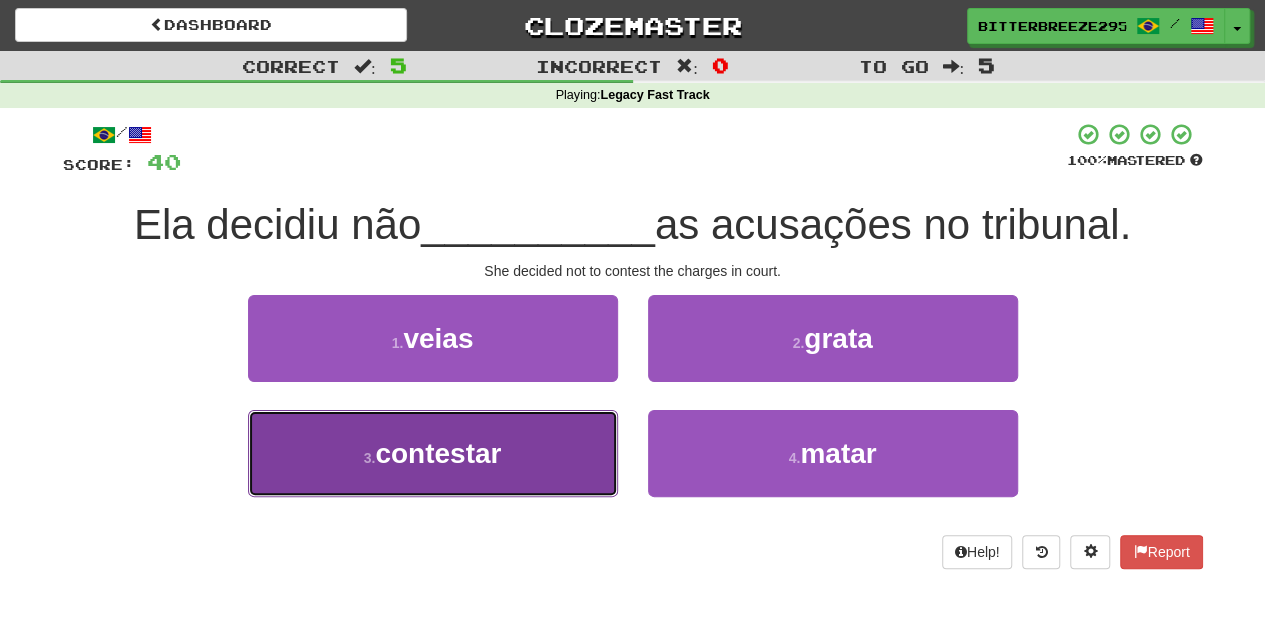 click on "3 .  contestar" at bounding box center (433, 453) 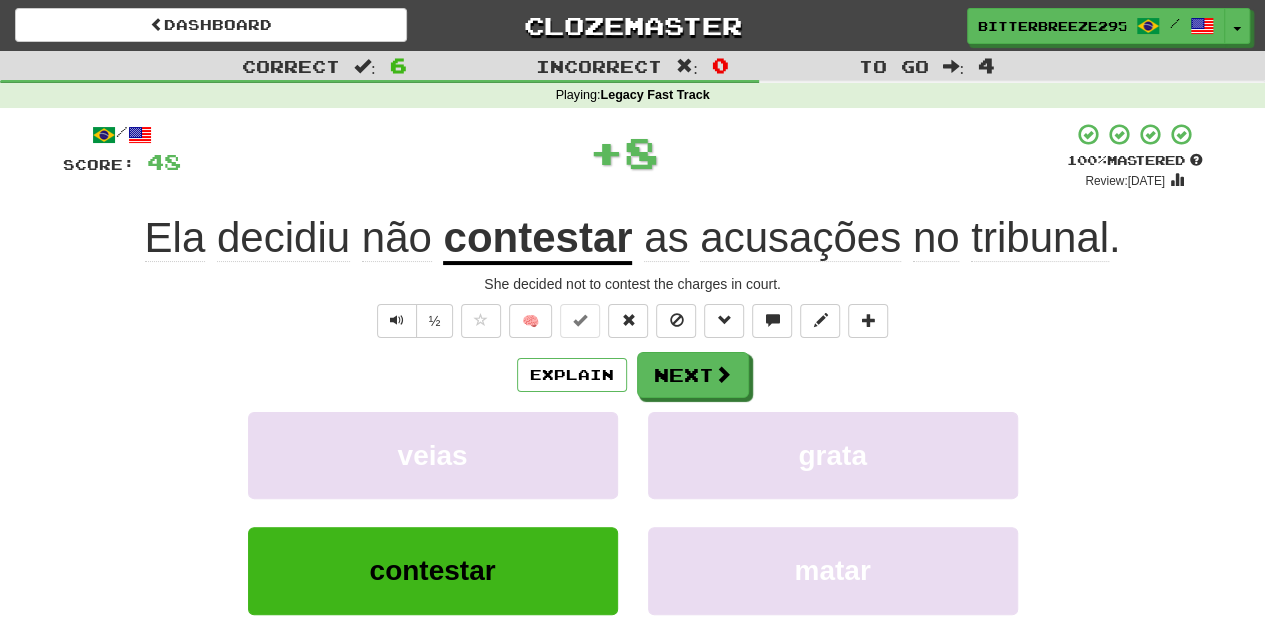 click on "Explain Next veias grata contestar matar Learn more: veias grata contestar matar" at bounding box center (633, 512) 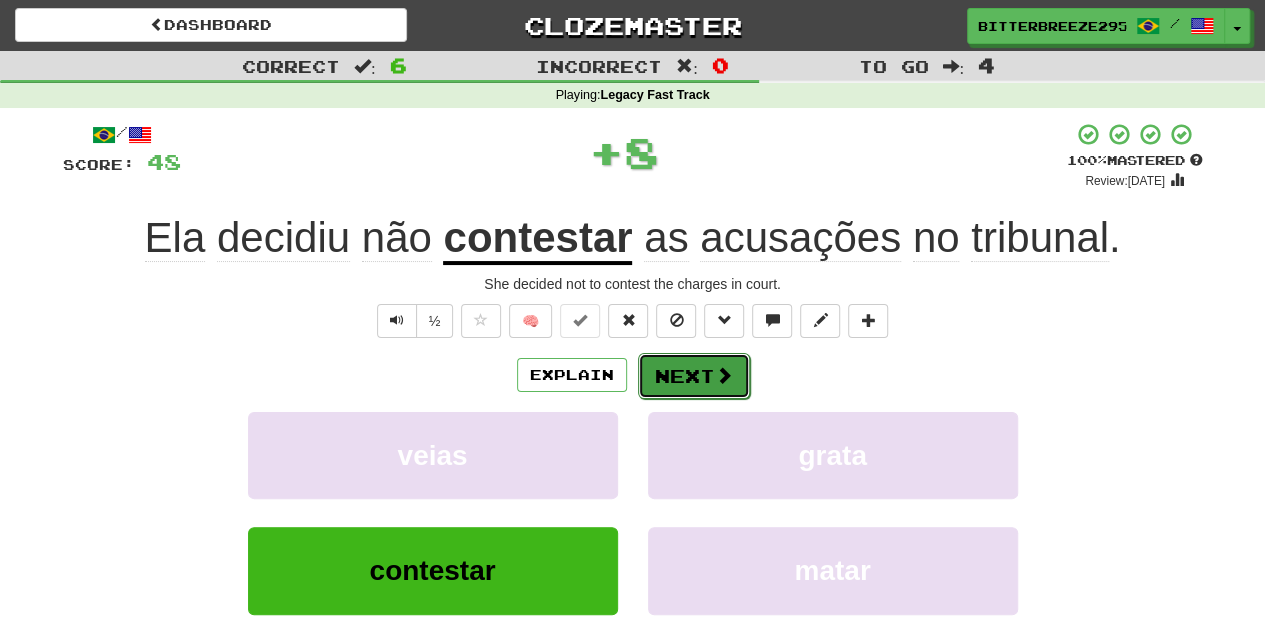 click on "Next" at bounding box center (694, 376) 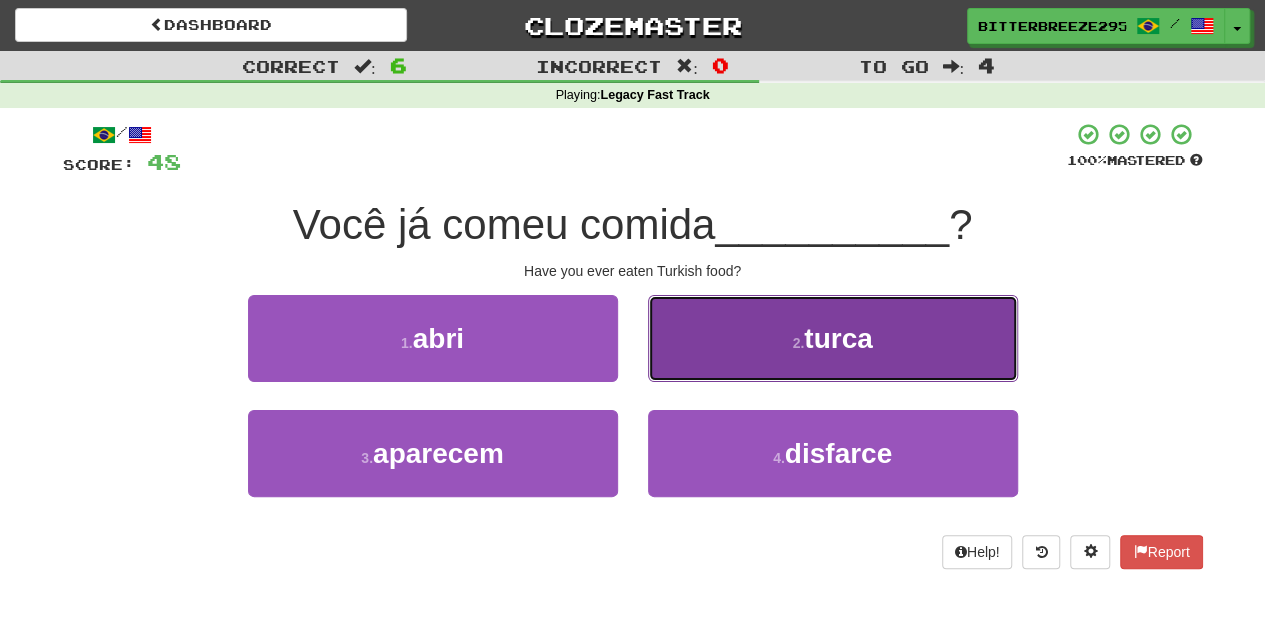 click on "2 .  turca" at bounding box center [833, 338] 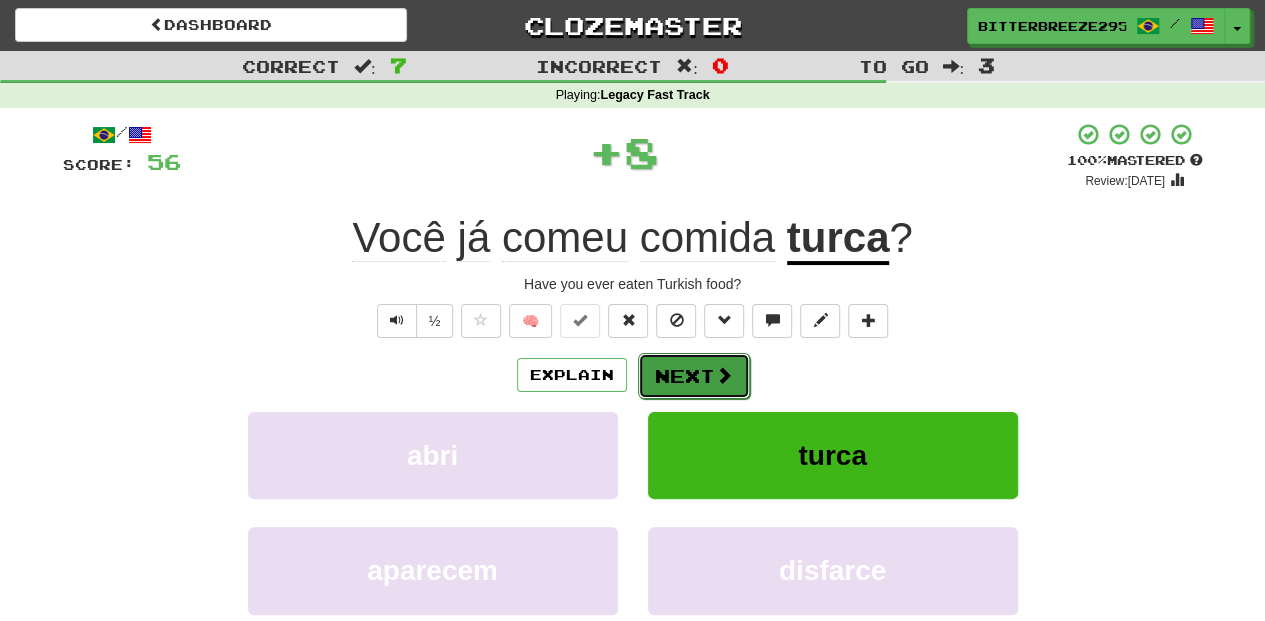click on "Next" at bounding box center [694, 376] 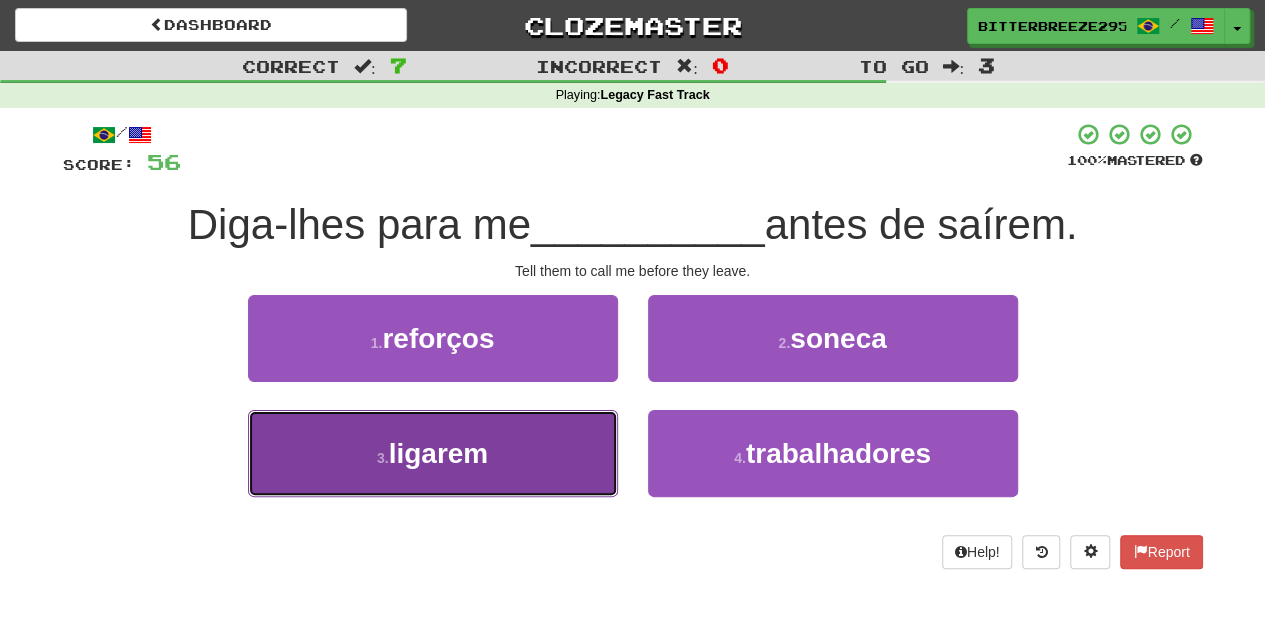 click on "3 .  ligarem" at bounding box center (433, 453) 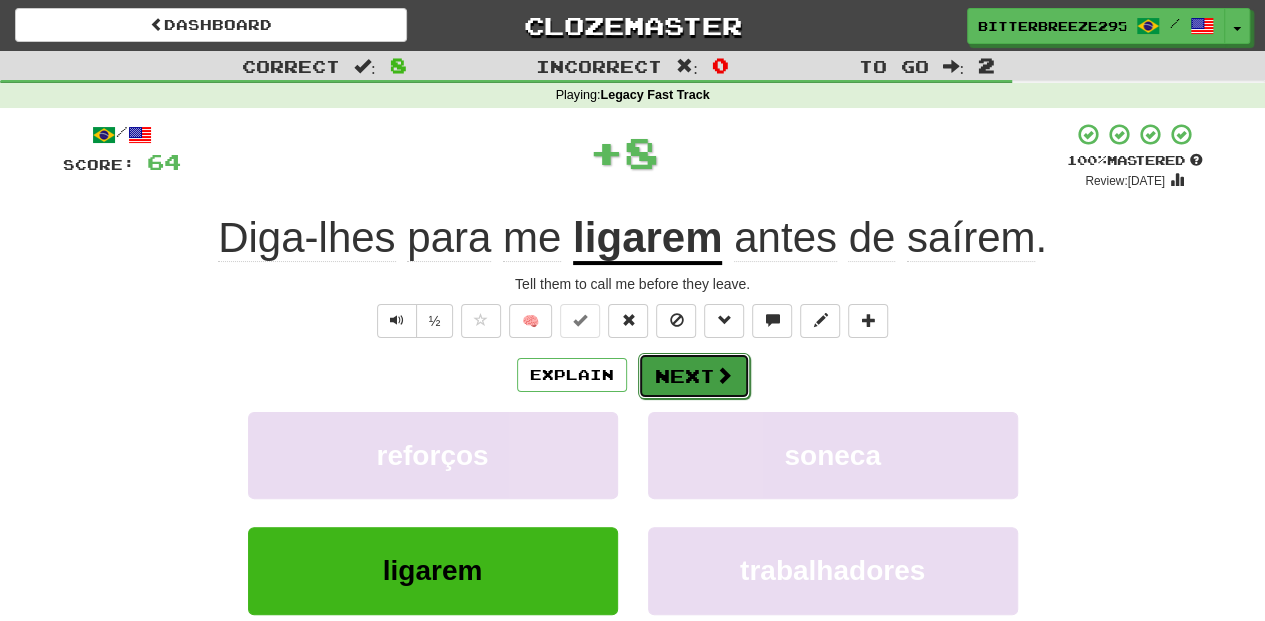 click on "Next" at bounding box center [694, 376] 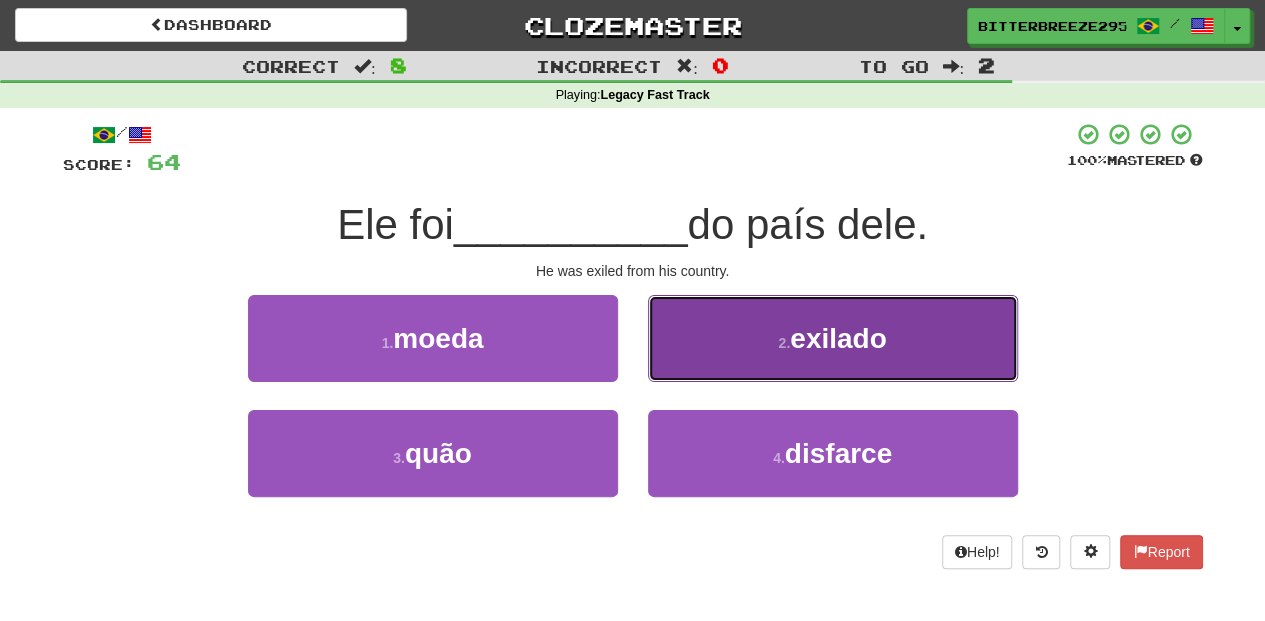 click on "2 .  exilado" at bounding box center (833, 338) 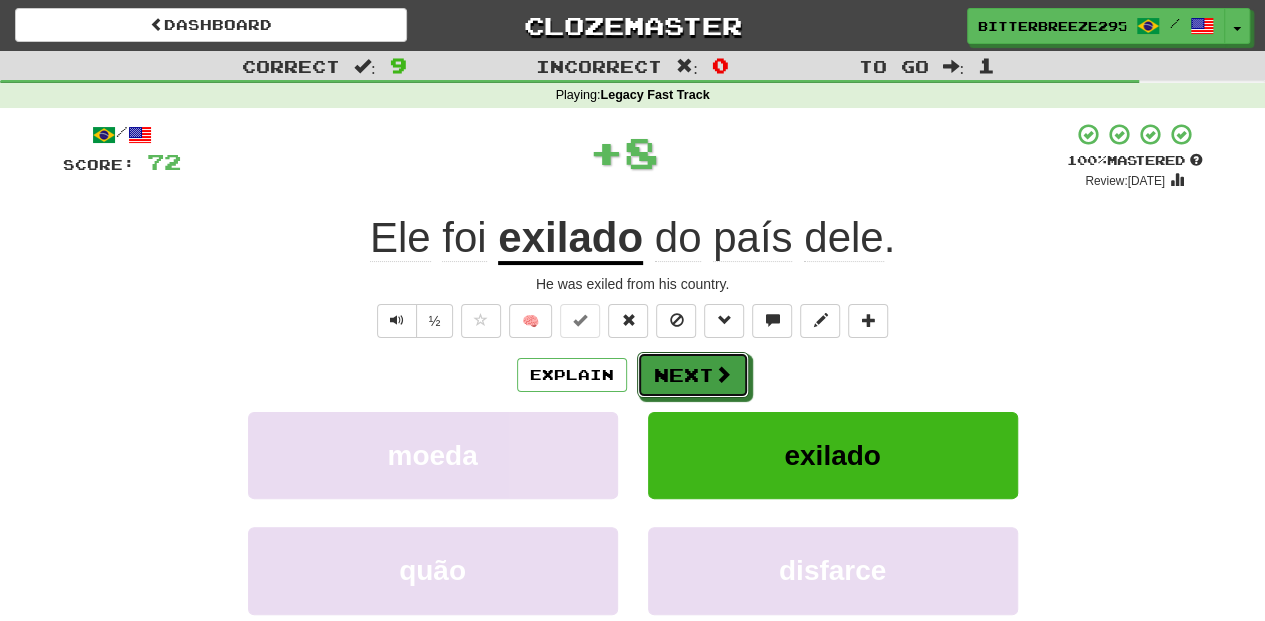 click on "Next" at bounding box center [693, 375] 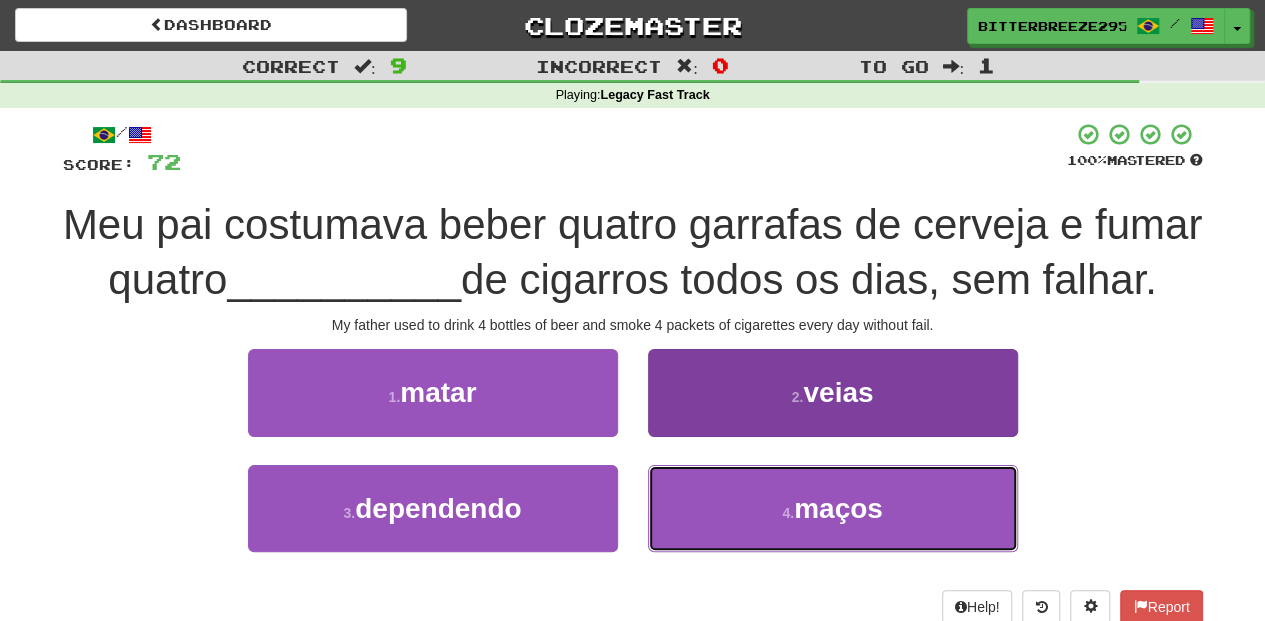 drag, startPoint x: 789, startPoint y: 512, endPoint x: 761, endPoint y: 499, distance: 30.870699 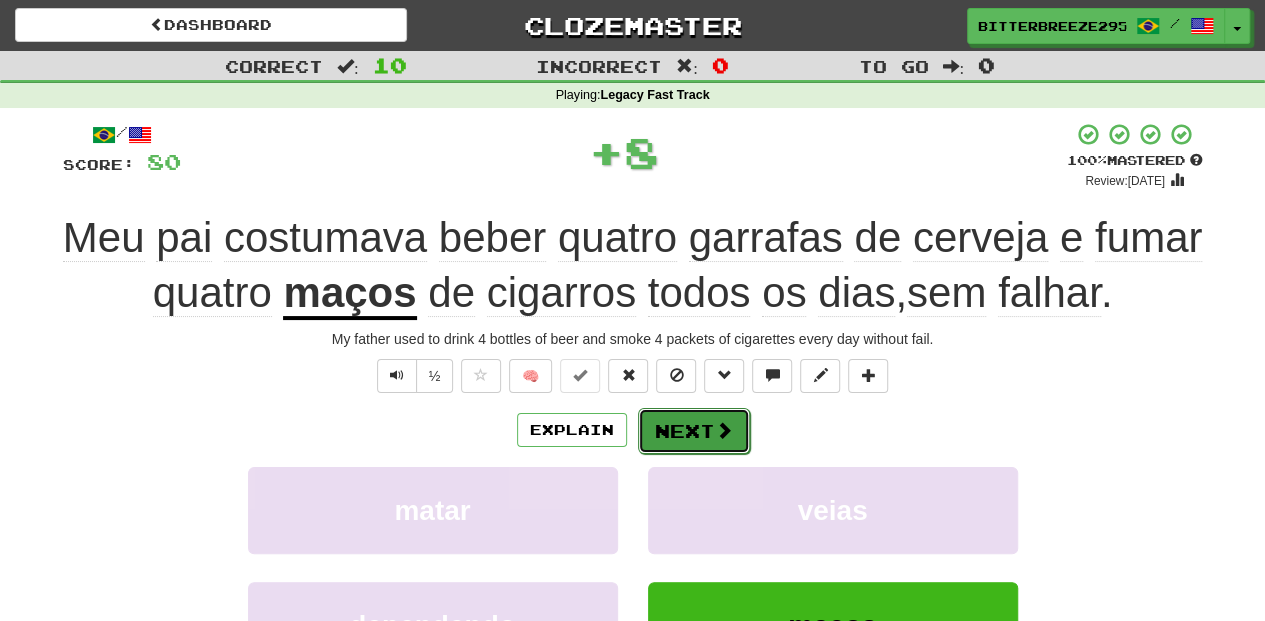 click on "Next" at bounding box center (694, 431) 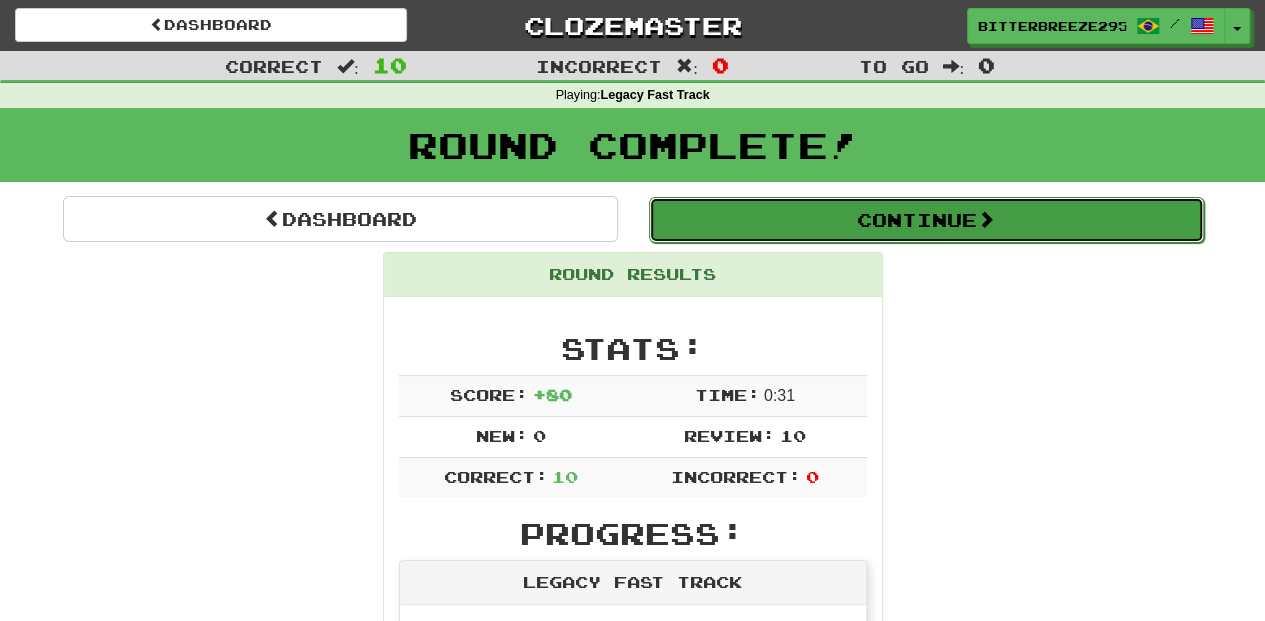 click on "Continue" at bounding box center [926, 220] 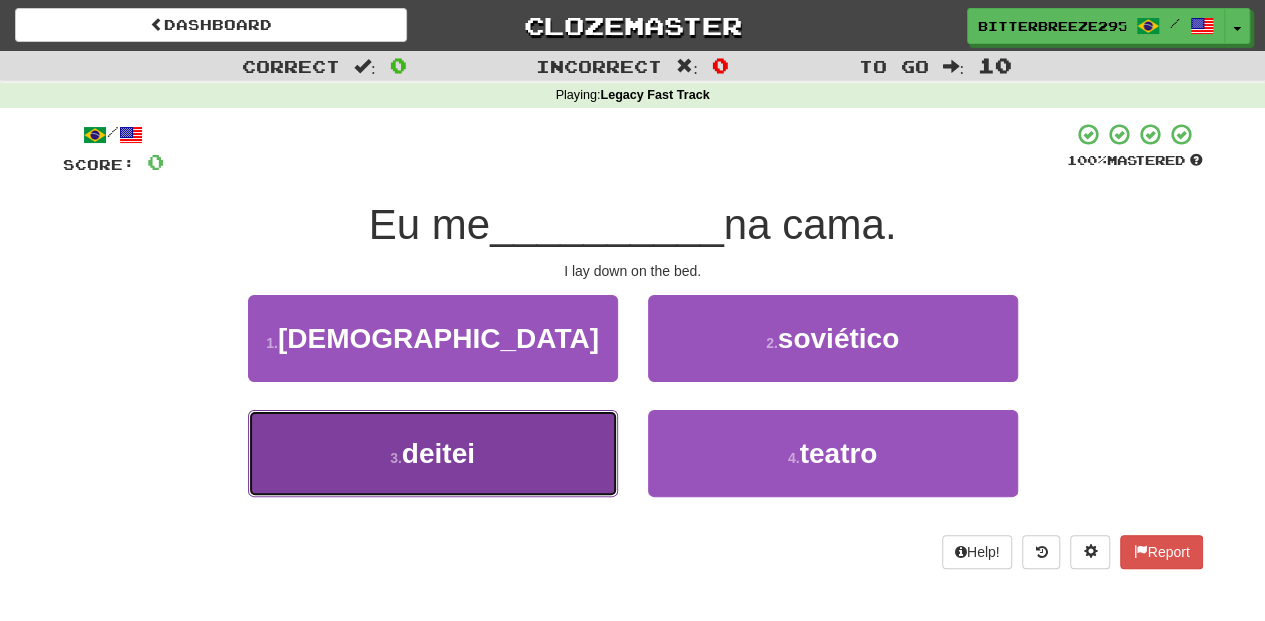 click on "3 .  deitei" at bounding box center (433, 453) 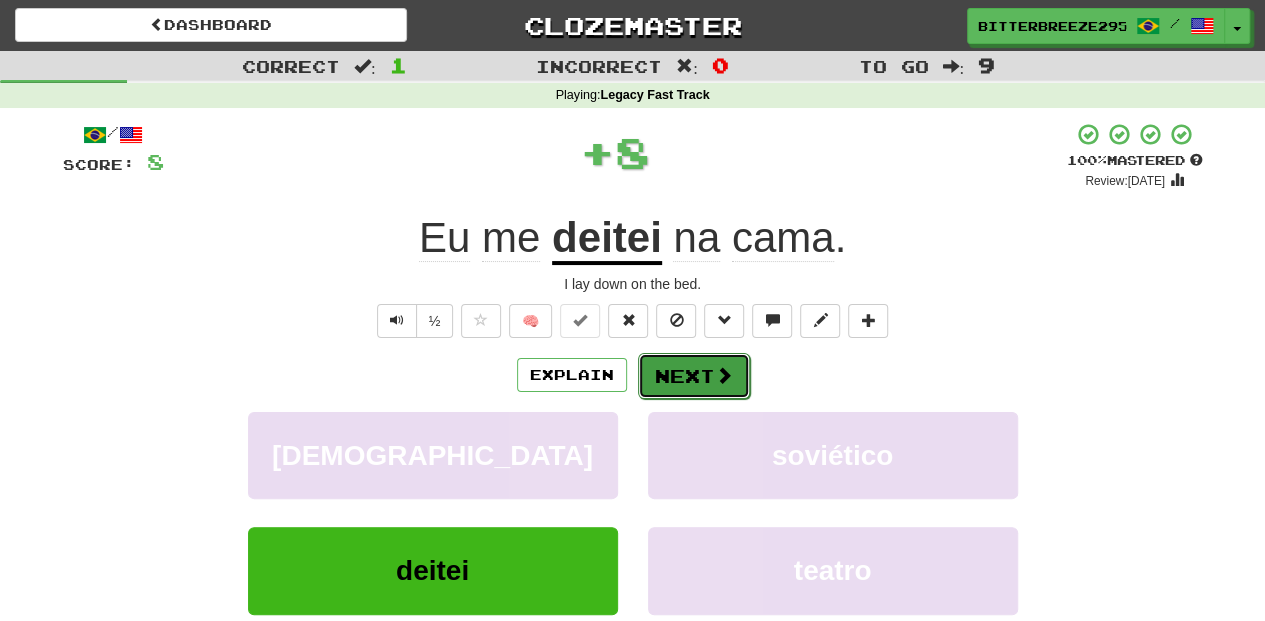 click on "Next" at bounding box center (694, 376) 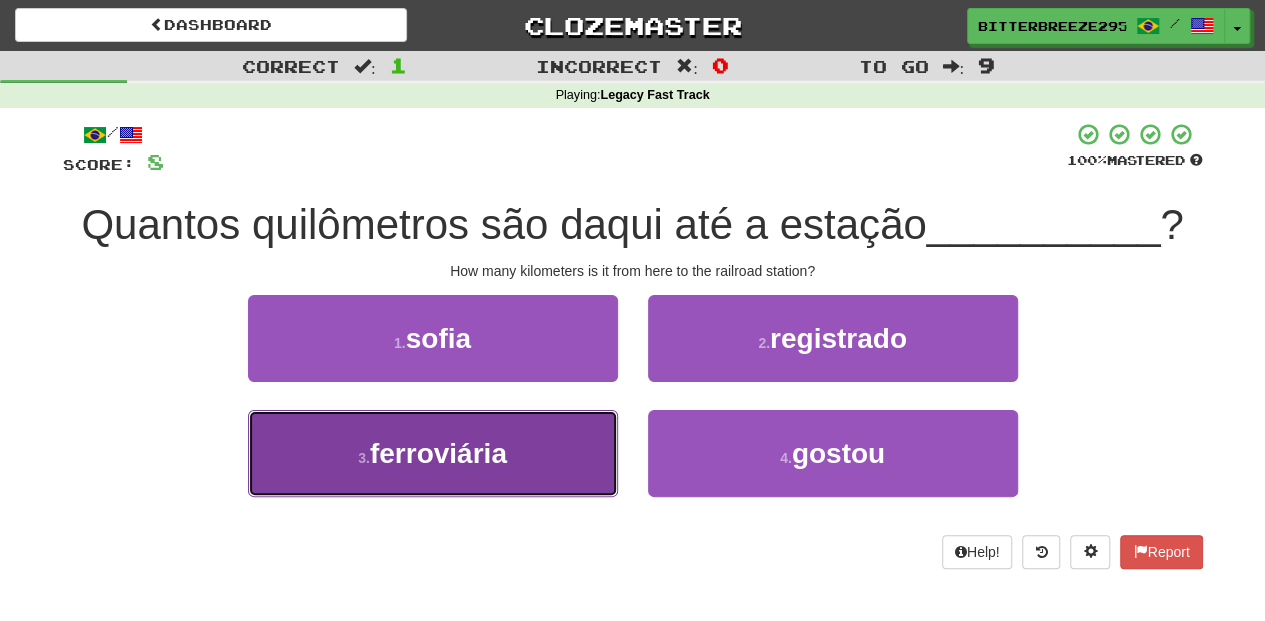 click on "3 .  ferroviária" at bounding box center [433, 453] 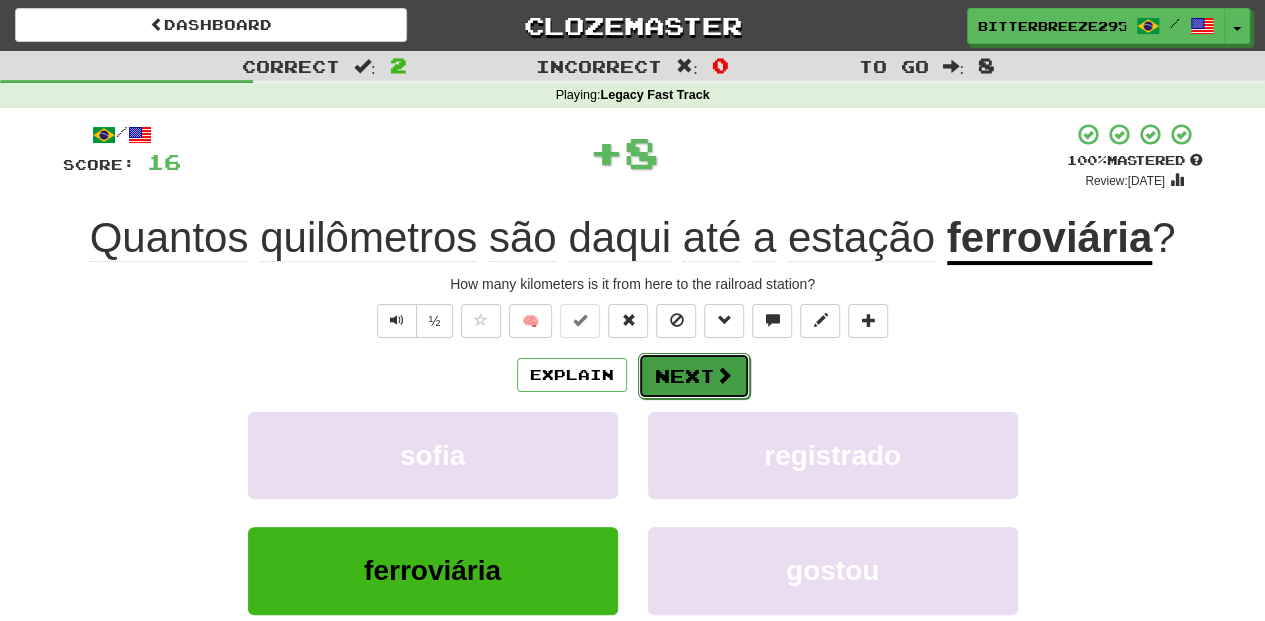 click on "Next" at bounding box center (694, 376) 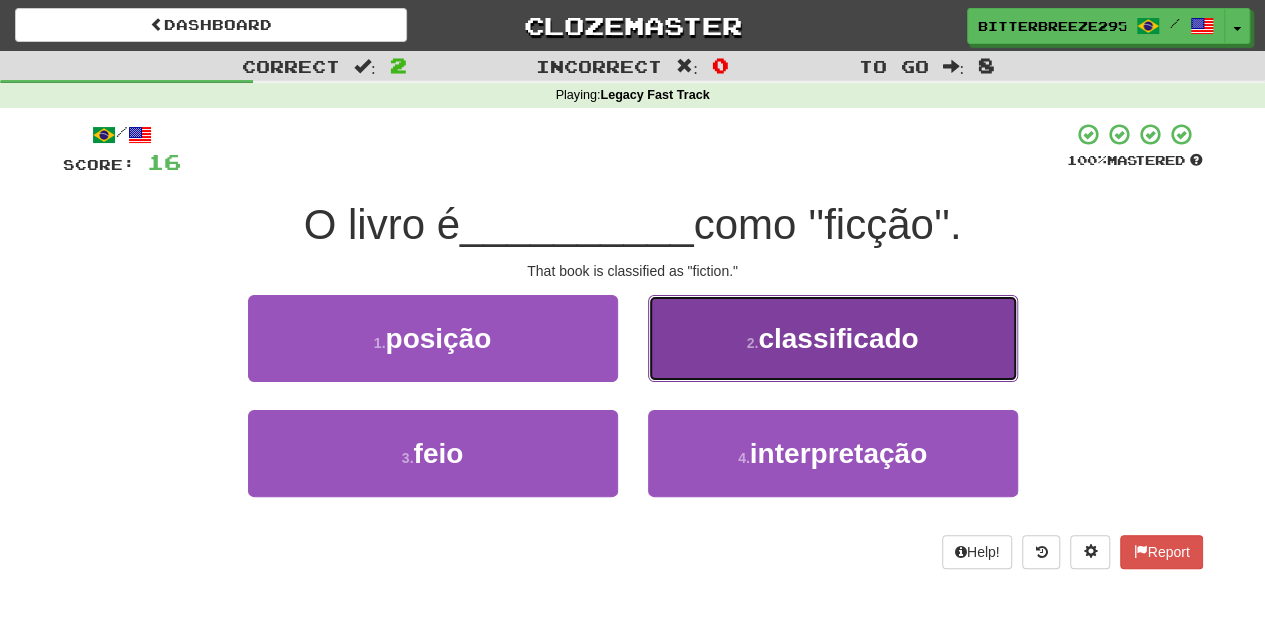 click on "2 .  classificado" at bounding box center (833, 338) 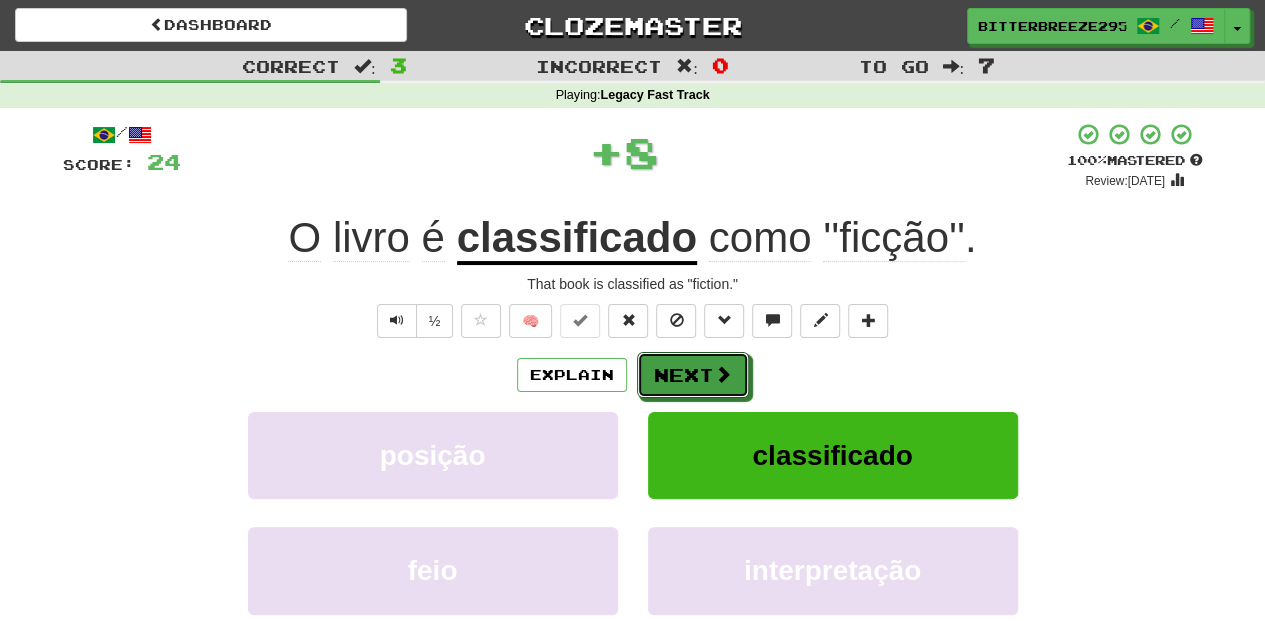 click on "Next" at bounding box center [693, 375] 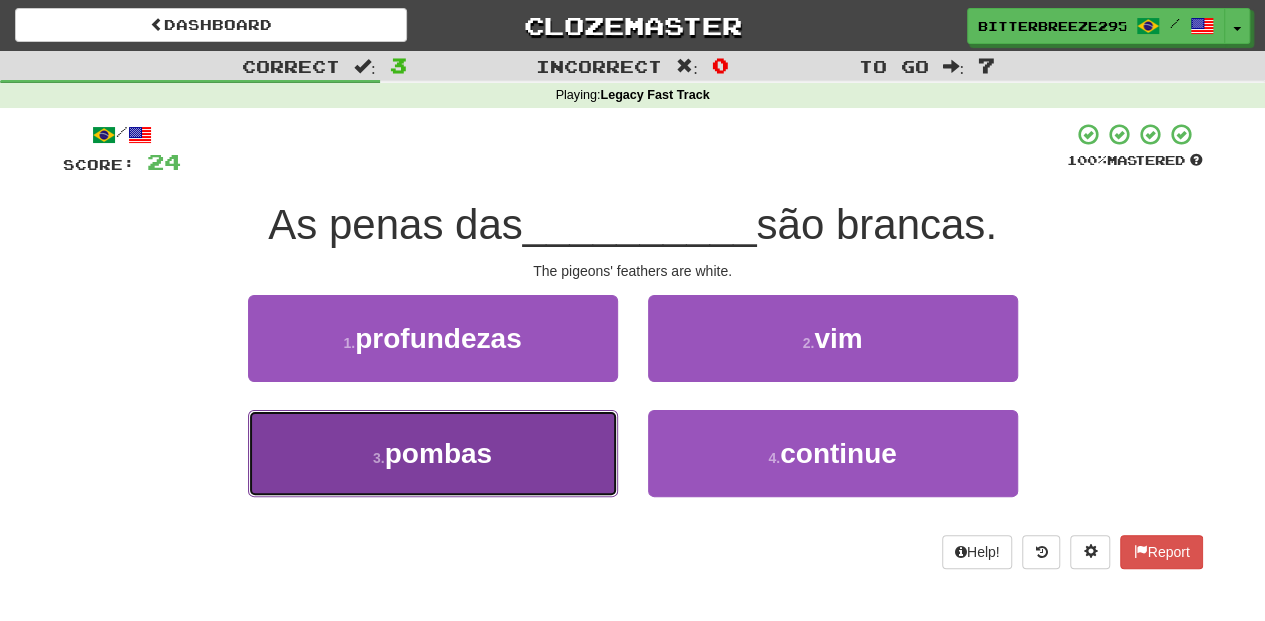 click on "3 .  pombas" at bounding box center (433, 453) 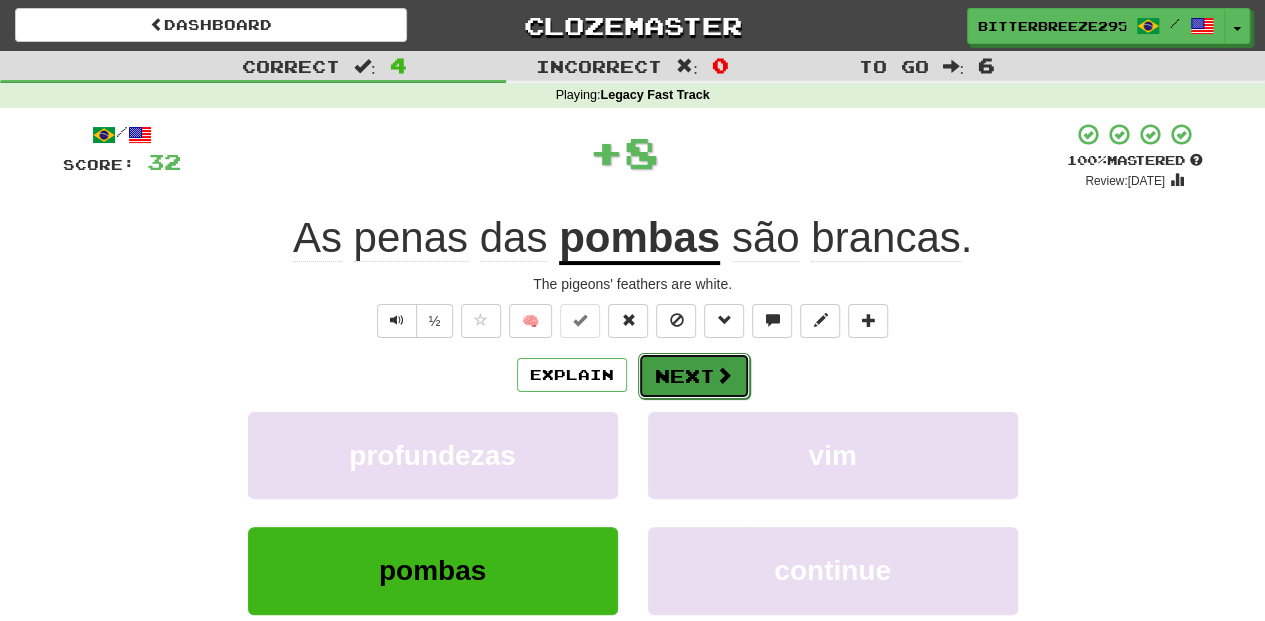 click on "Next" at bounding box center [694, 376] 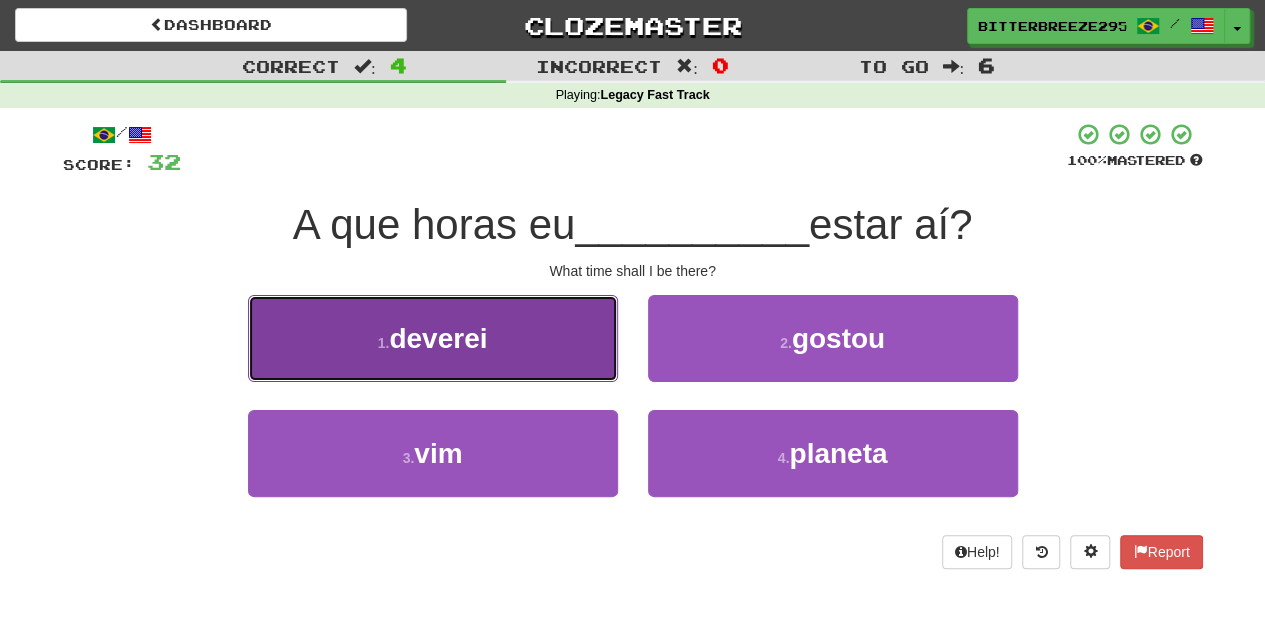 click on "1 .  deverei" at bounding box center [433, 338] 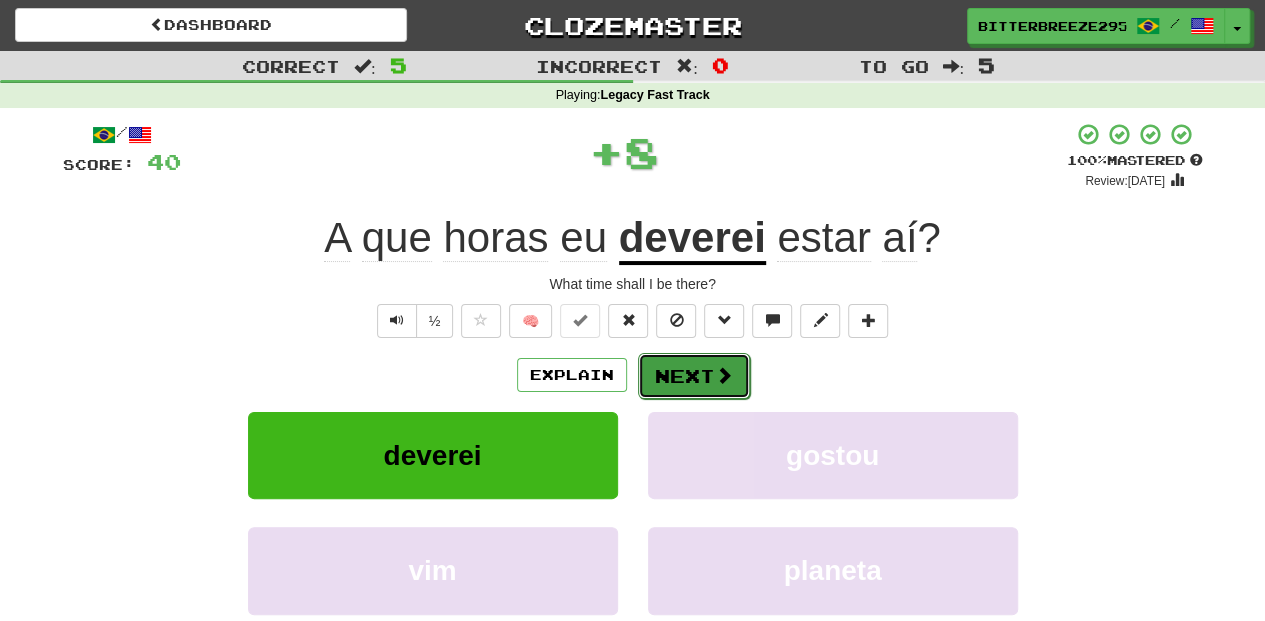 click on "Next" at bounding box center [694, 376] 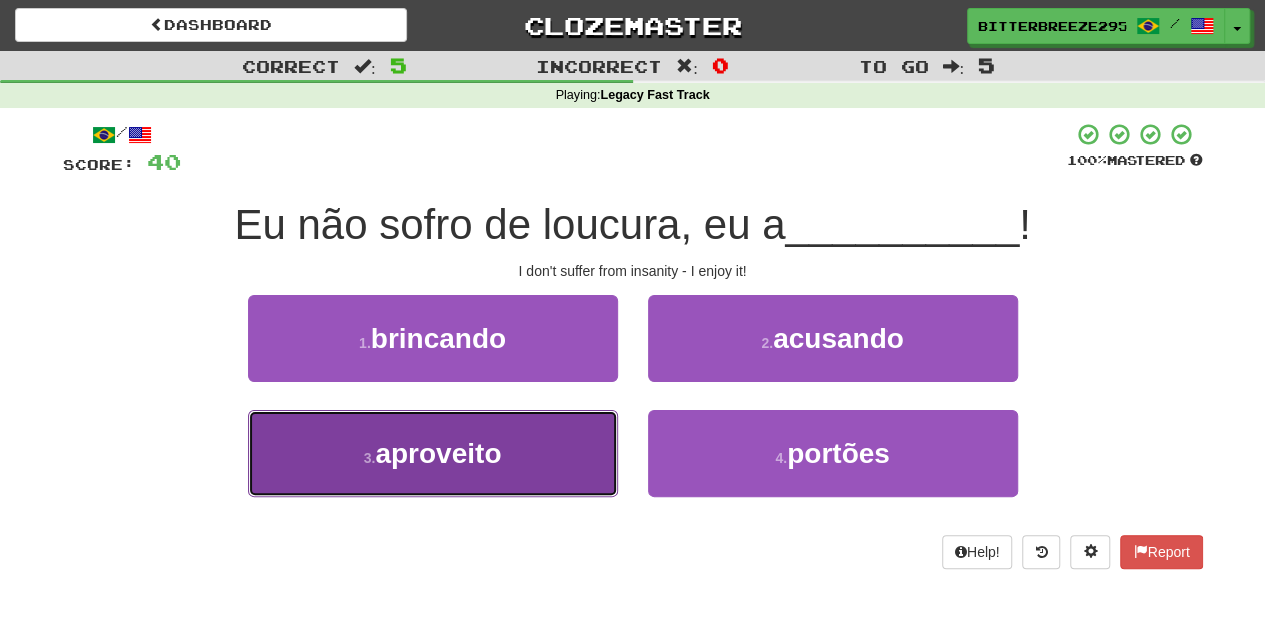 click on "3 .  aproveito" at bounding box center [433, 453] 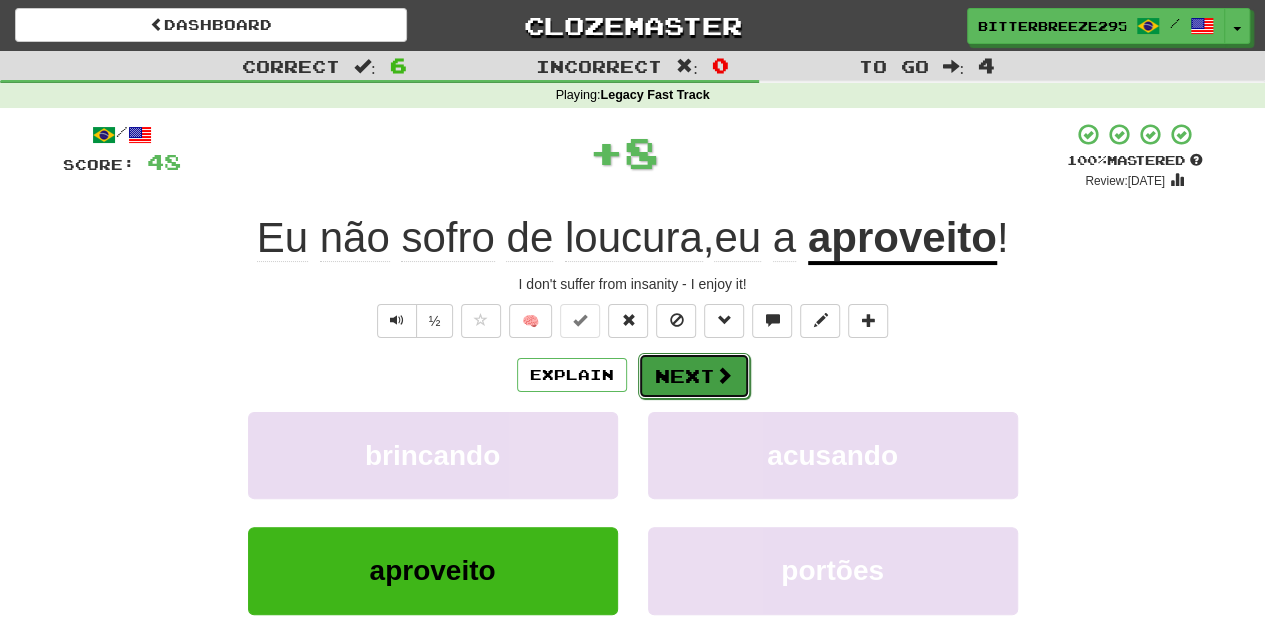 click on "Next" at bounding box center (694, 376) 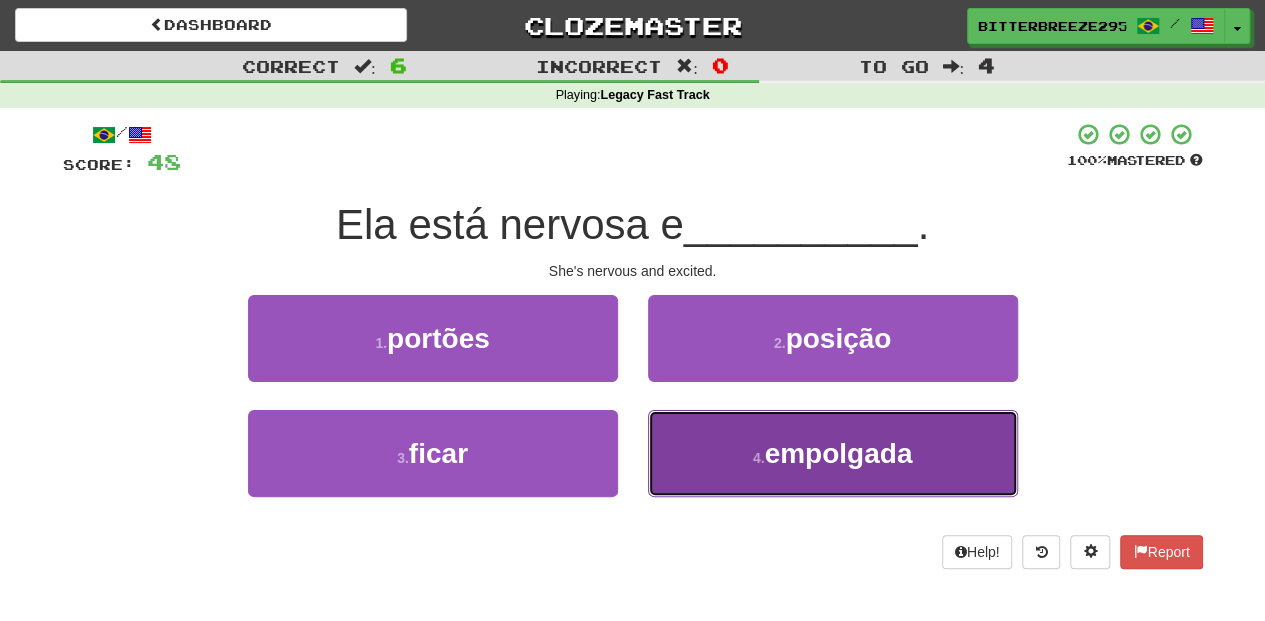 click on "4 .  empolgada" at bounding box center [833, 453] 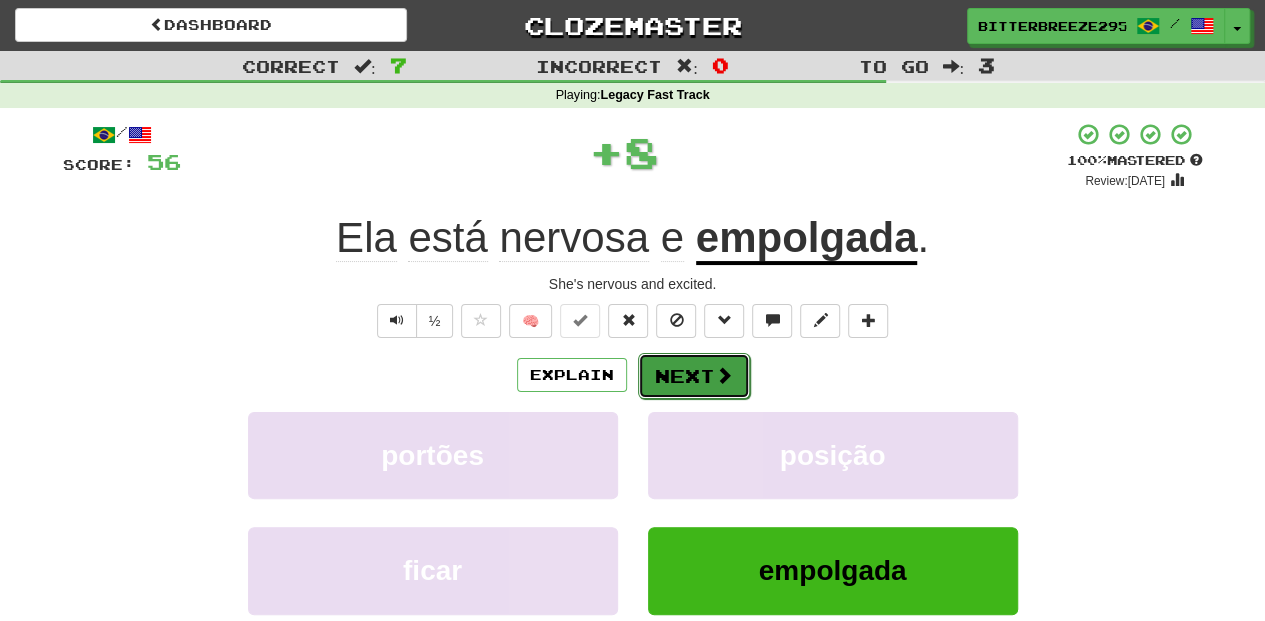 click at bounding box center (724, 375) 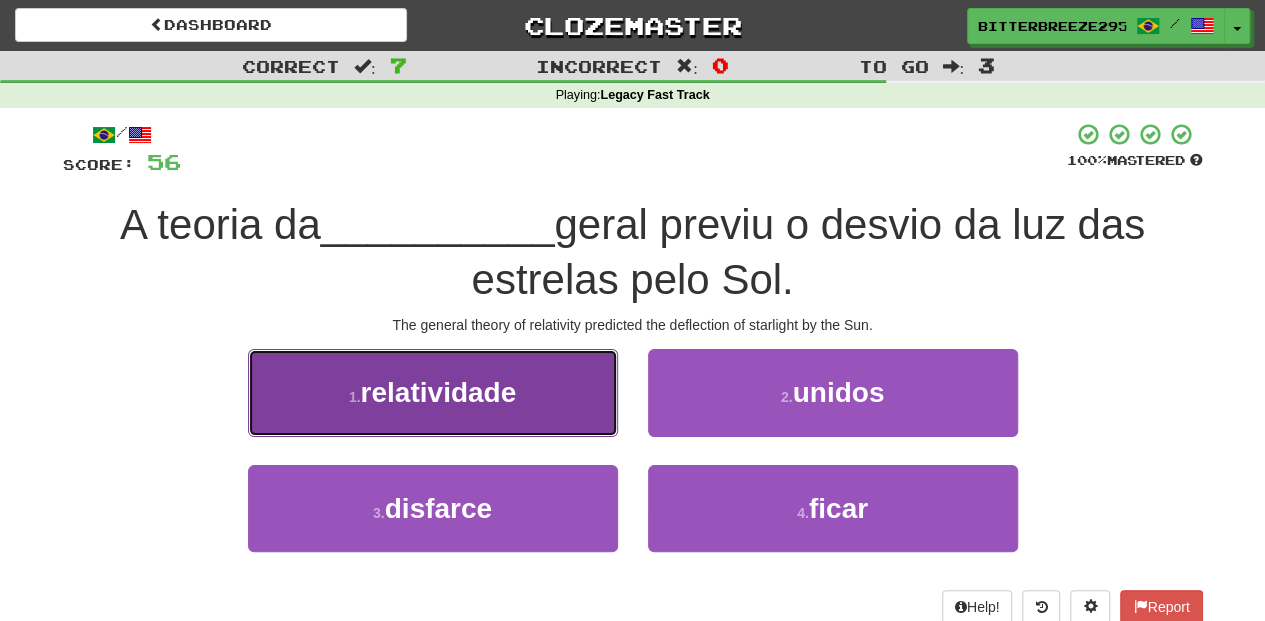 click on "1 .  relatividade" at bounding box center [433, 392] 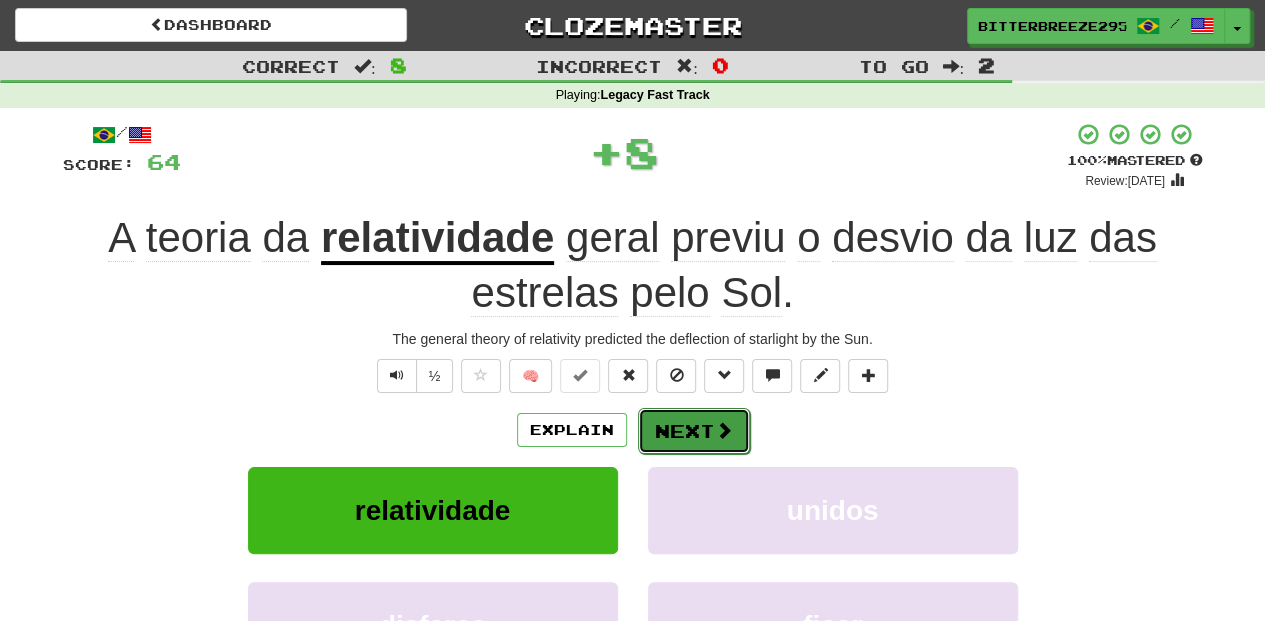 click on "Next" at bounding box center (694, 431) 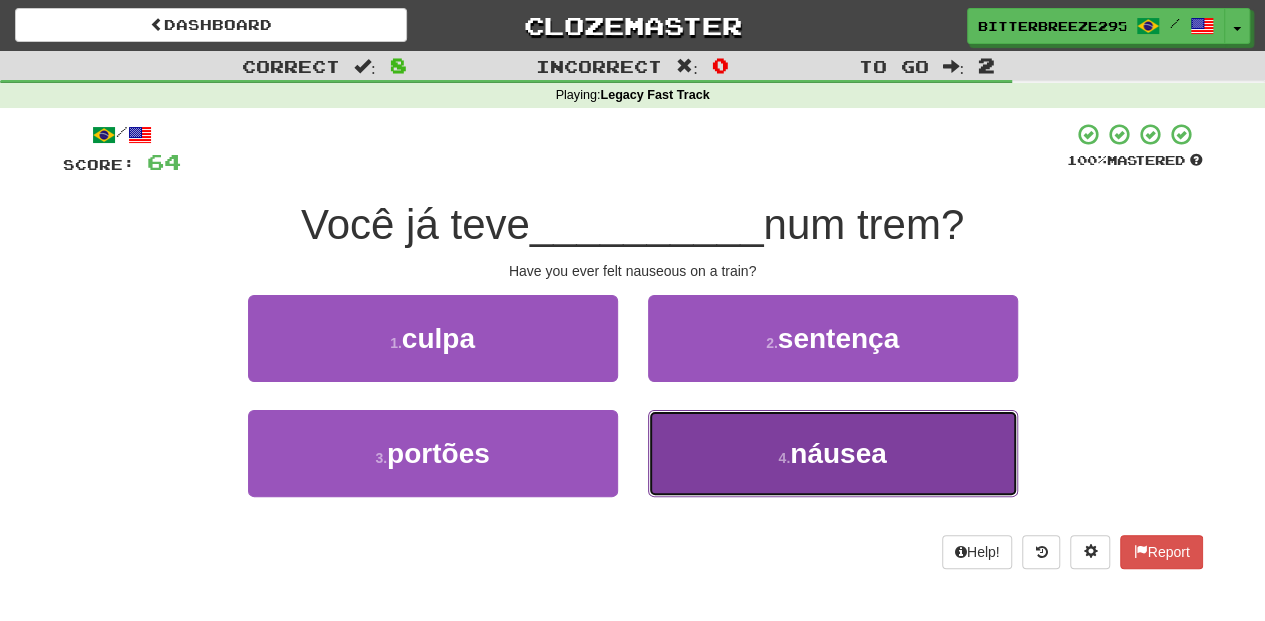 click on "4 .  náusea" at bounding box center (833, 453) 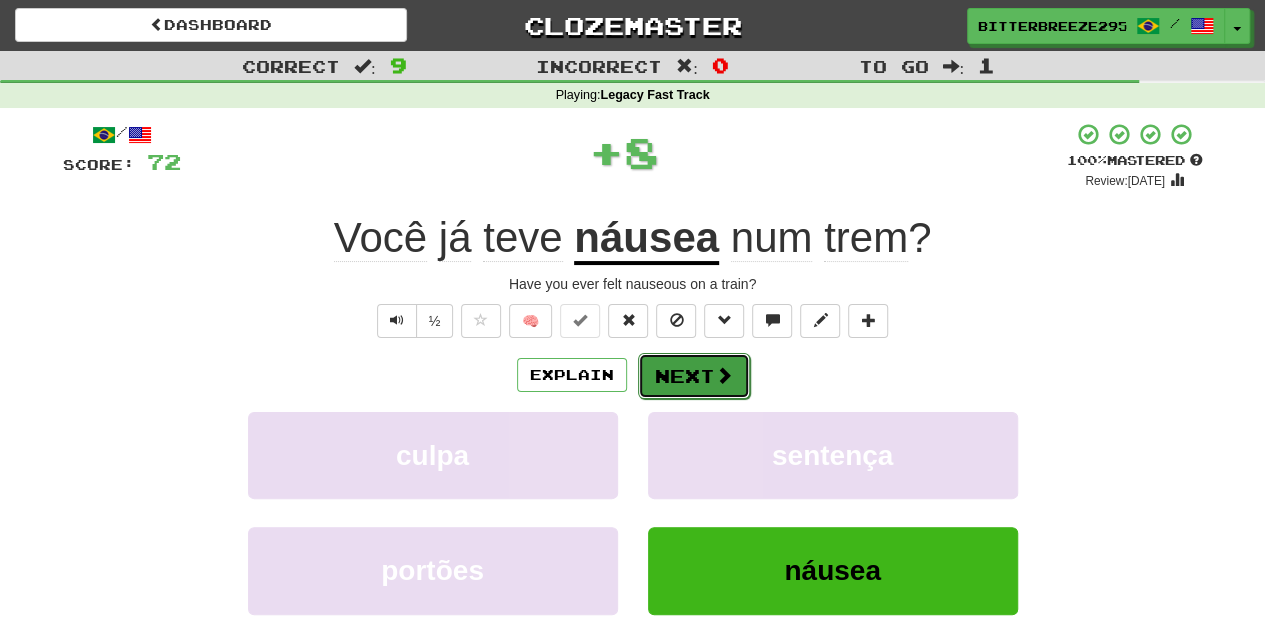 click on "Next" at bounding box center (694, 376) 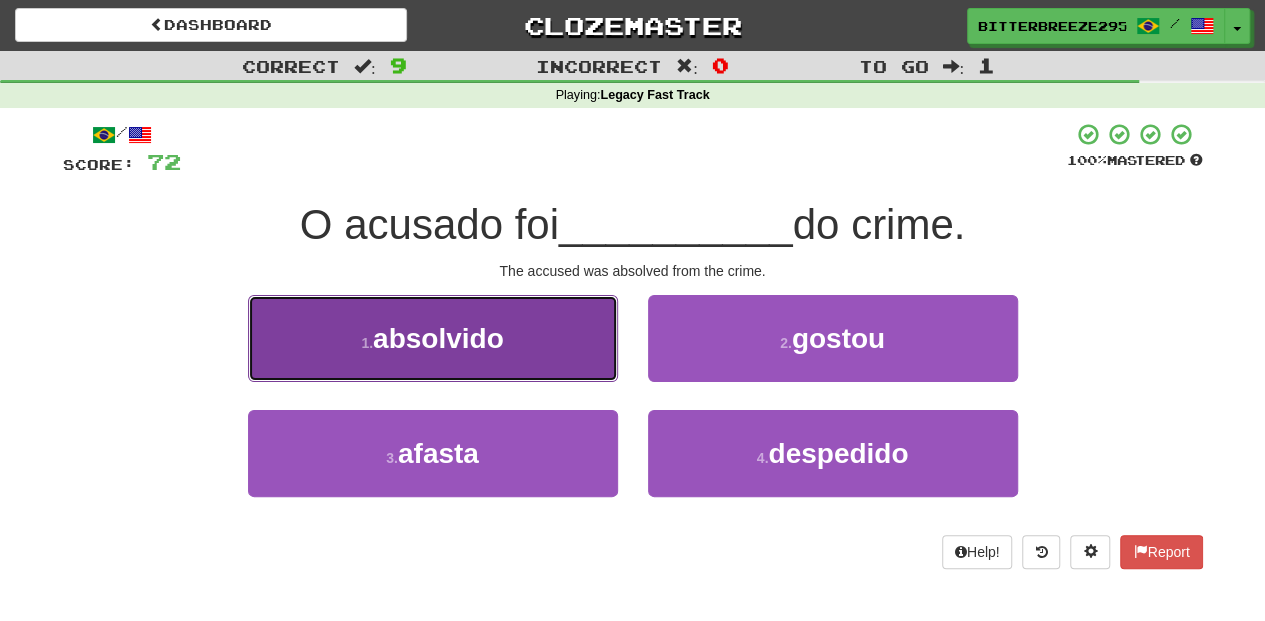 click on "1 .  absolvido" at bounding box center (433, 338) 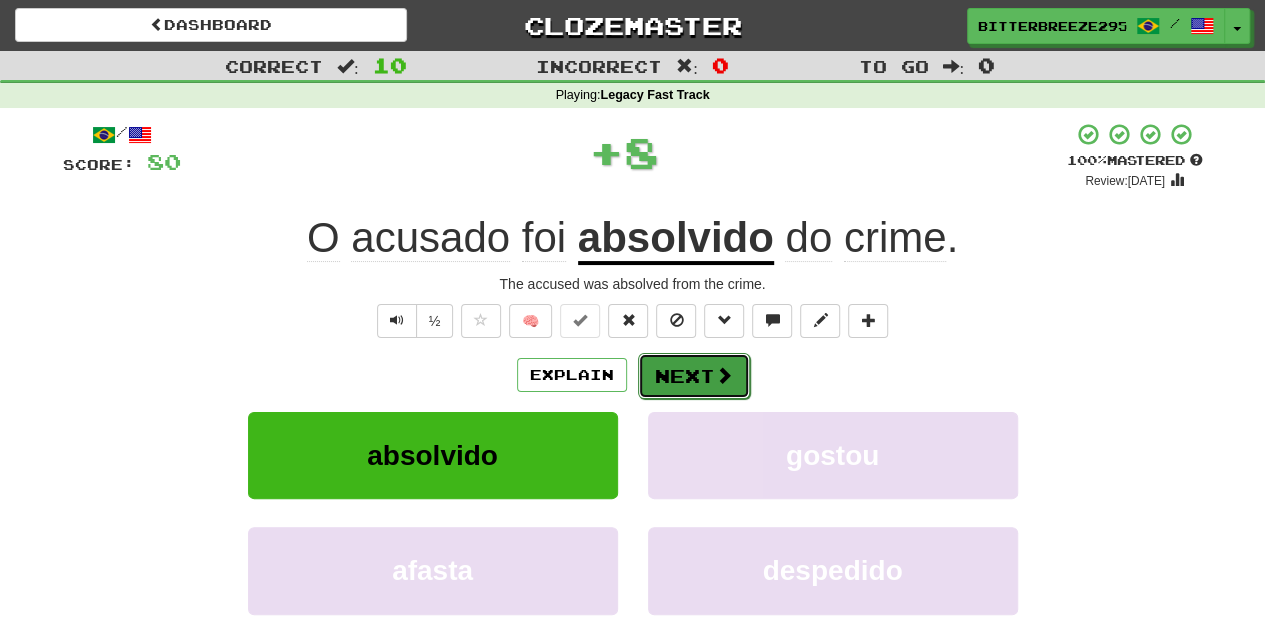 click on "Next" at bounding box center [694, 376] 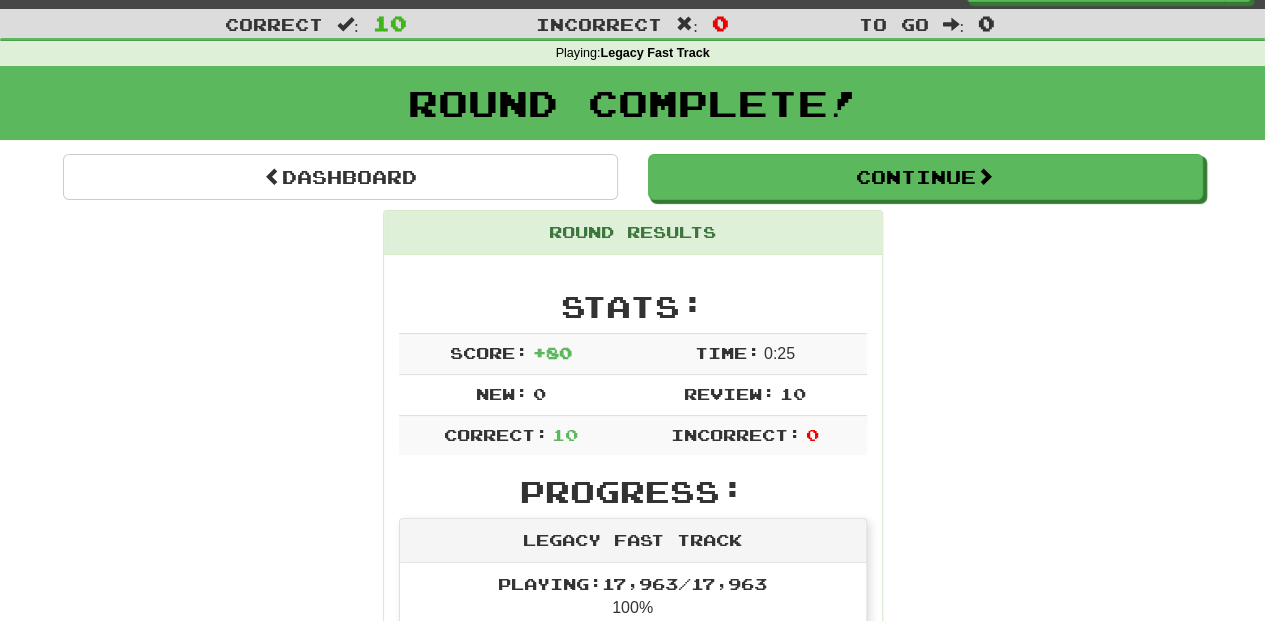 scroll, scrollTop: 0, scrollLeft: 0, axis: both 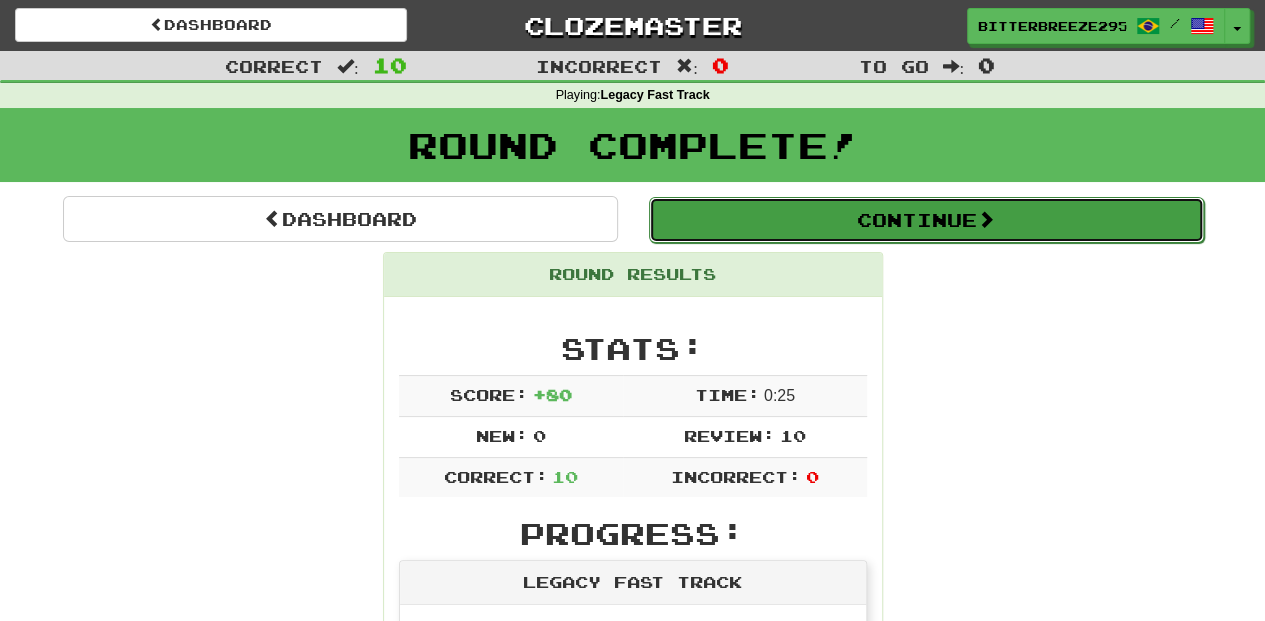 click on "Continue" at bounding box center [926, 220] 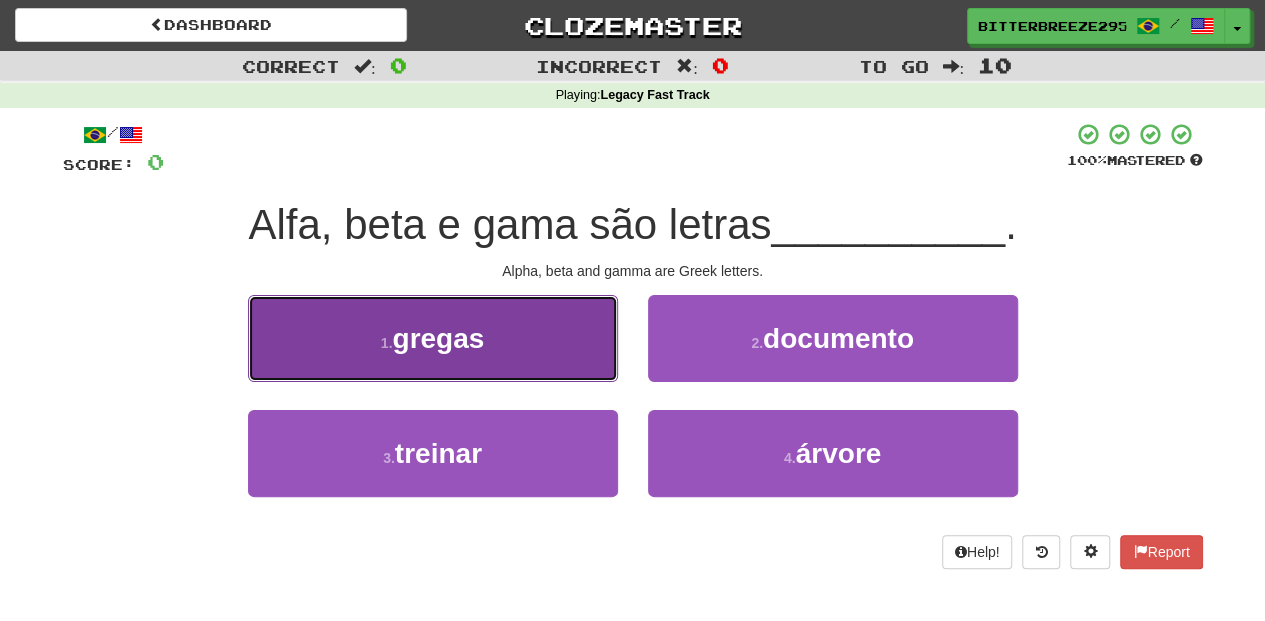 drag, startPoint x: 522, startPoint y: 353, endPoint x: 537, endPoint y: 359, distance: 16.155495 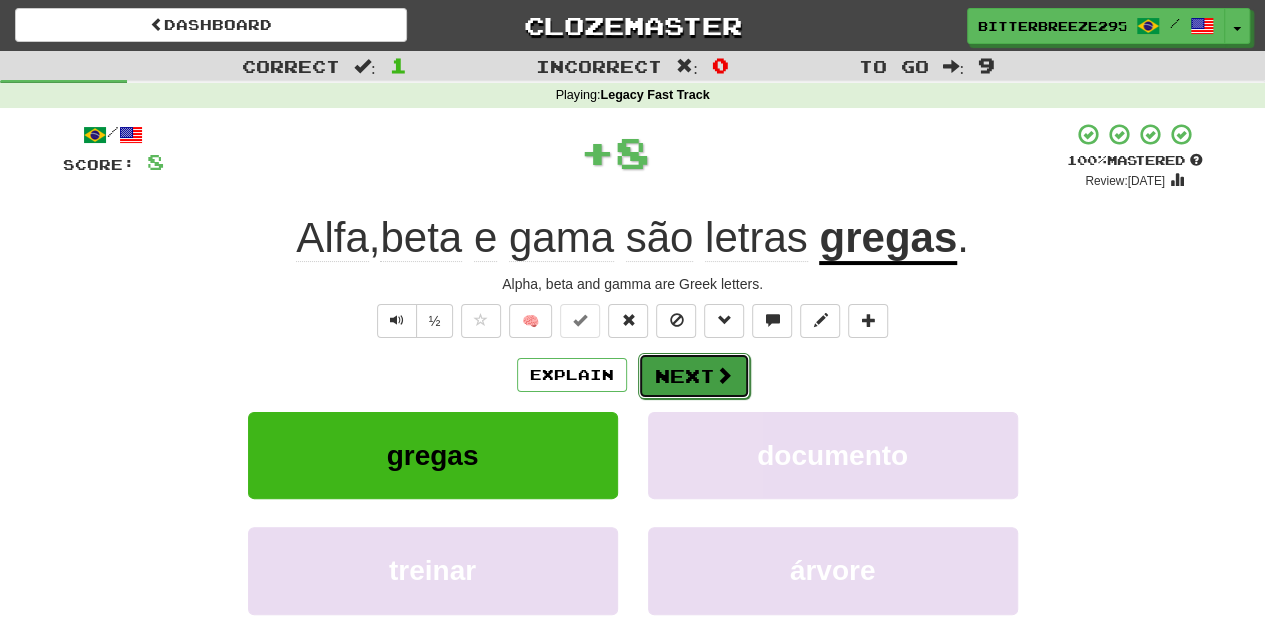 click on "Next" at bounding box center (694, 376) 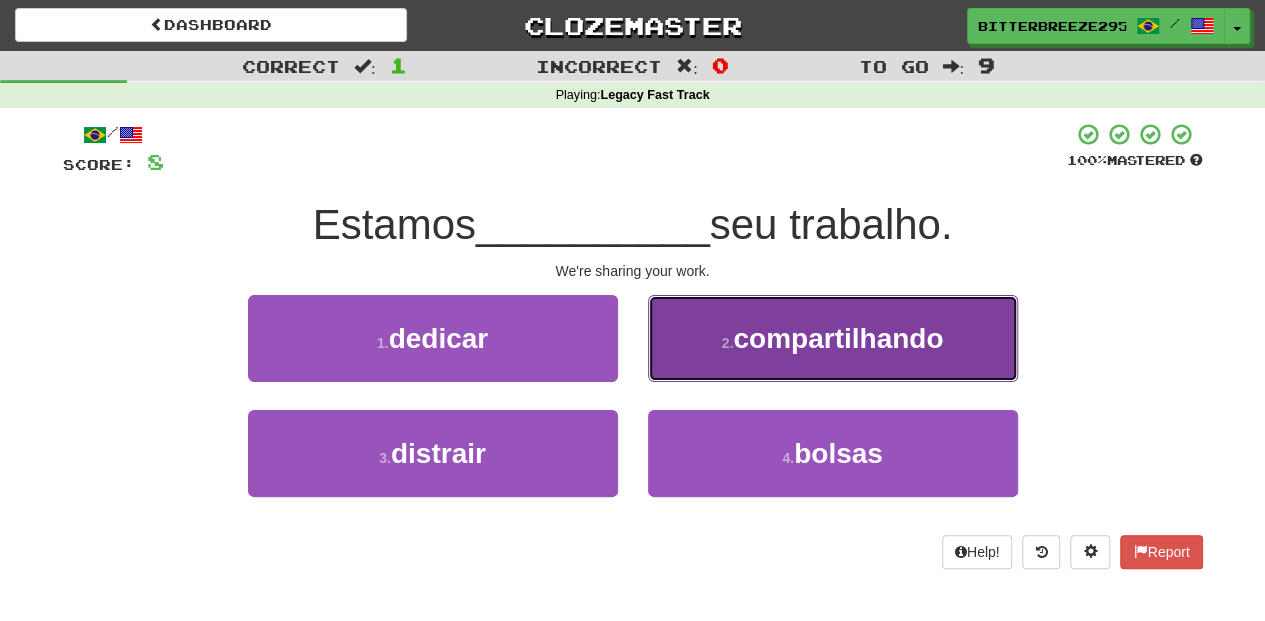 click on "2 .  compartilhando" at bounding box center [833, 338] 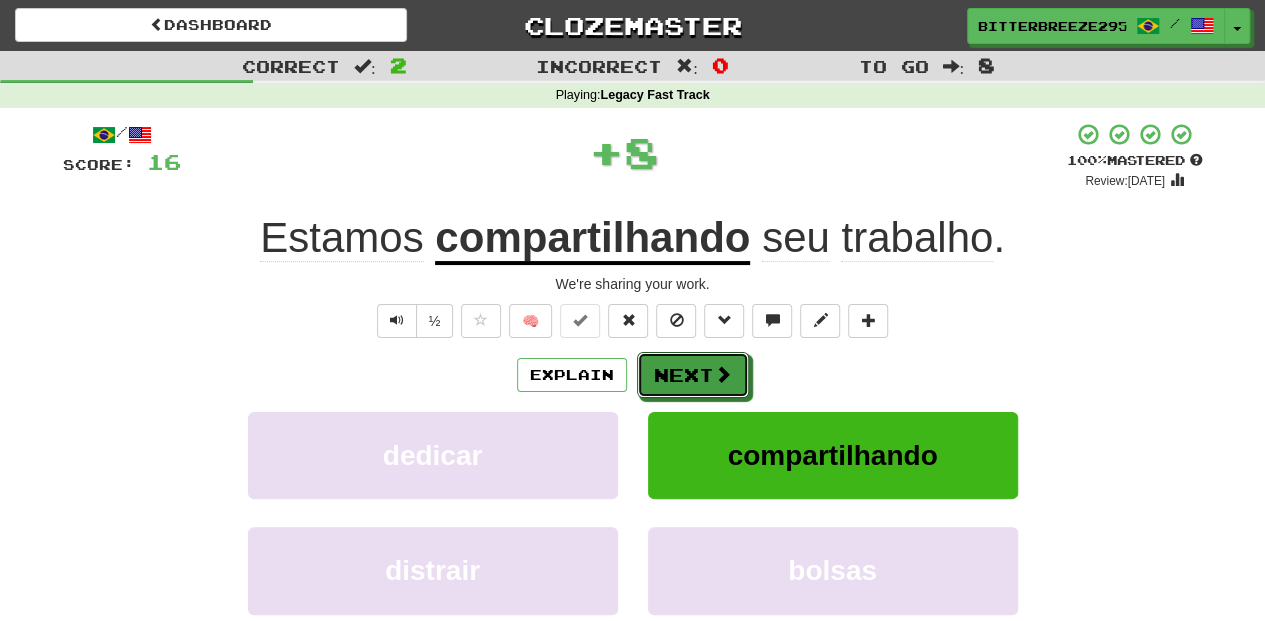click on "Next" at bounding box center [693, 375] 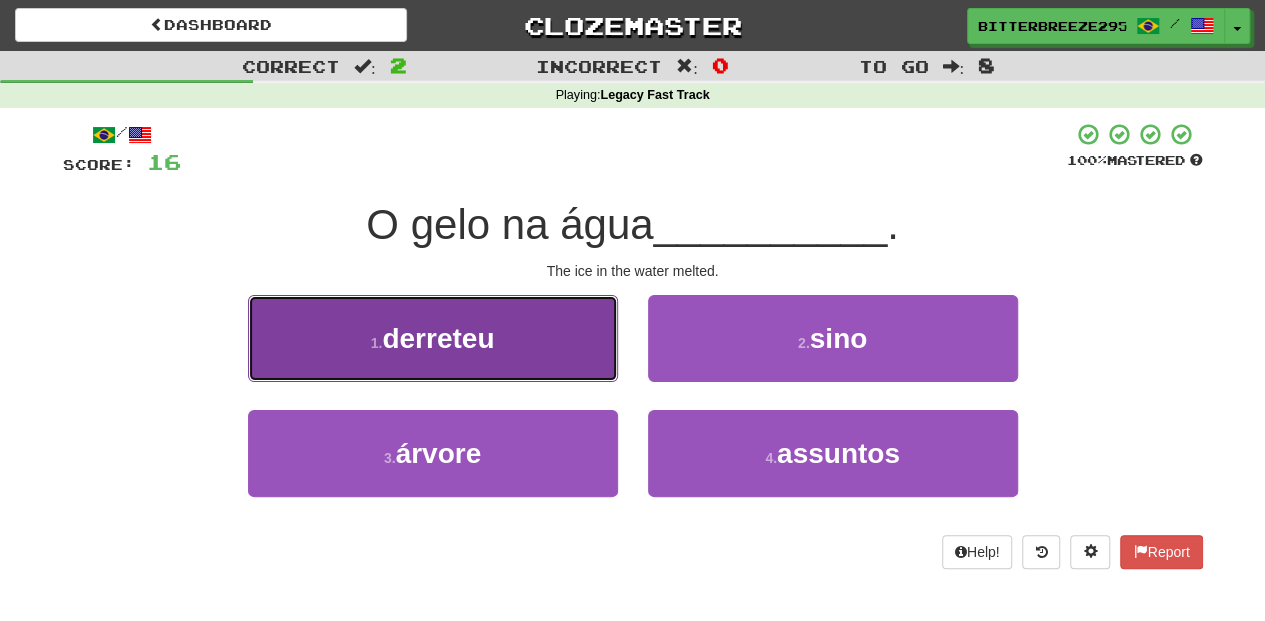 click on "1 .  derreteu" at bounding box center [433, 338] 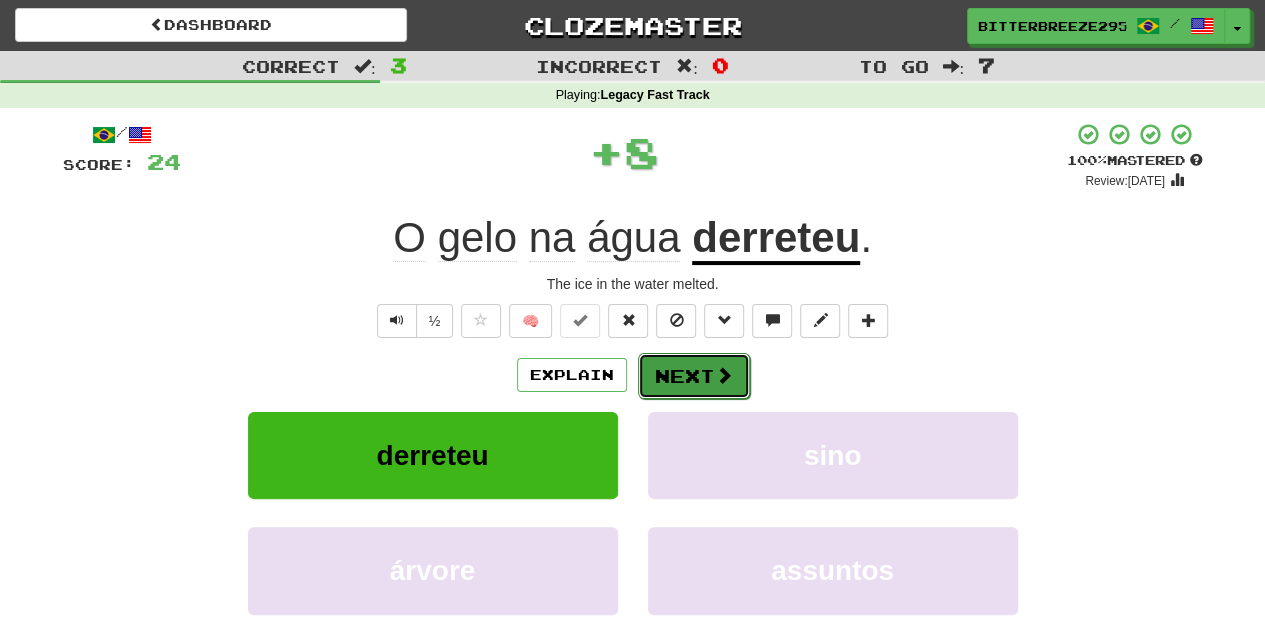 click on "Next" at bounding box center [694, 376] 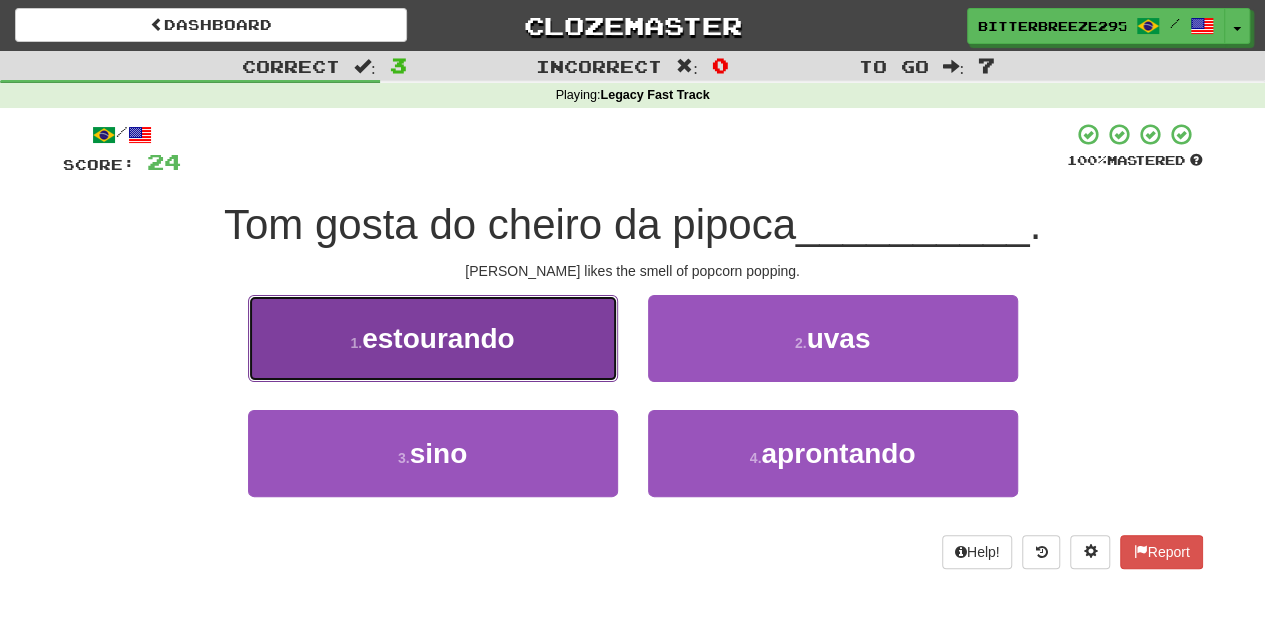 click on "1 .  estourando" at bounding box center (433, 338) 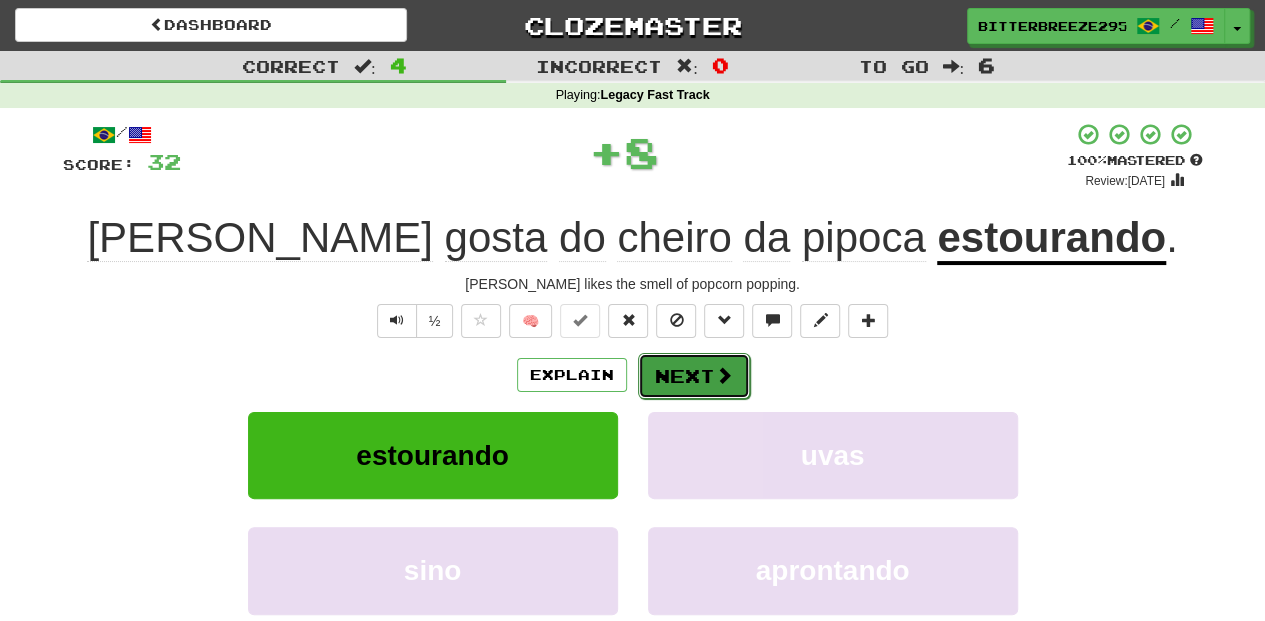 click on "Next" at bounding box center (694, 376) 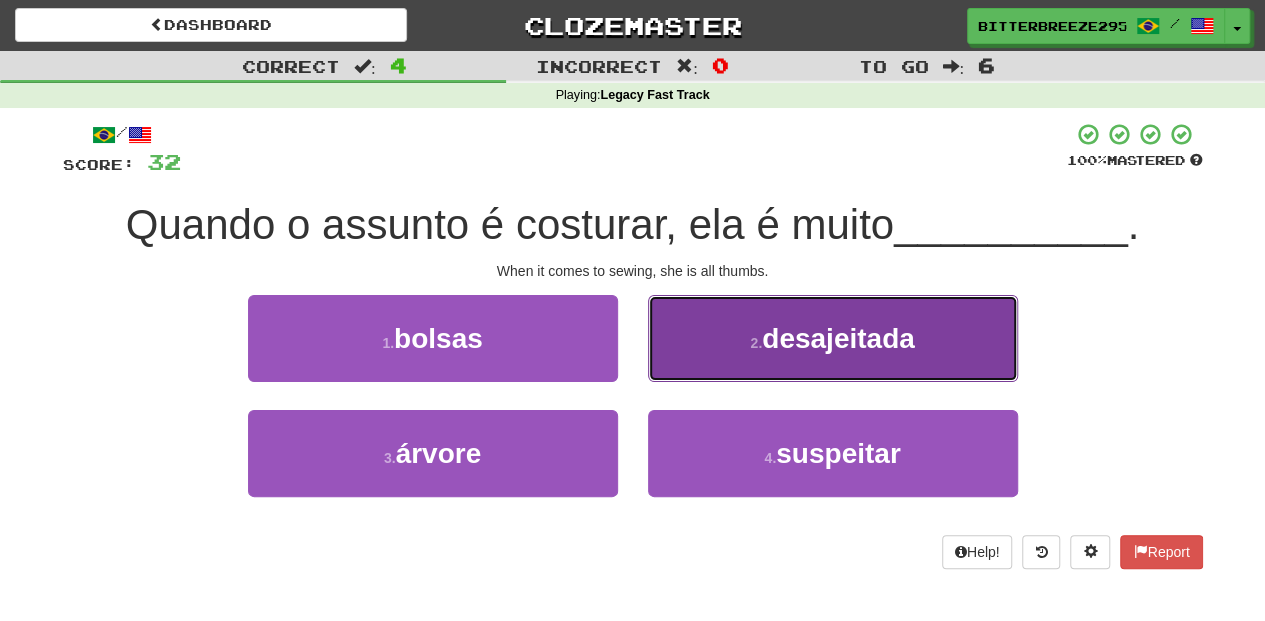 click on "2 .  desajeitada" at bounding box center [833, 338] 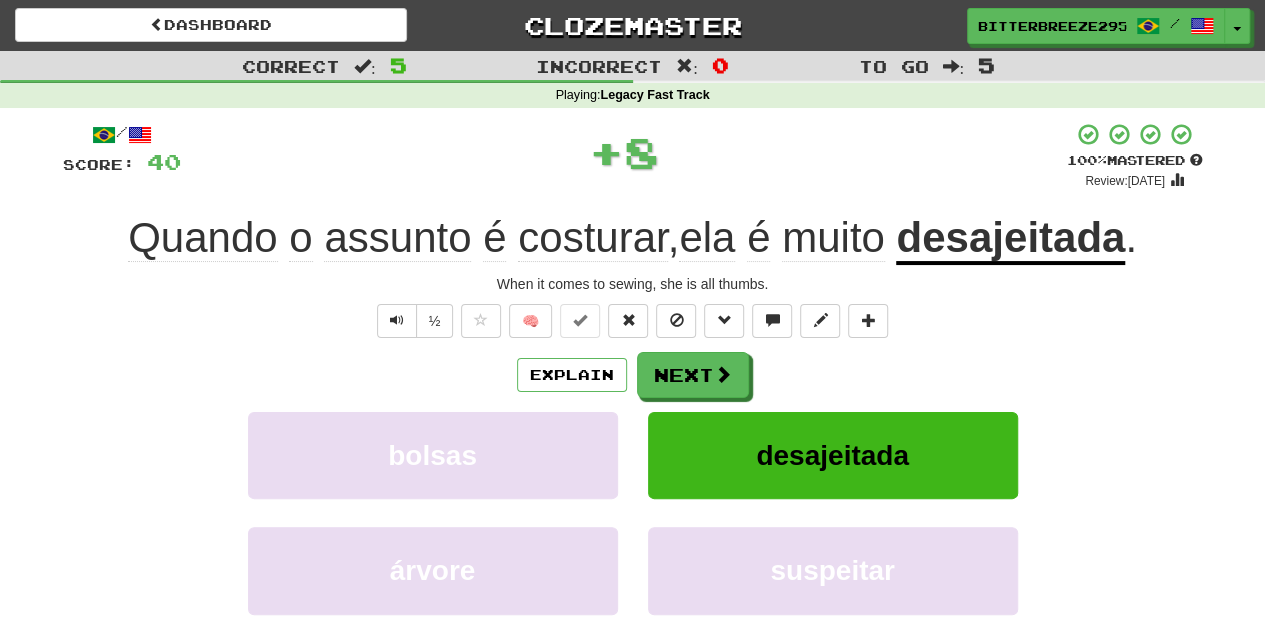 click on "Next" at bounding box center (693, 375) 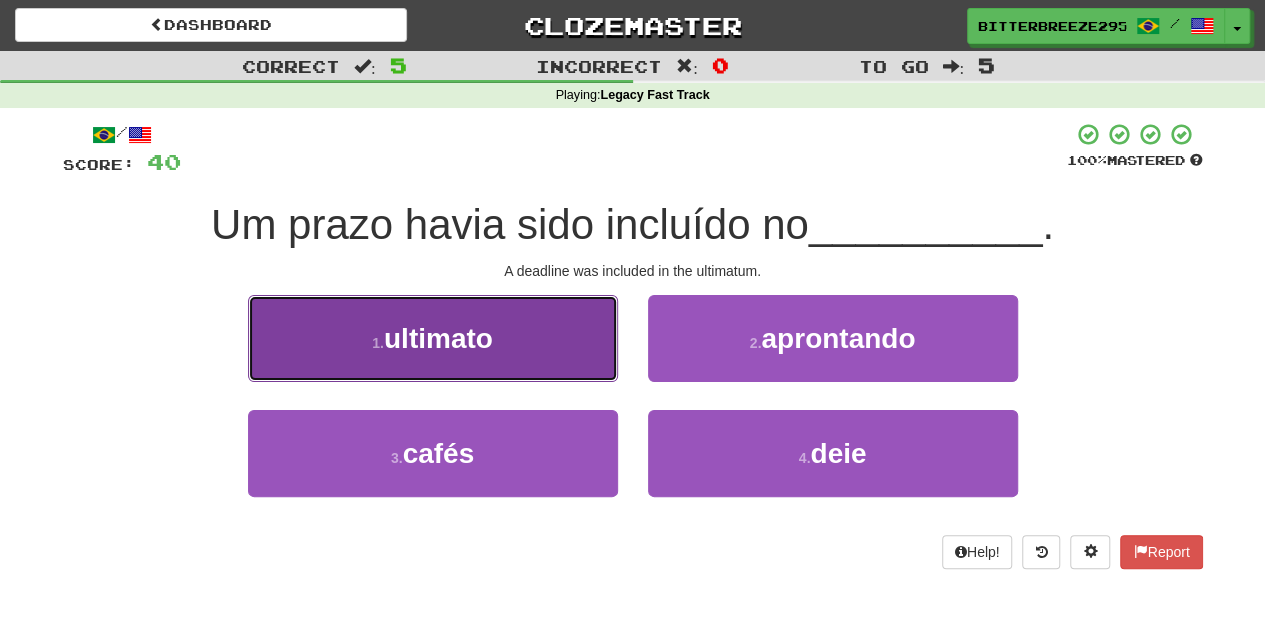 click on "1 .  ultimato" at bounding box center (433, 338) 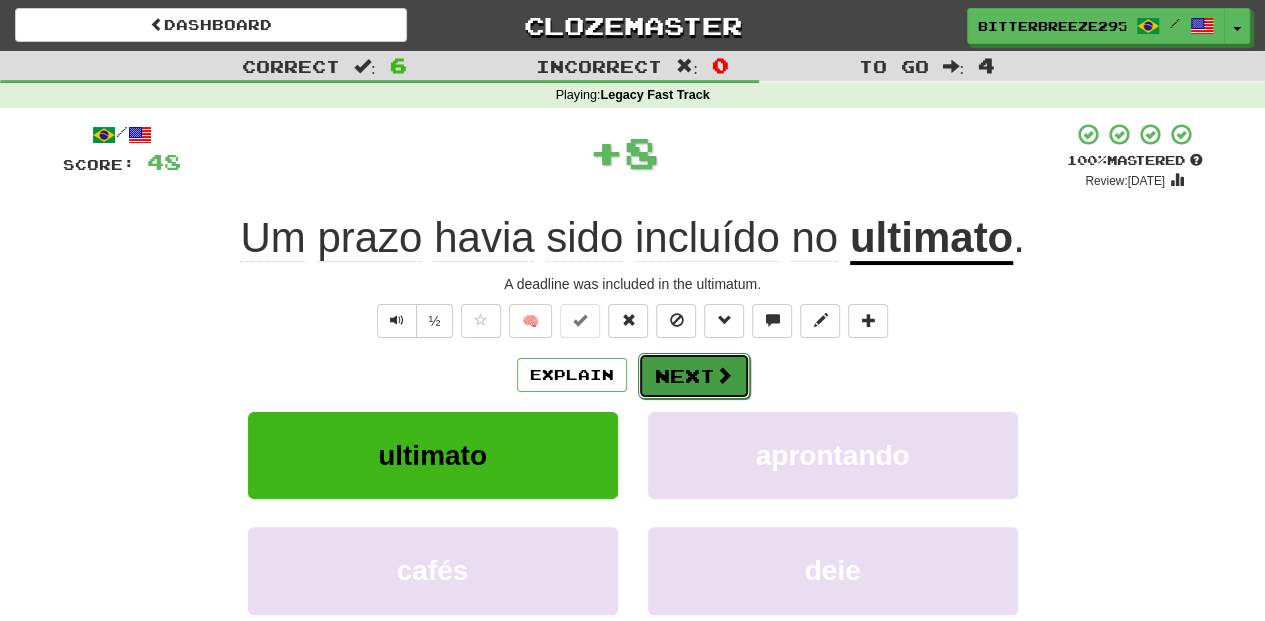 click on "Next" at bounding box center (694, 376) 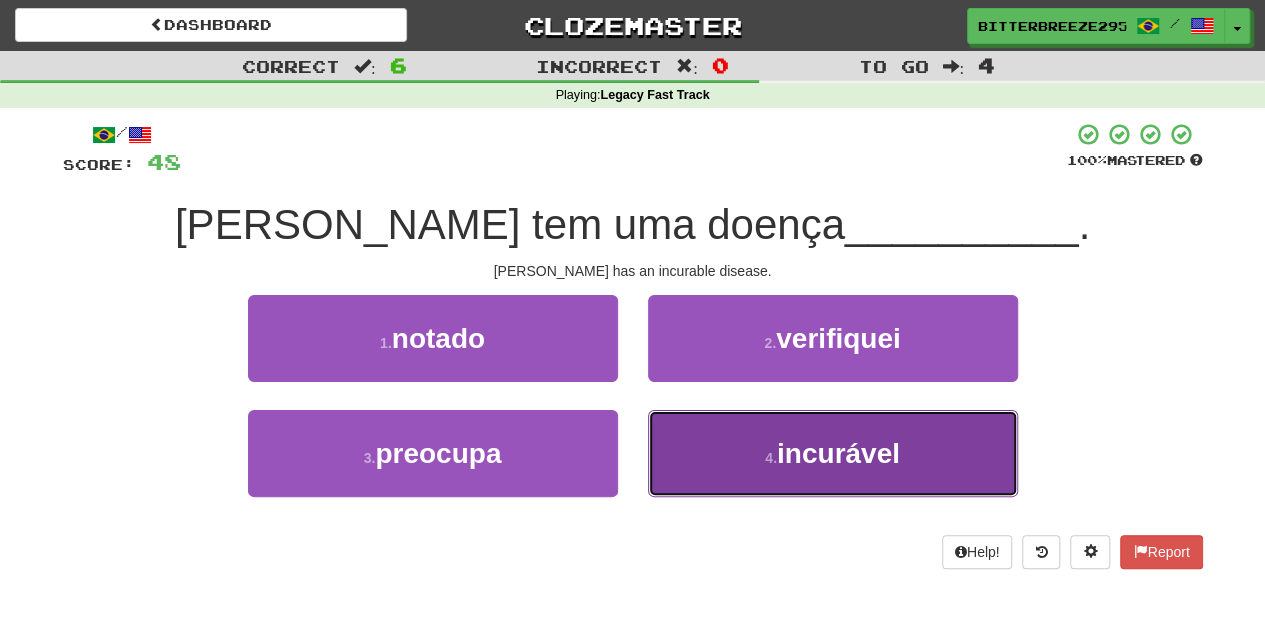 click on "4 .  incurável" at bounding box center (833, 453) 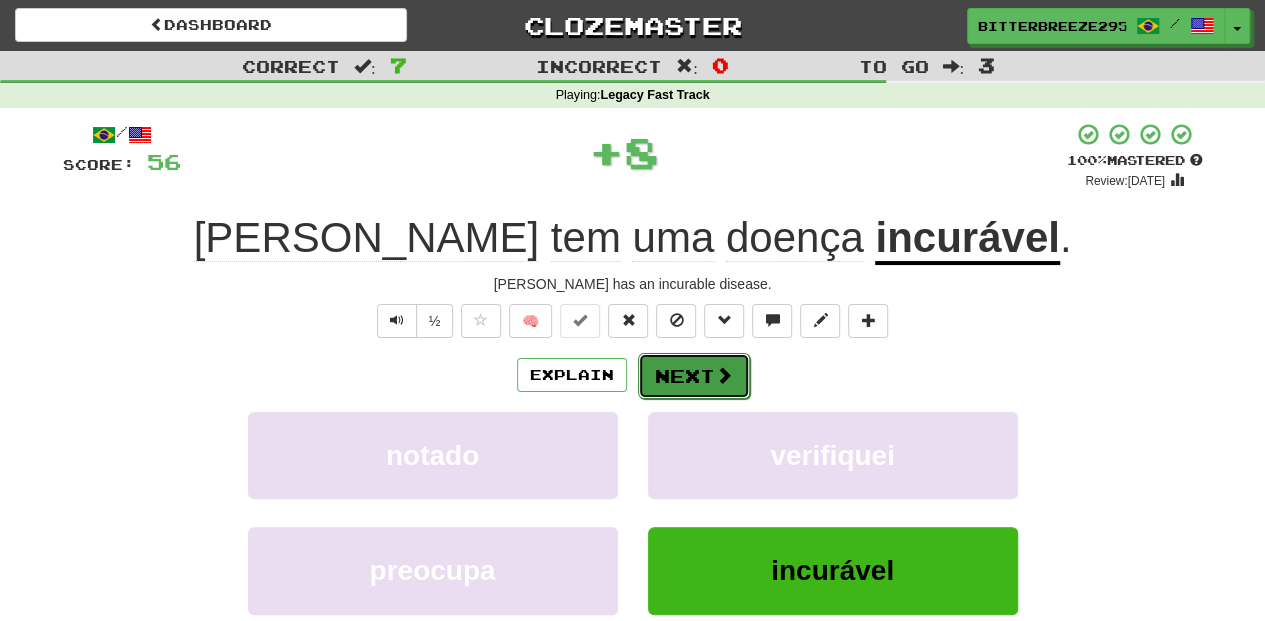 click on "Next" at bounding box center [694, 376] 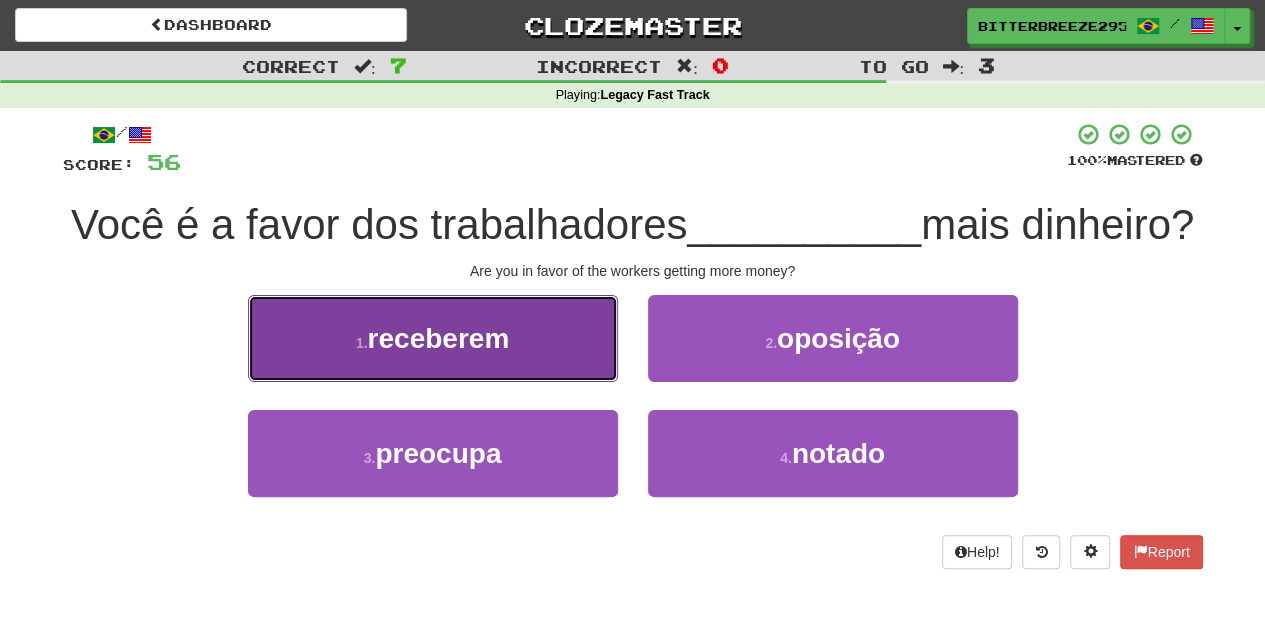 click on "1 .  receberem" at bounding box center (433, 338) 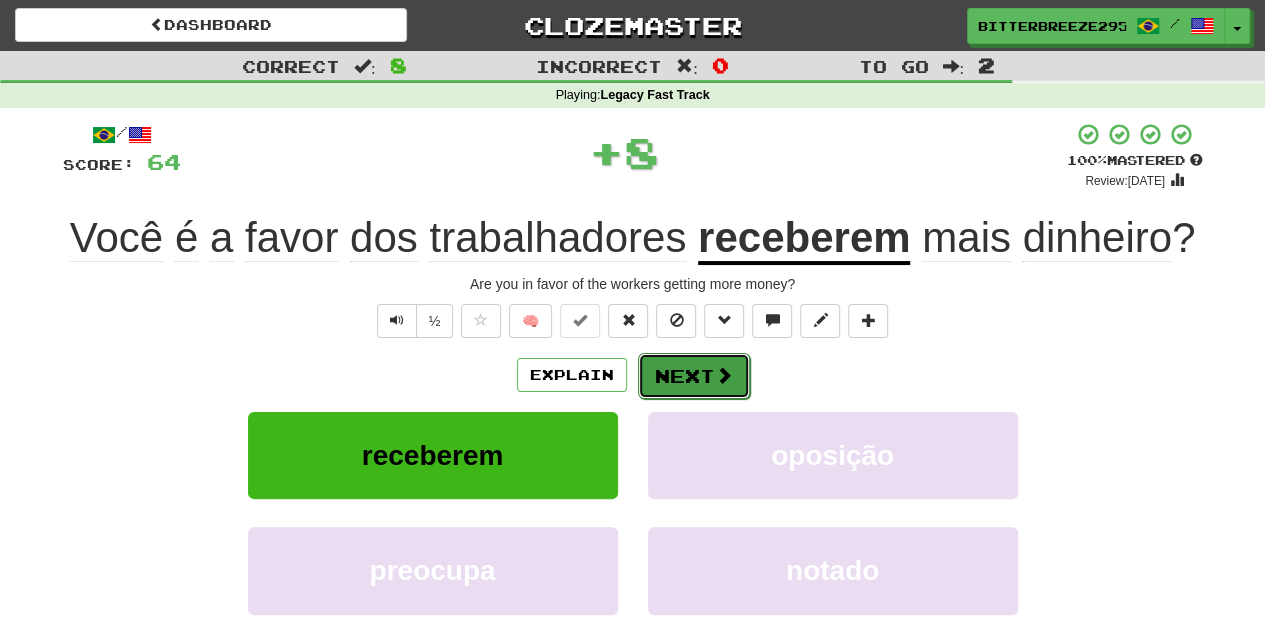 click on "Next" at bounding box center [694, 376] 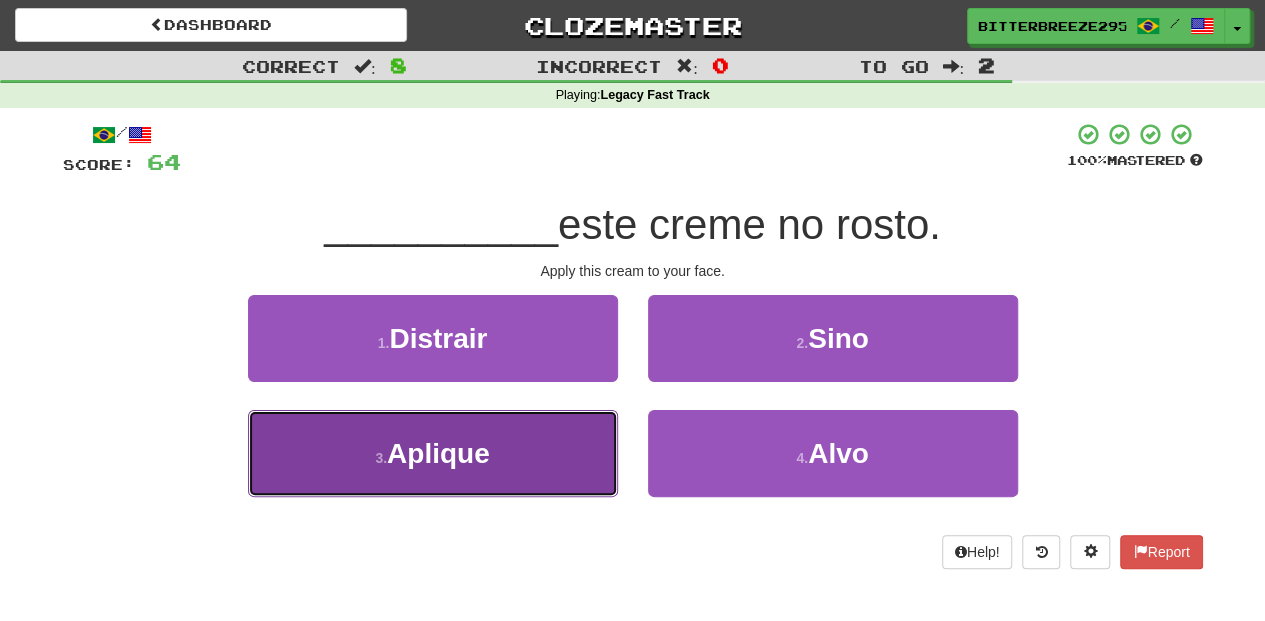 click on "3 .  Aplique" at bounding box center [433, 453] 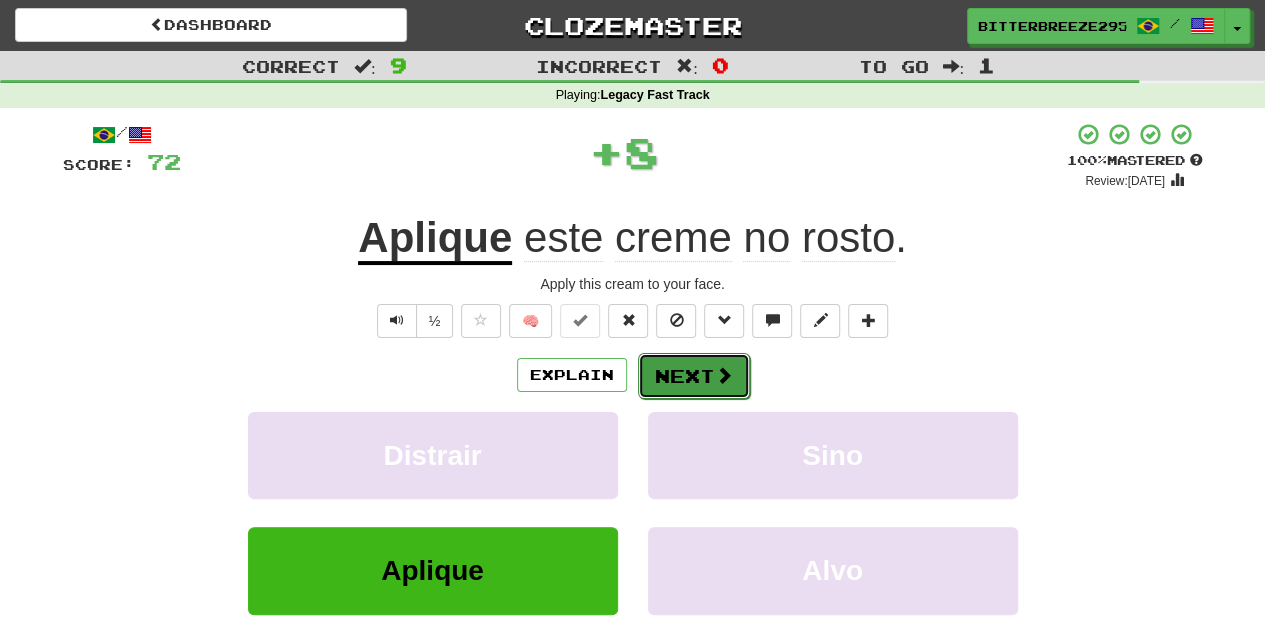 click on "Next" at bounding box center [694, 376] 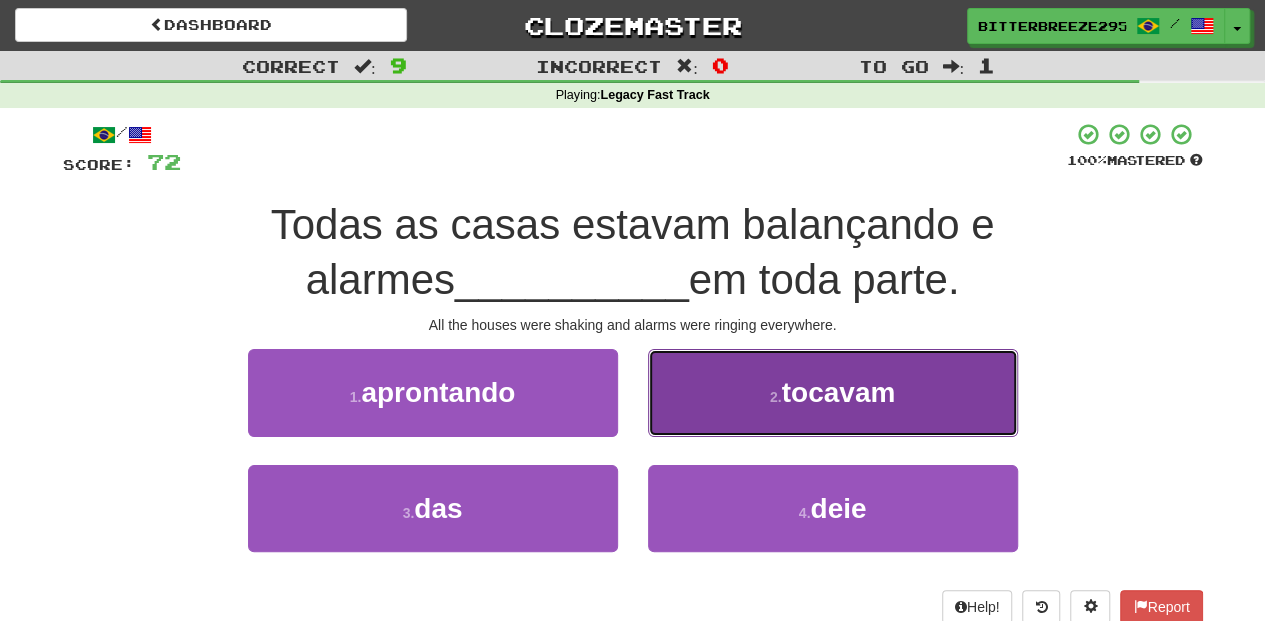 click on "2 .  tocavam" at bounding box center [833, 392] 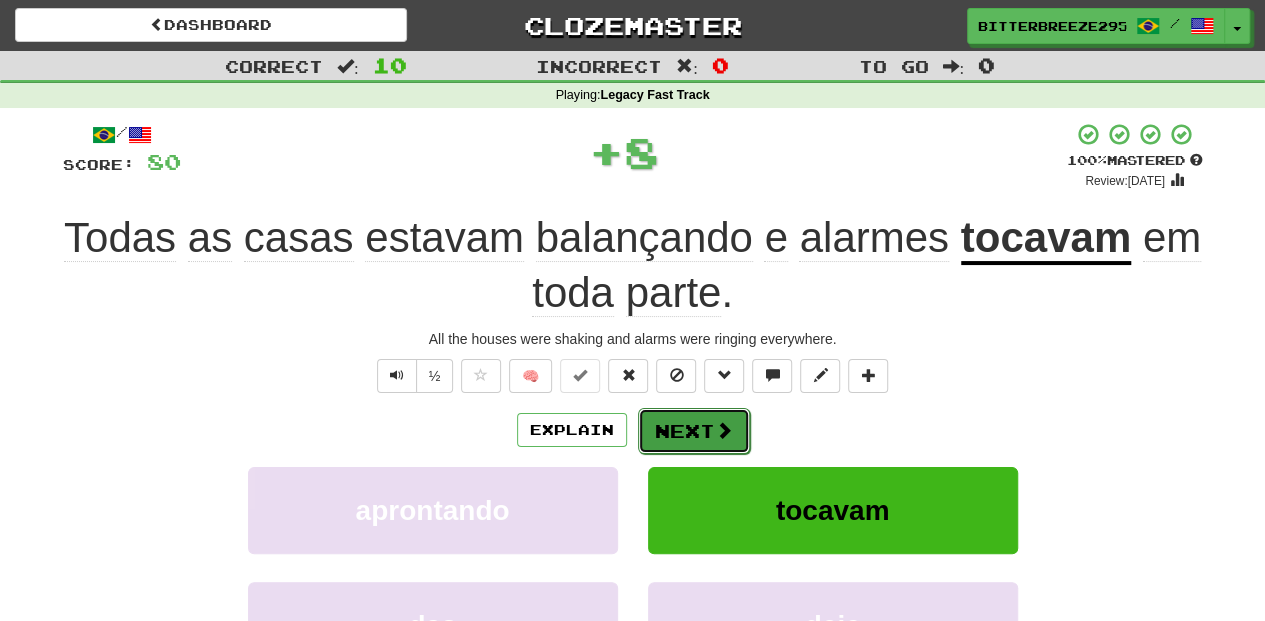 click on "Next" at bounding box center [694, 431] 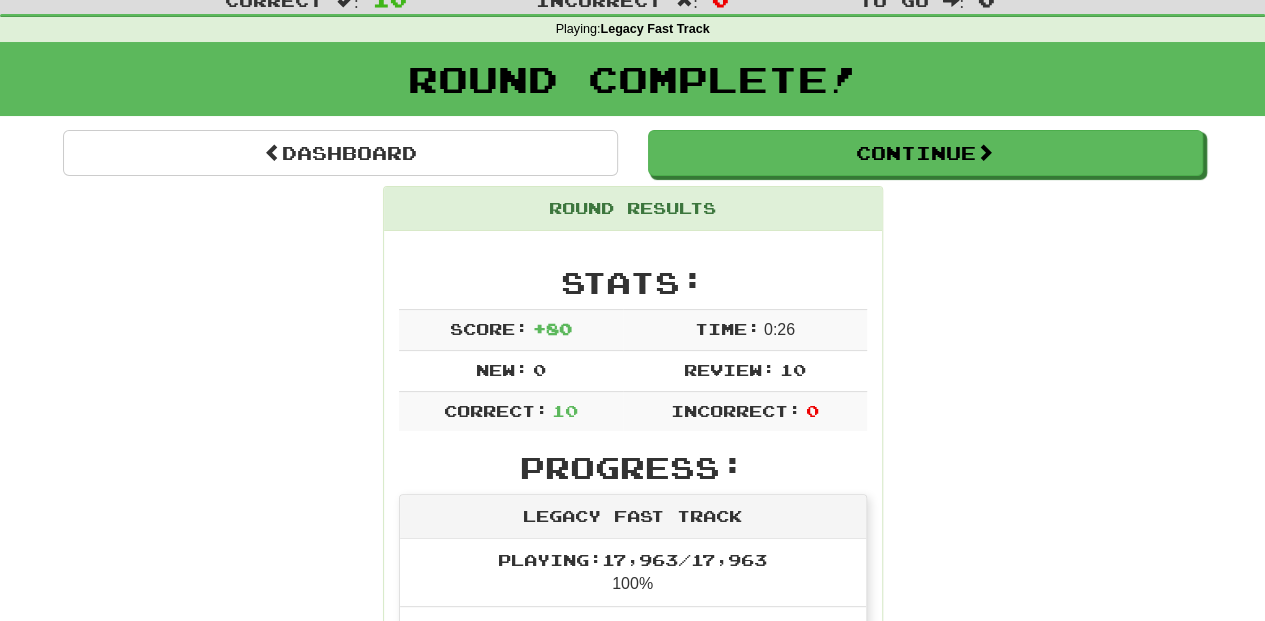 scroll, scrollTop: 0, scrollLeft: 0, axis: both 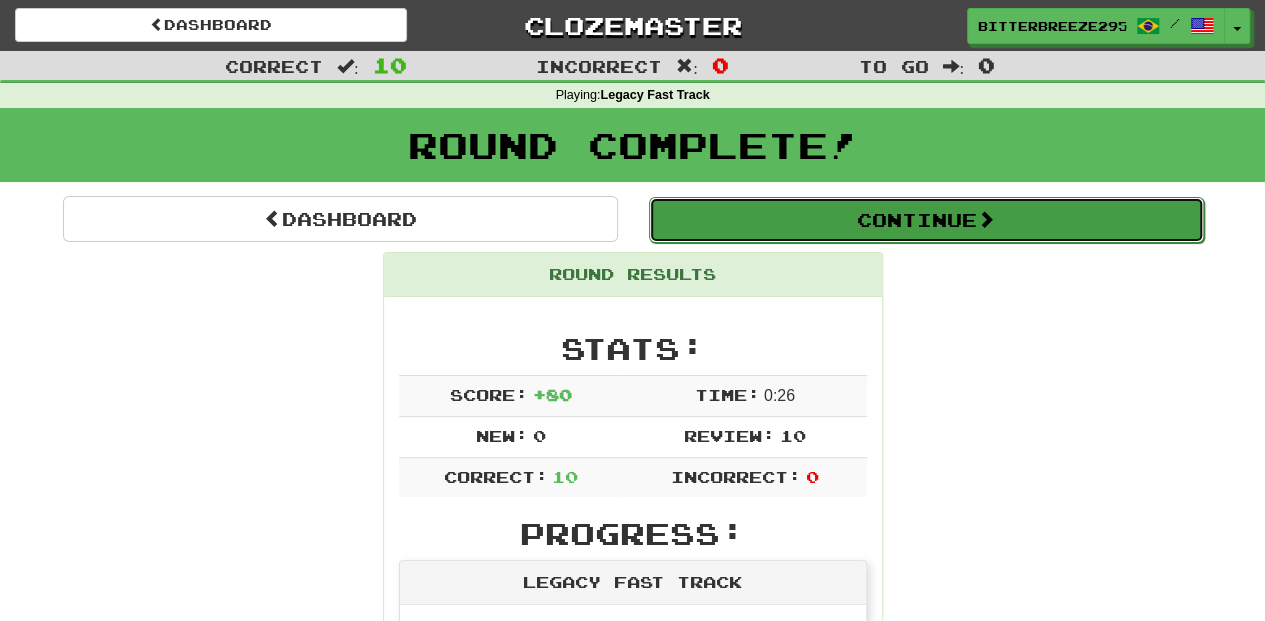 click on "Continue" at bounding box center [926, 220] 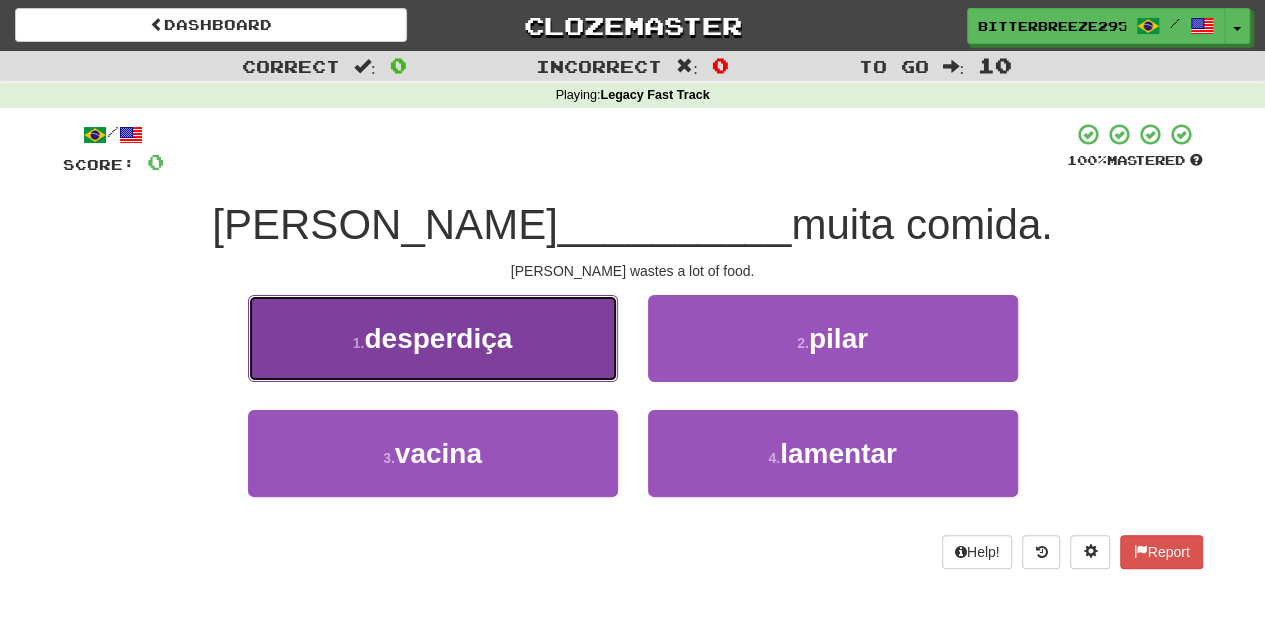 click on "1 .  desperdiça" at bounding box center [433, 338] 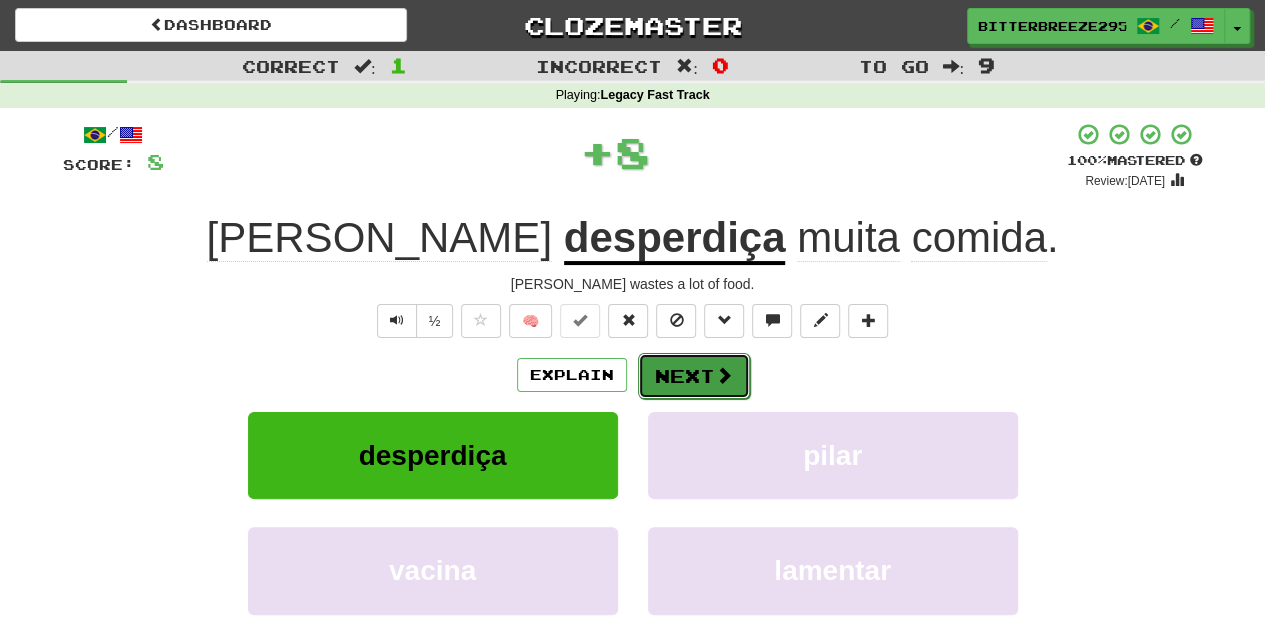 click on "Next" at bounding box center (694, 376) 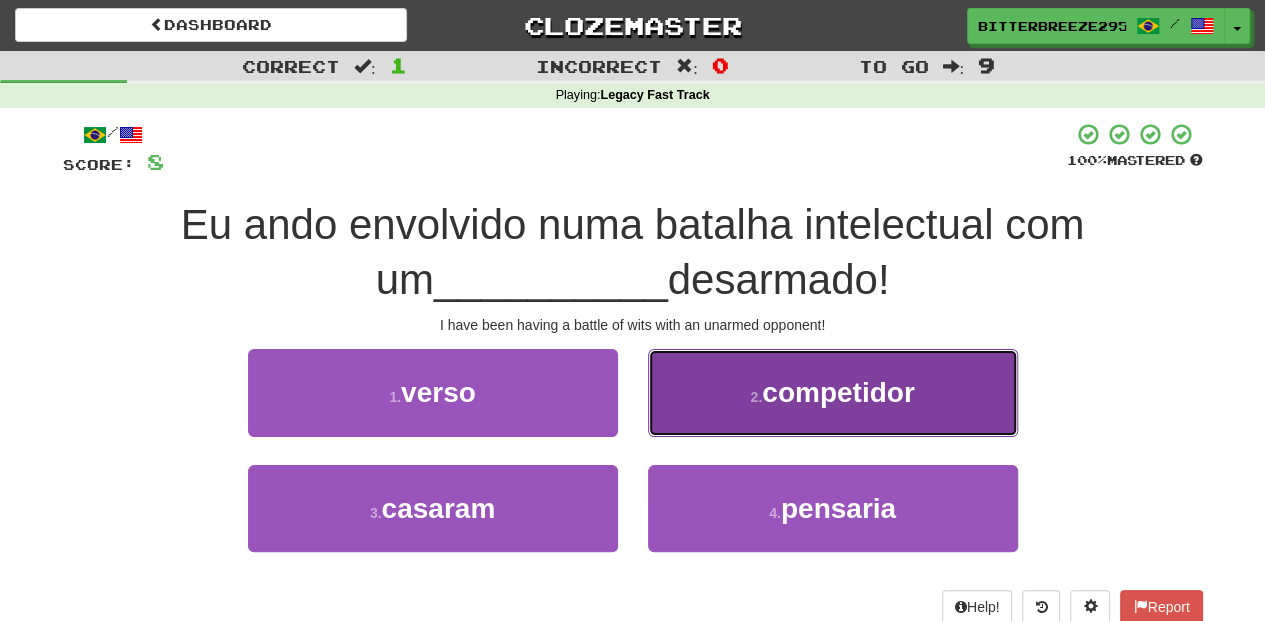 click on "2 .  competidor" at bounding box center (833, 392) 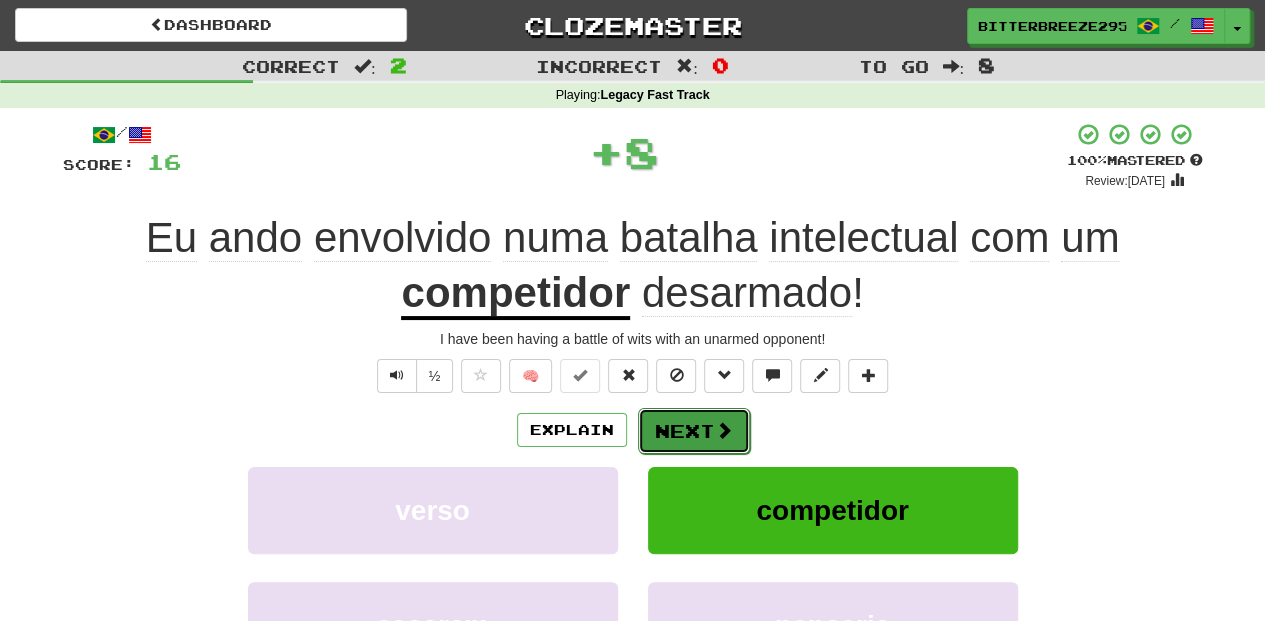 click on "Next" at bounding box center (694, 431) 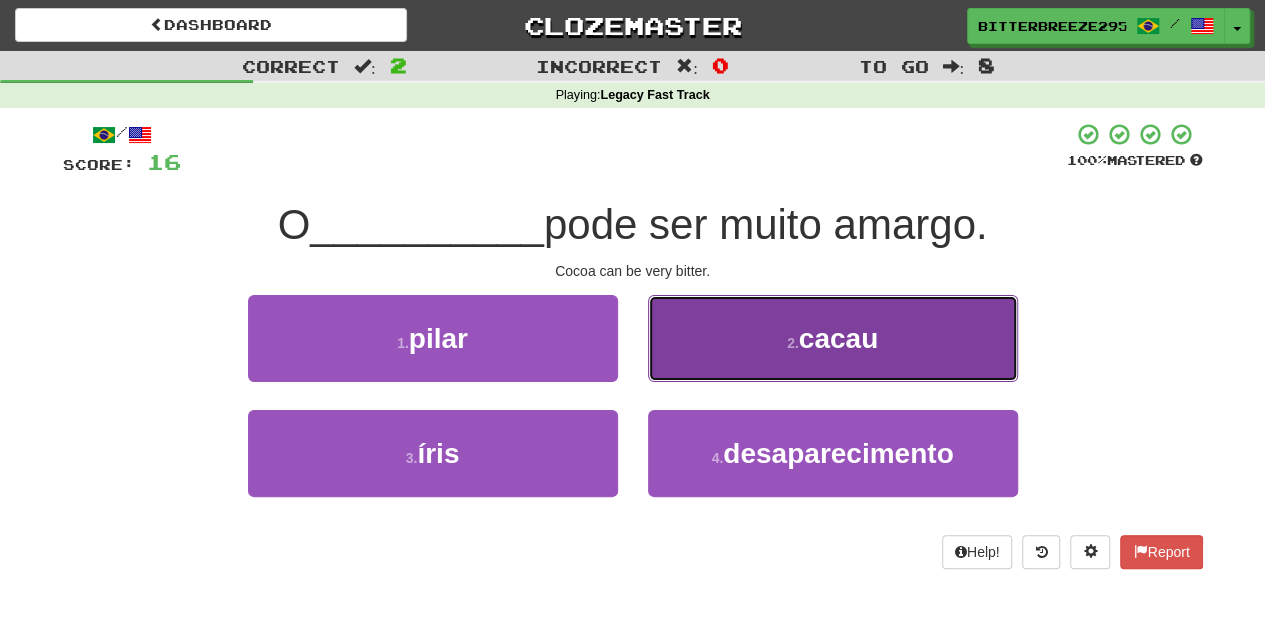 click on "2 .  cacau" at bounding box center (833, 338) 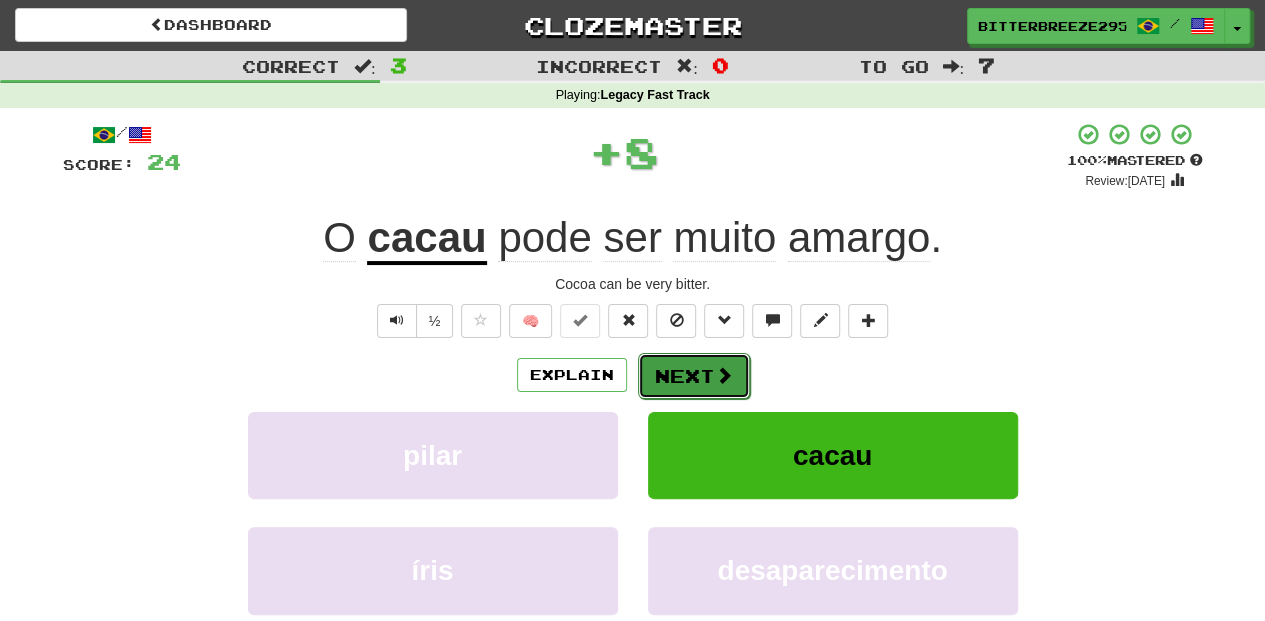 click on "Next" at bounding box center [694, 376] 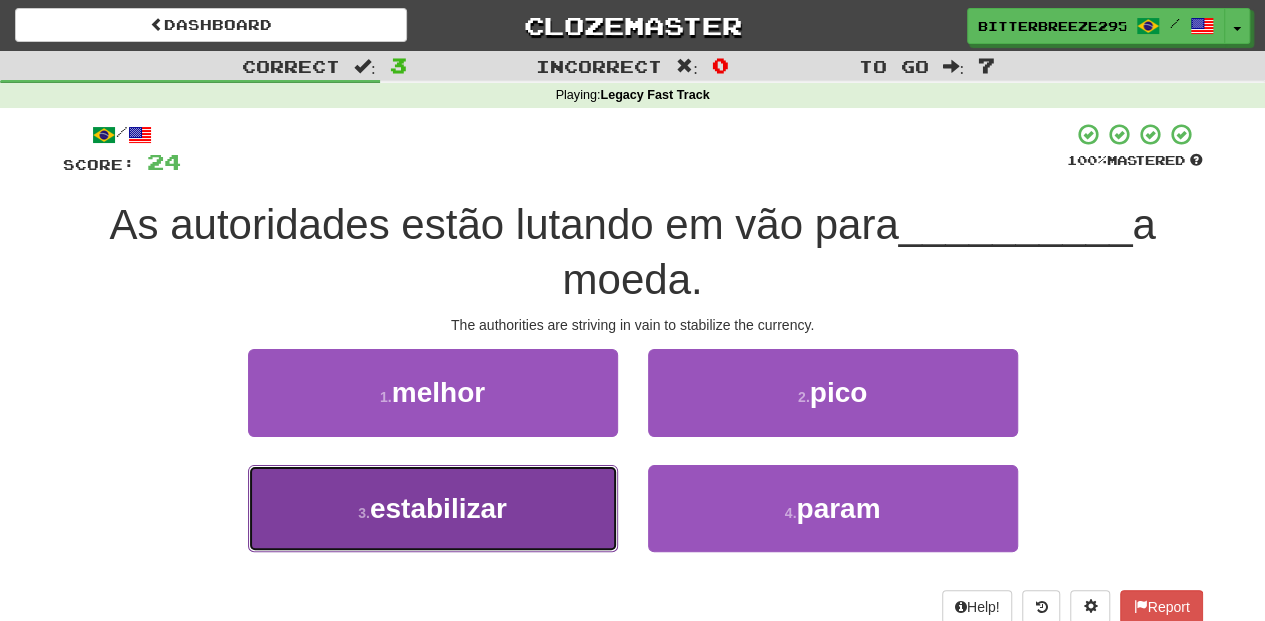 click on "3 .  estabilizar" at bounding box center (433, 508) 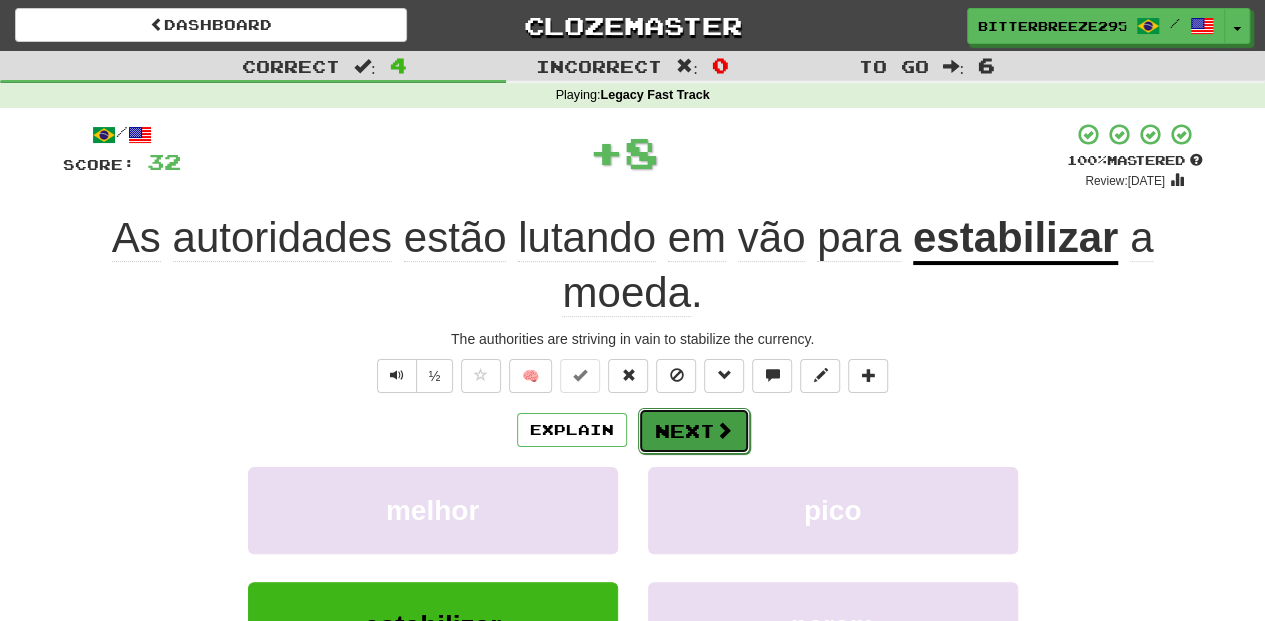 click on "Next" at bounding box center (694, 431) 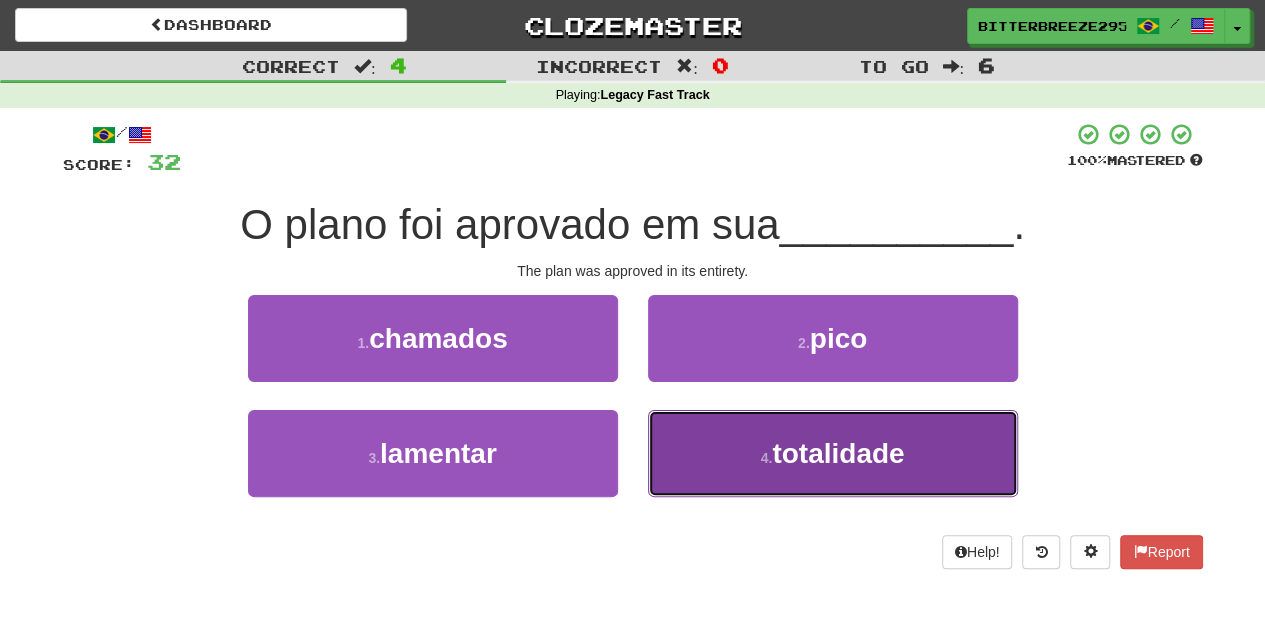click on "4 ." at bounding box center (767, 458) 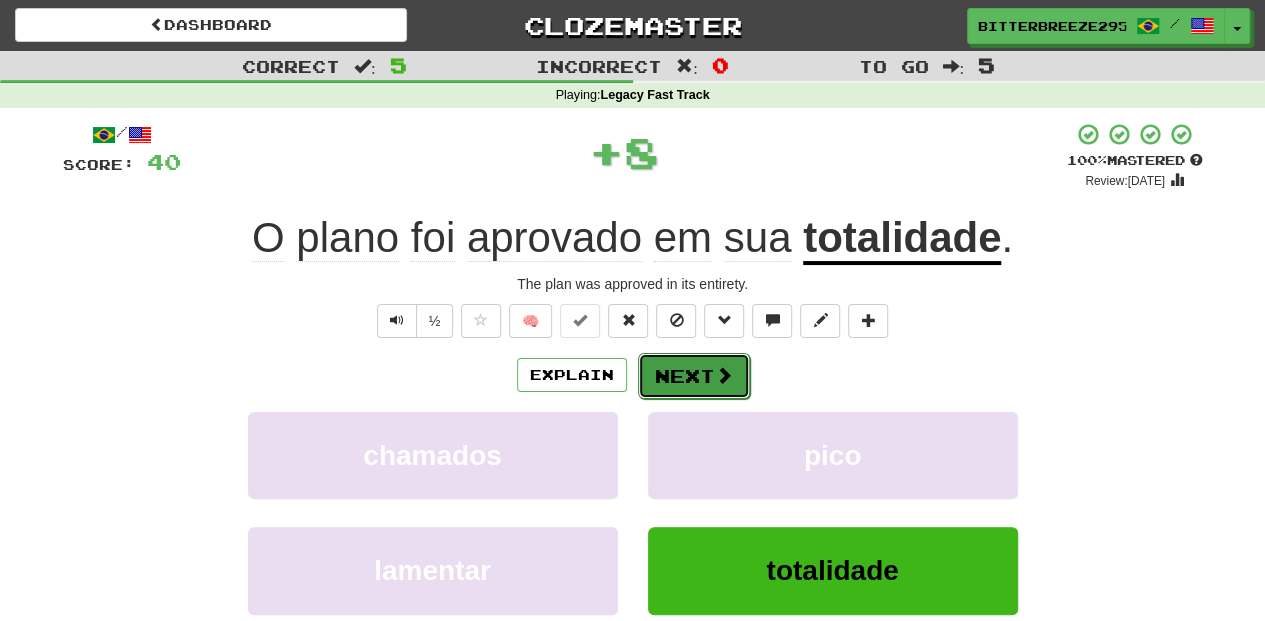 click on "Next" at bounding box center (694, 376) 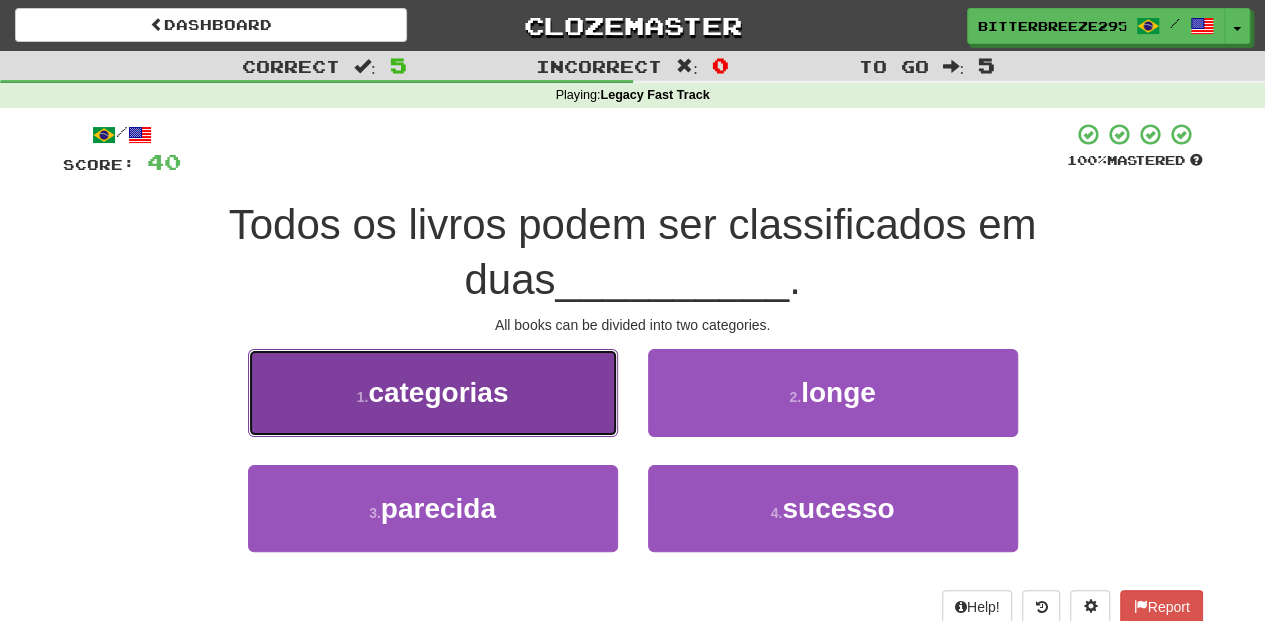 click on "1 .  categorias" at bounding box center [433, 392] 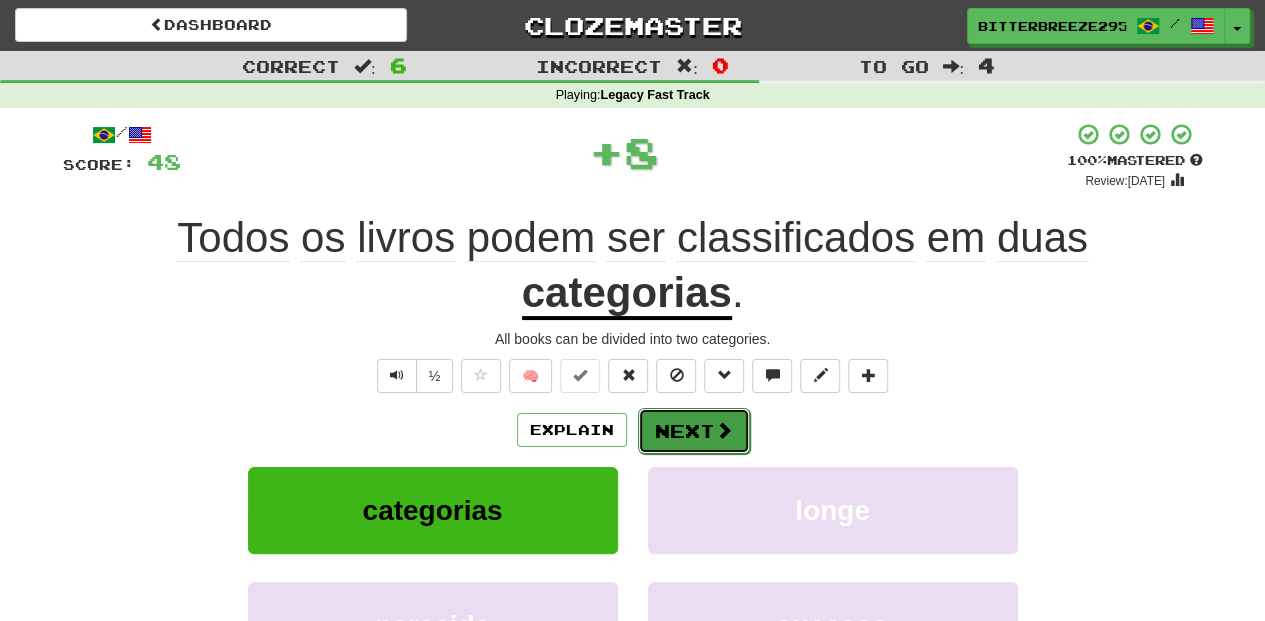 click on "Next" at bounding box center (694, 431) 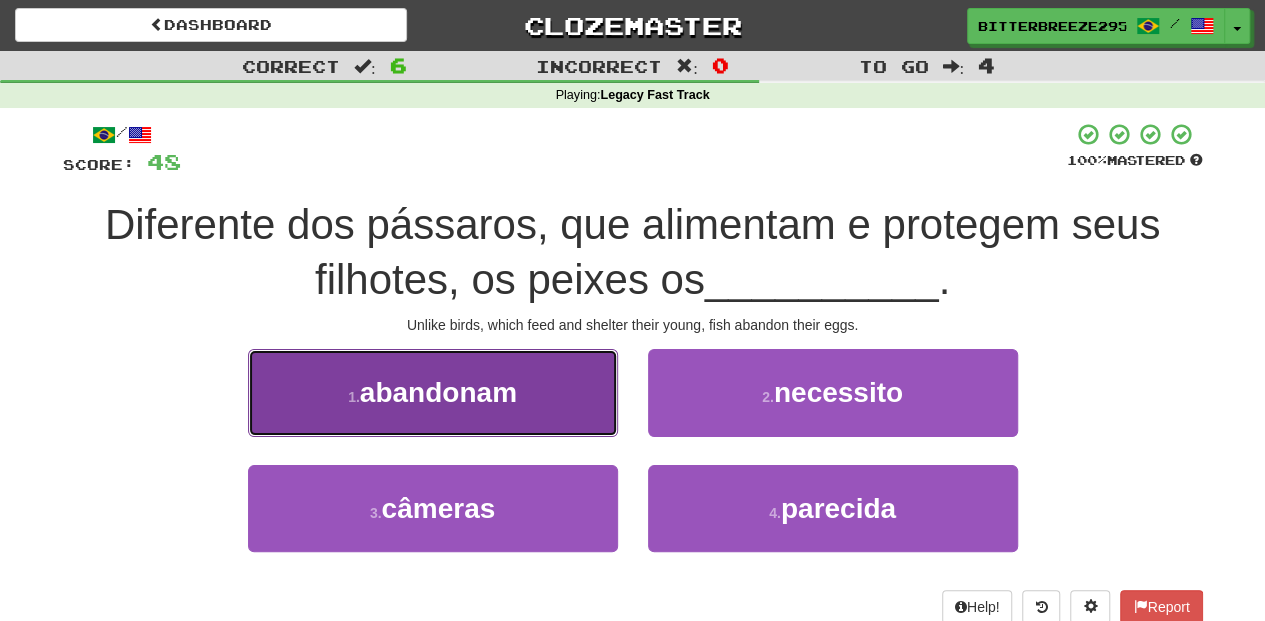click on "1 .  abandonam" at bounding box center [433, 392] 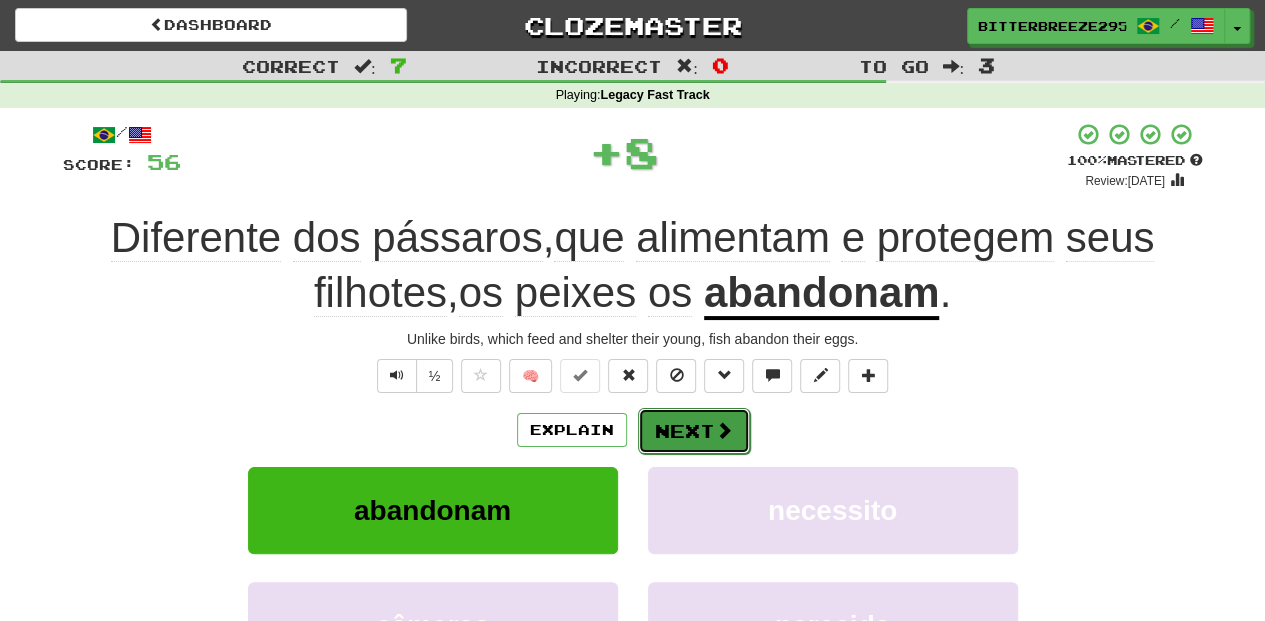click on "Next" at bounding box center (694, 431) 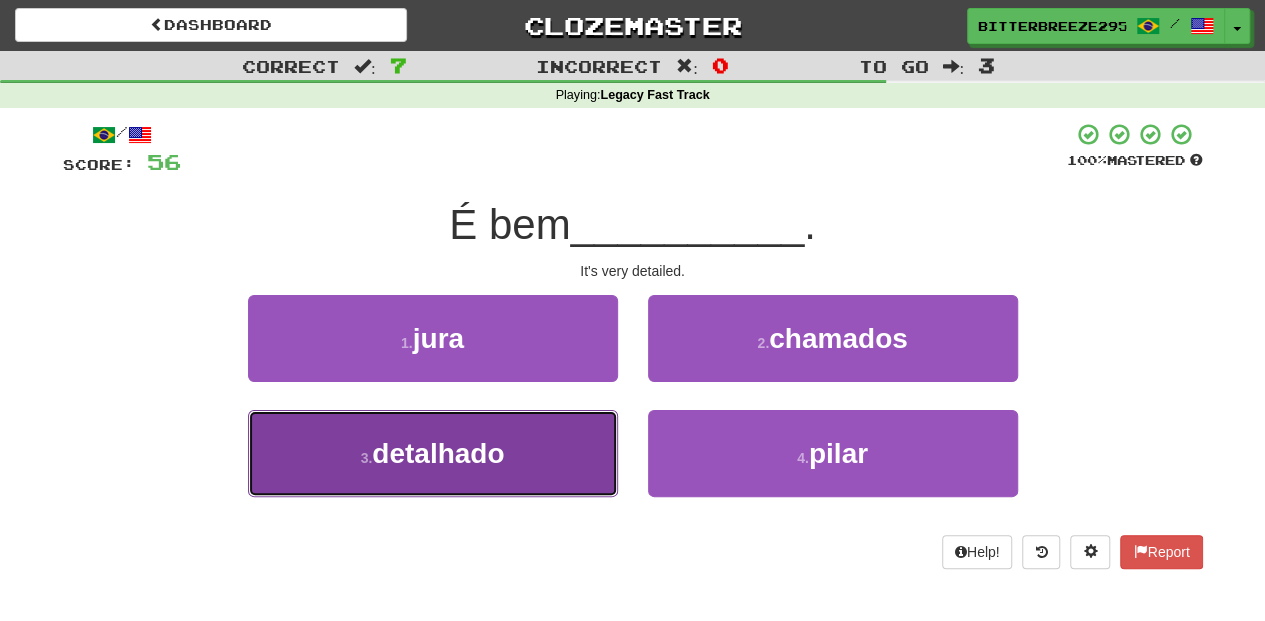click on "3 .  detalhado" at bounding box center (433, 453) 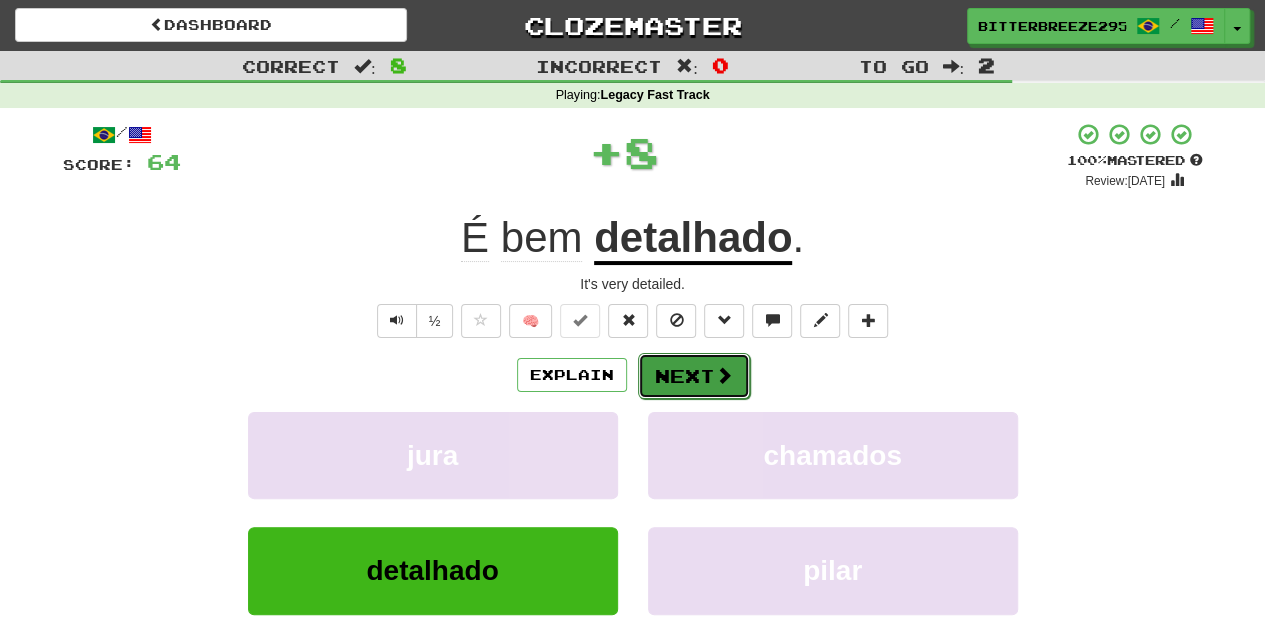click on "Next" at bounding box center (694, 376) 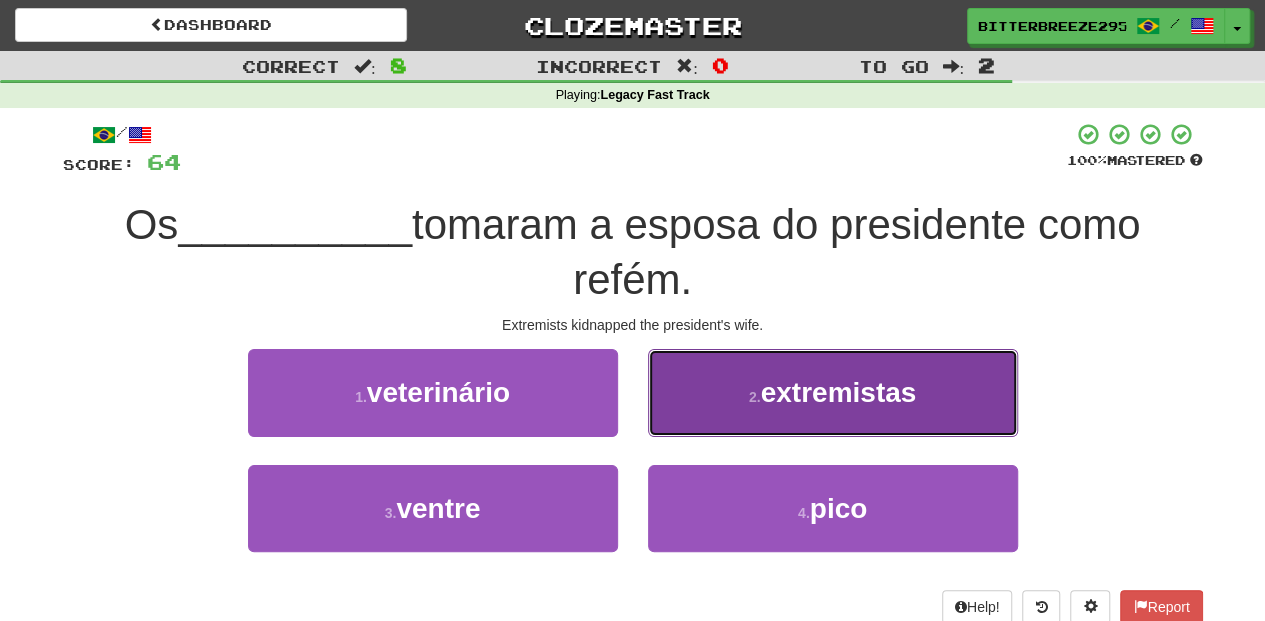 click on "2 .  extremistas" at bounding box center [833, 392] 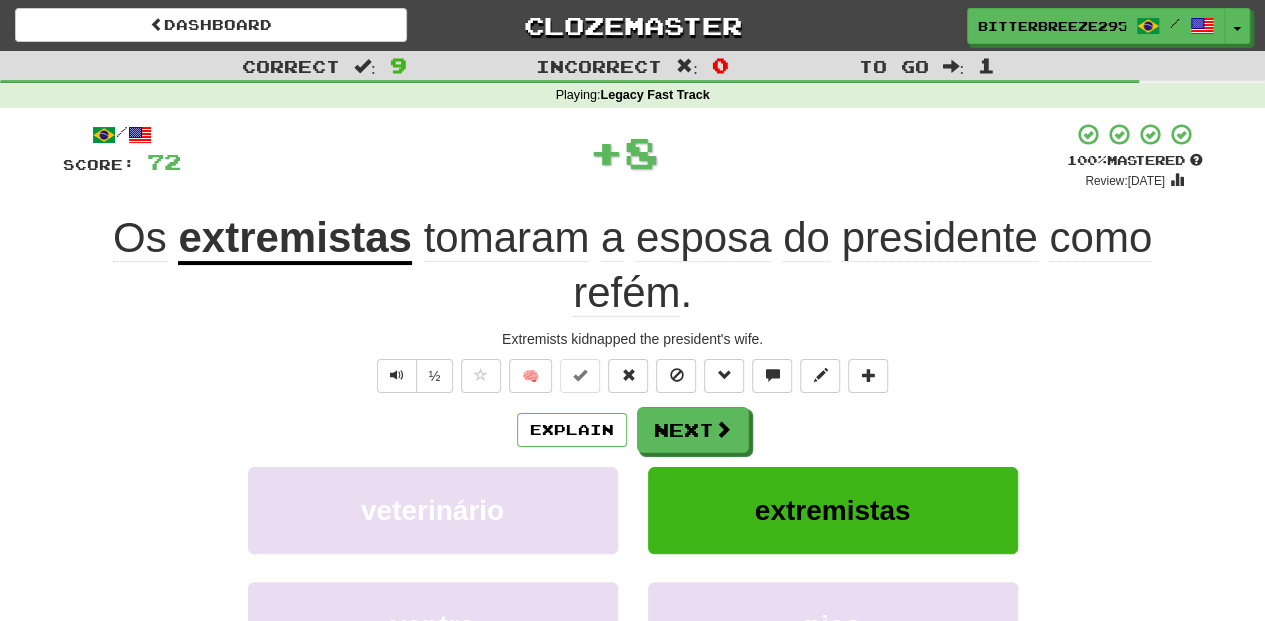 click on "Next" at bounding box center [693, 430] 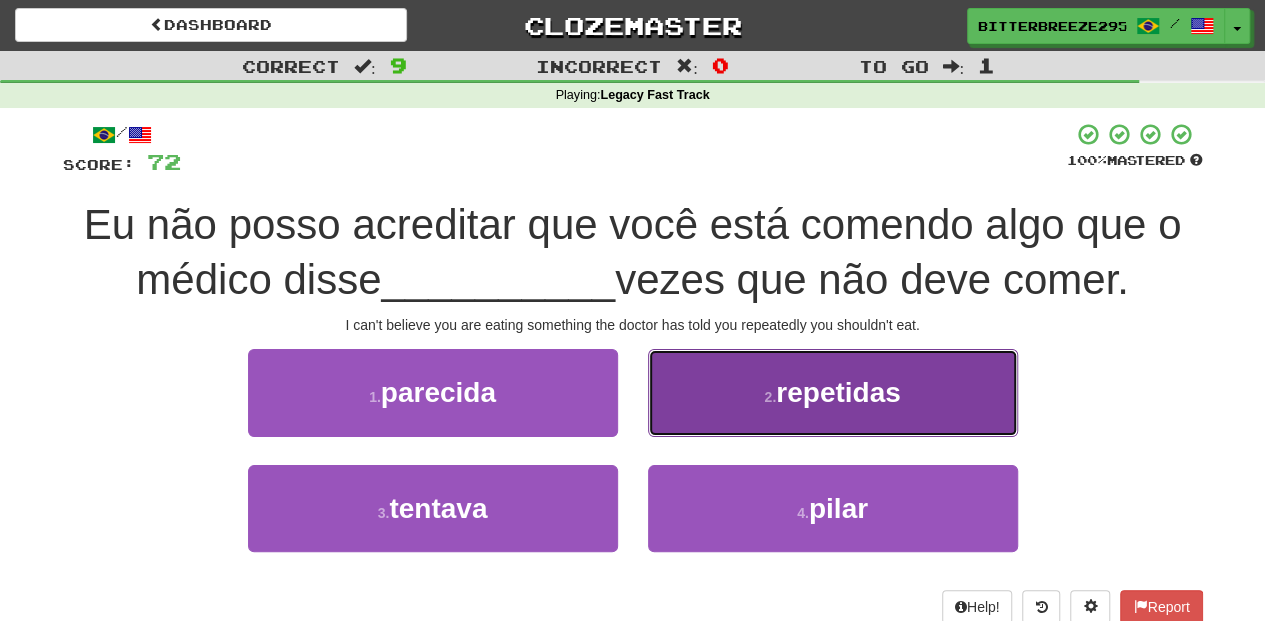 click on "2 .  repetidas" at bounding box center (833, 392) 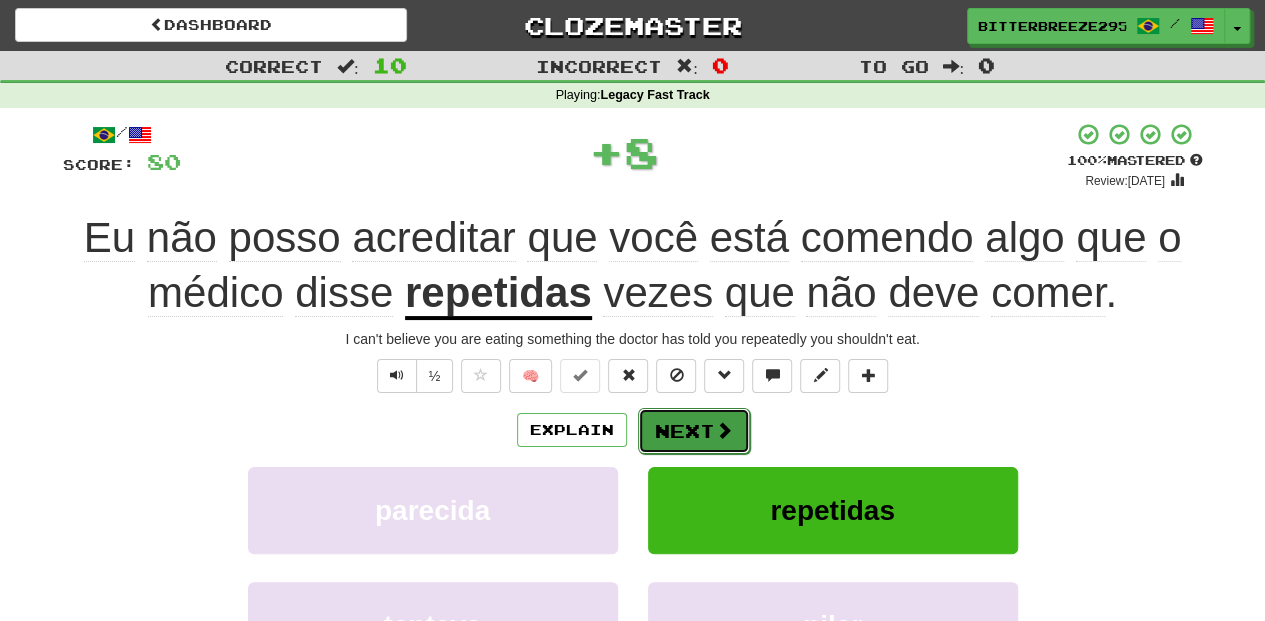 click on "Next" at bounding box center [694, 431] 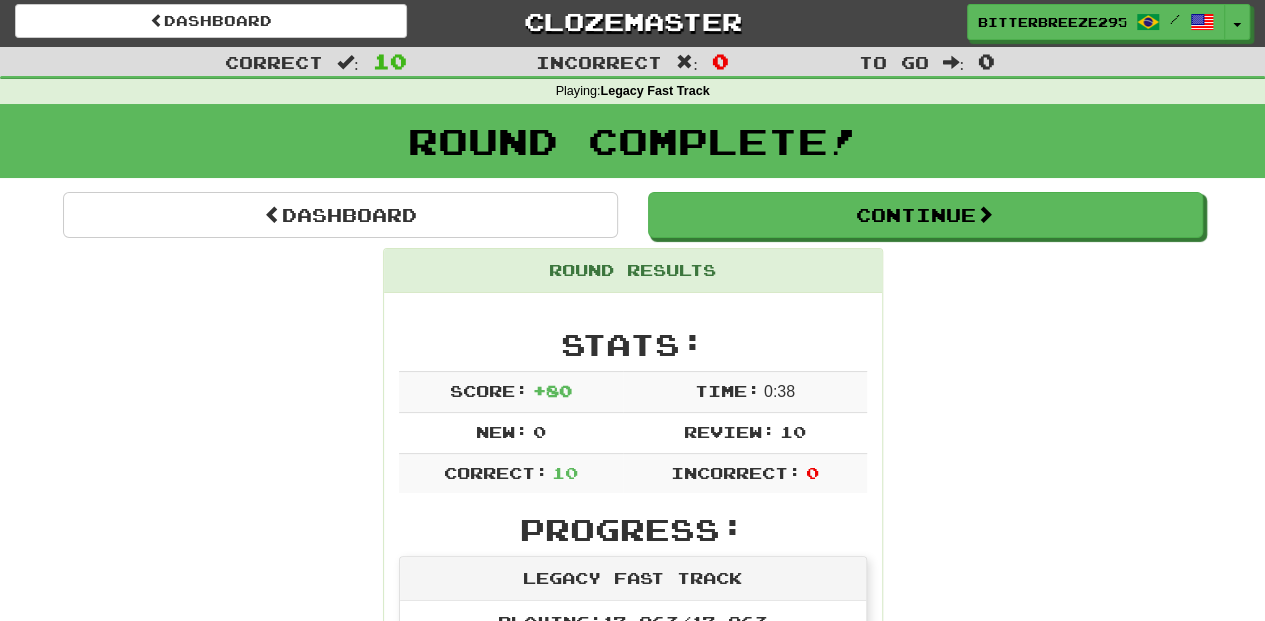 scroll, scrollTop: 0, scrollLeft: 0, axis: both 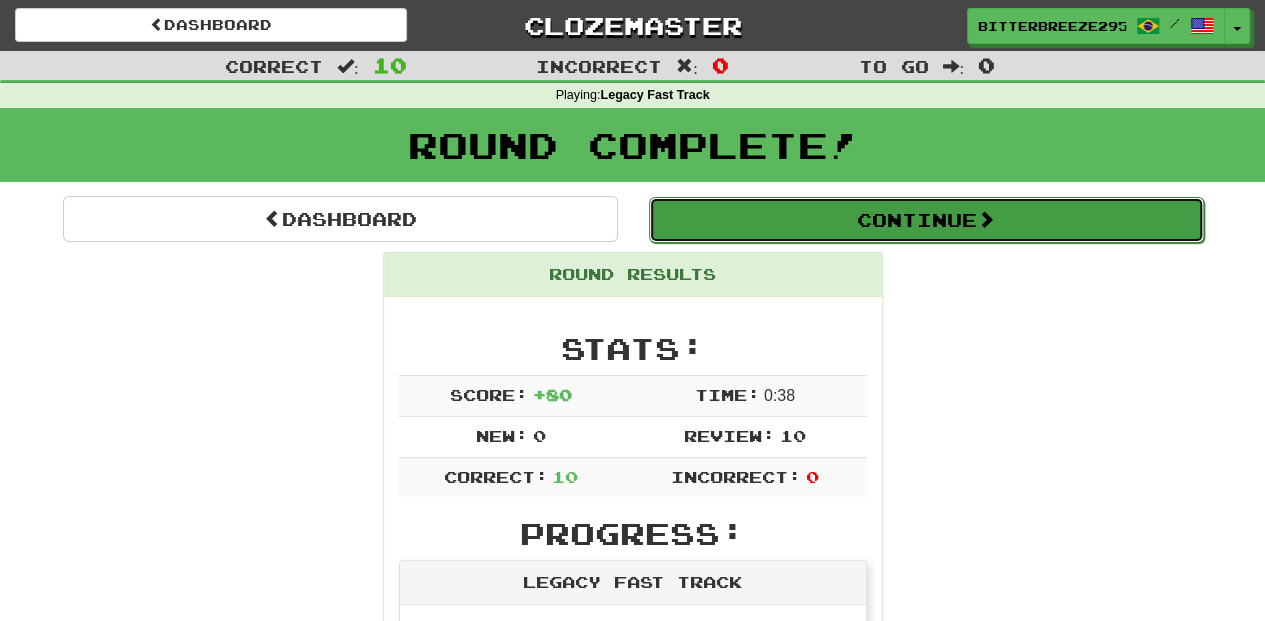 click on "Continue" at bounding box center [926, 220] 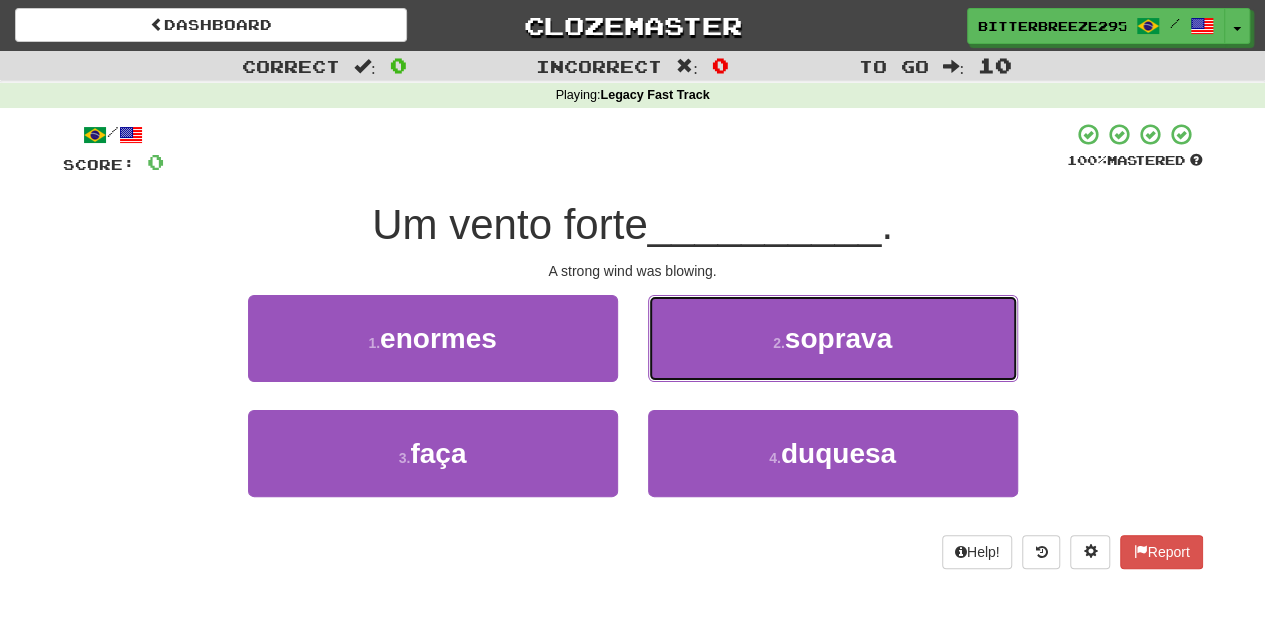 click on "2 .  soprava" at bounding box center [833, 338] 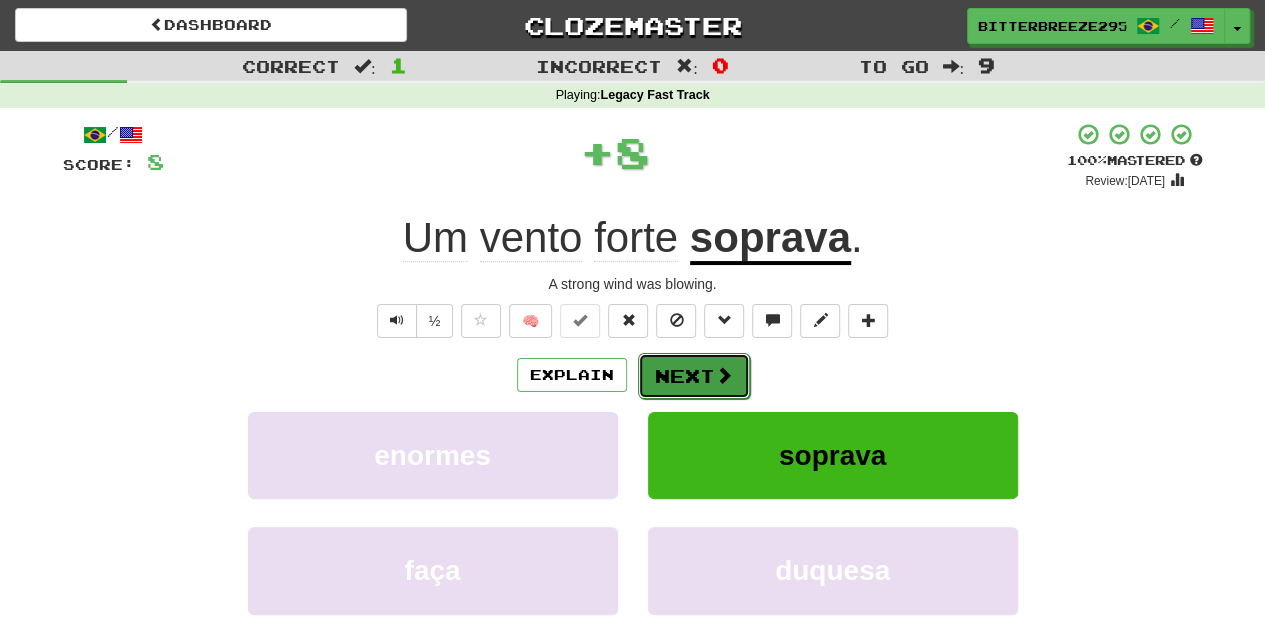 click on "Next" at bounding box center (694, 376) 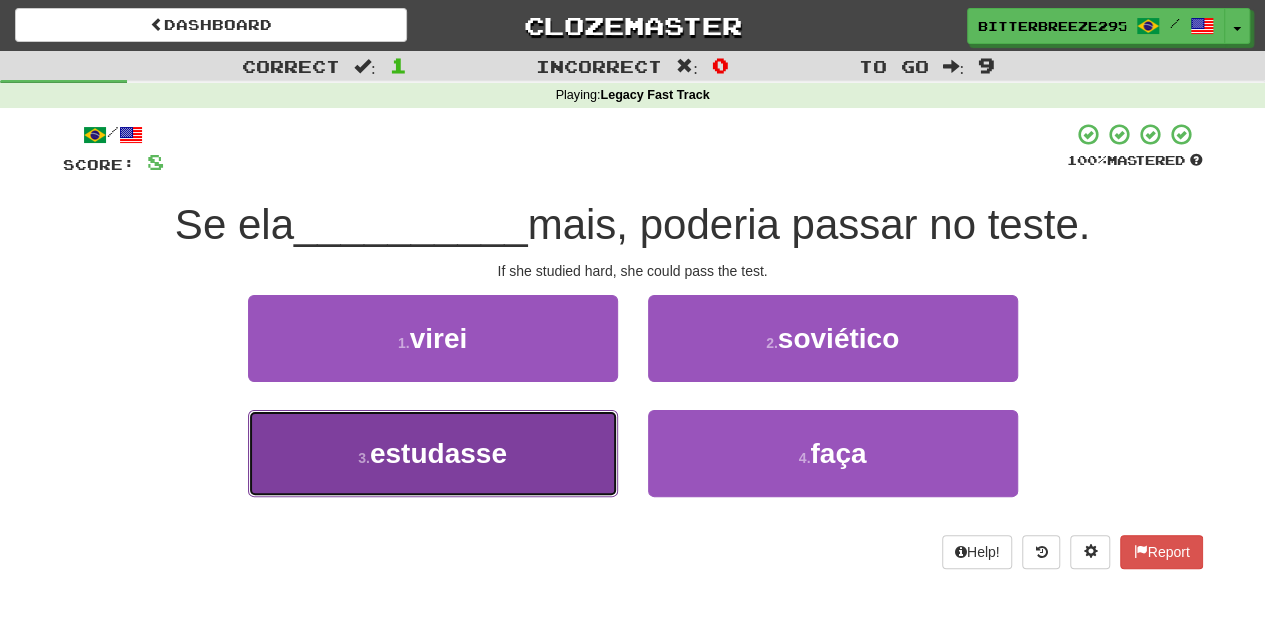 click on "3 .  estudasse" at bounding box center [433, 453] 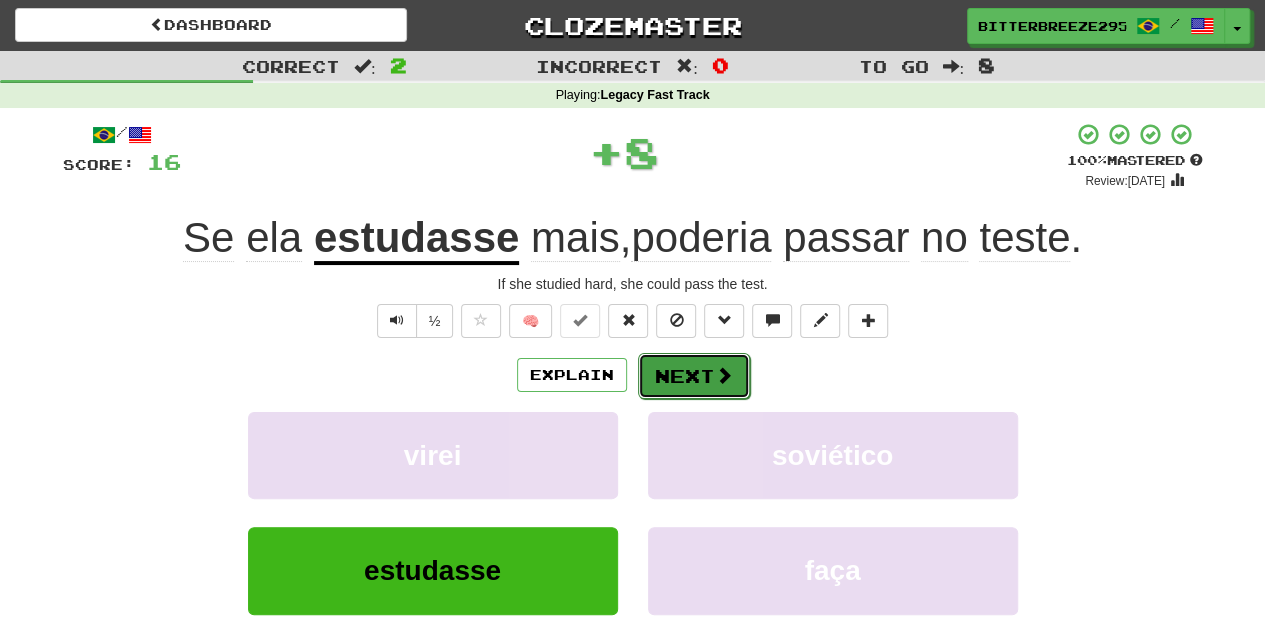click on "Next" at bounding box center [694, 376] 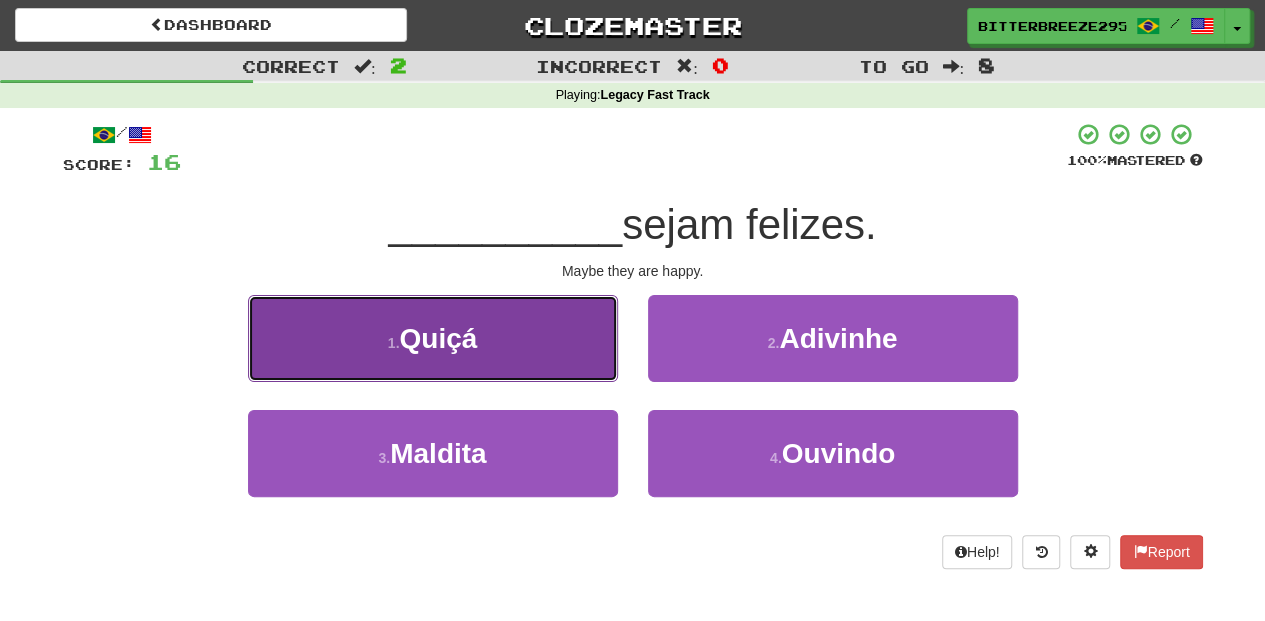 click on "1 .  [GEOGRAPHIC_DATA]" at bounding box center [433, 338] 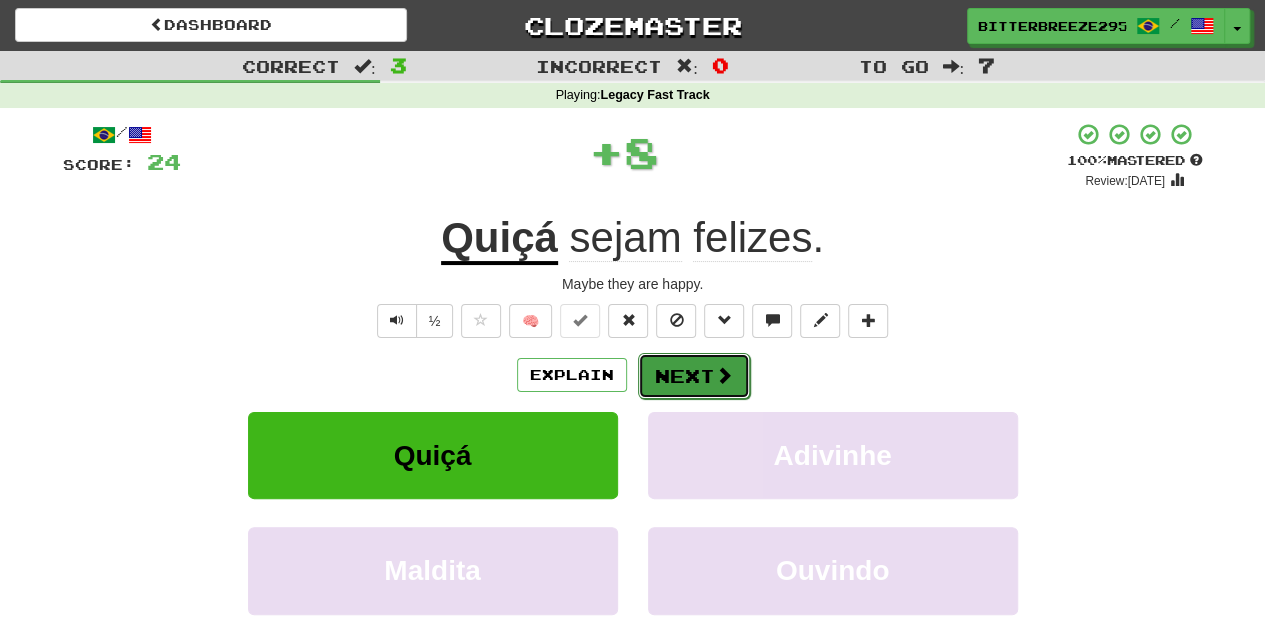 click on "Next" at bounding box center [694, 376] 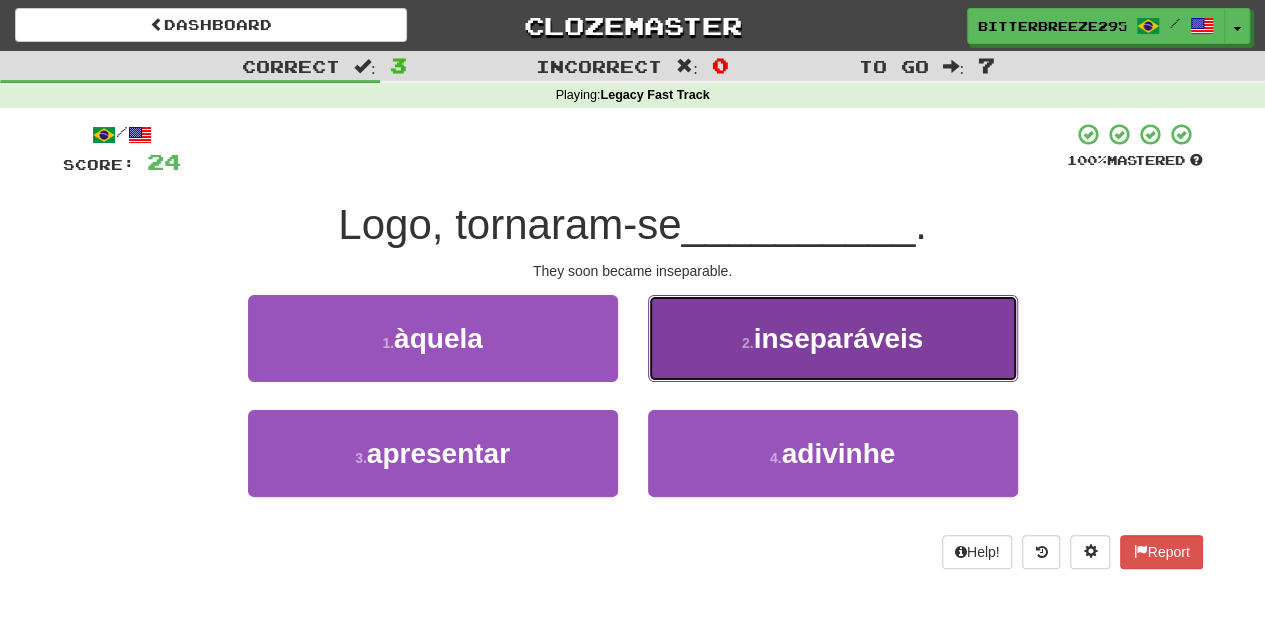 click on "2 .  inseparáveis" at bounding box center (833, 338) 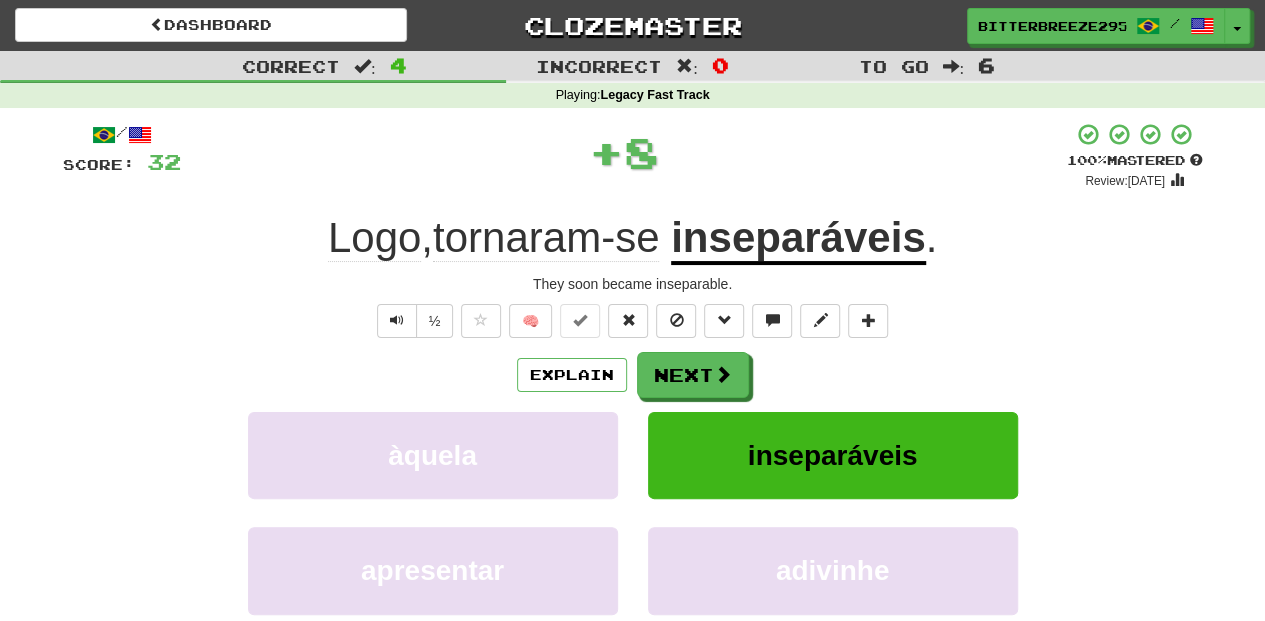 click on "Next" at bounding box center [693, 375] 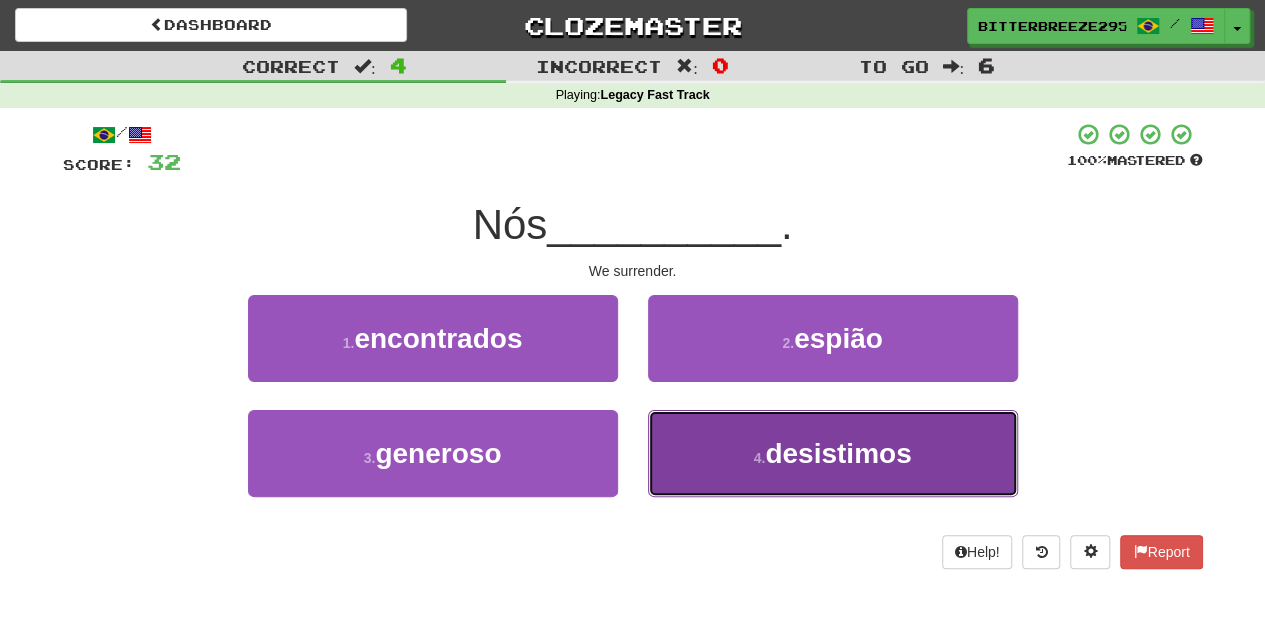 click on "4 .  desistimos" at bounding box center (833, 453) 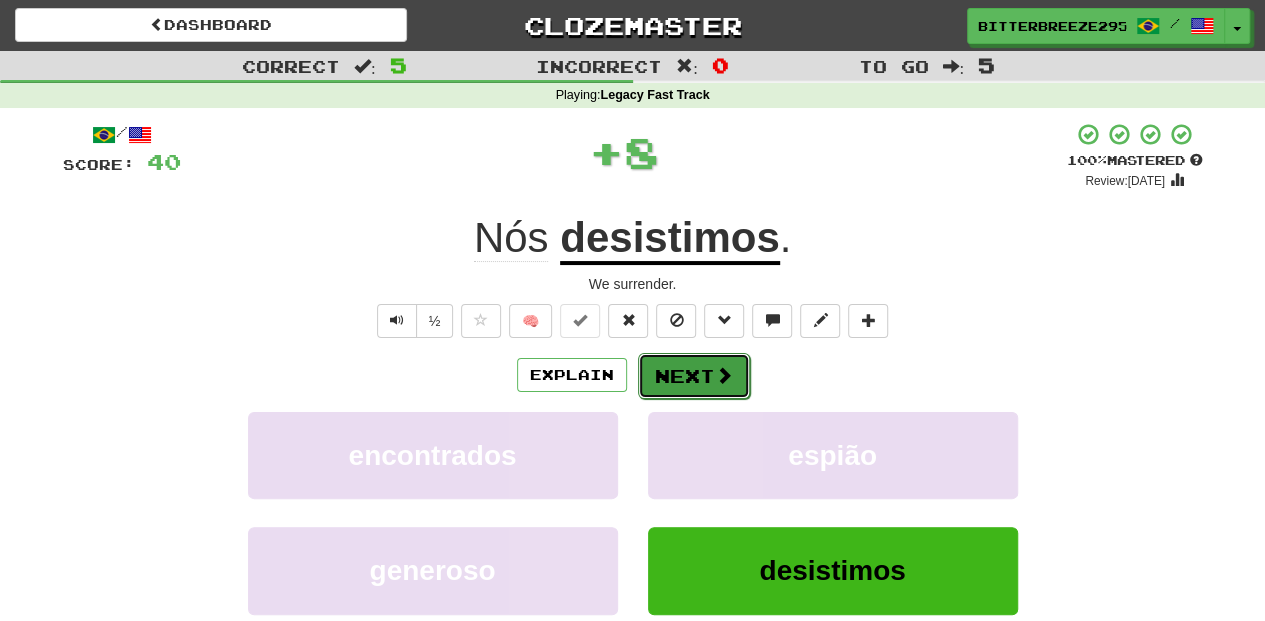 click on "Next" at bounding box center [694, 376] 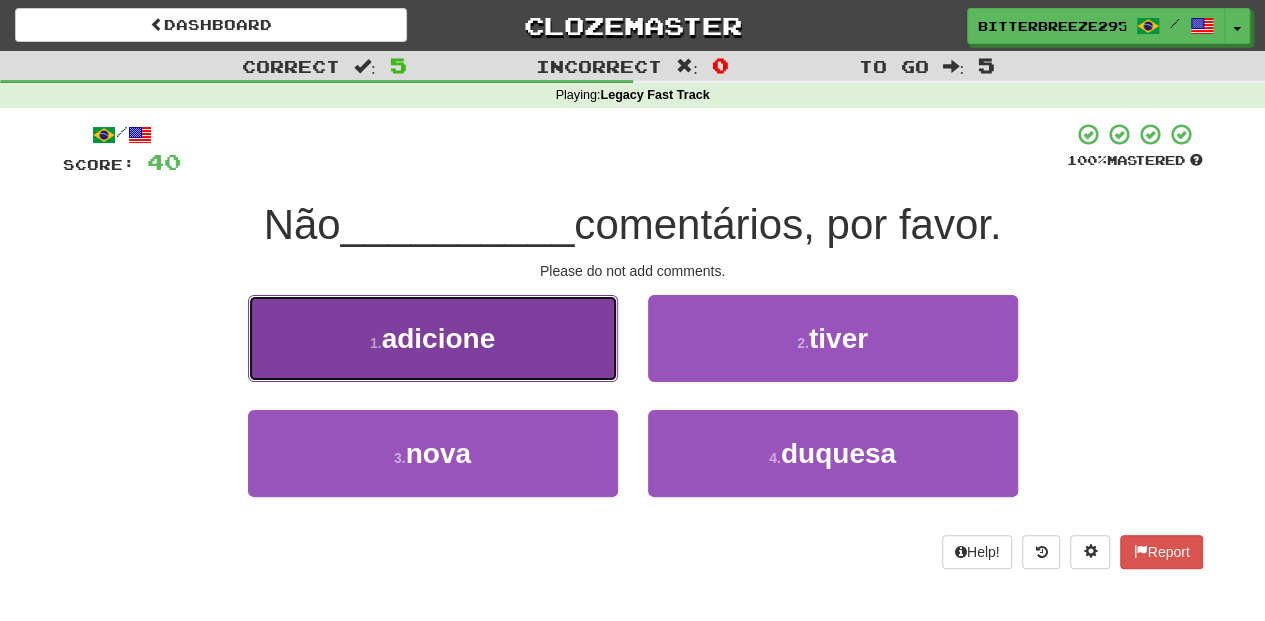 click on "1 .  adicione" at bounding box center (433, 338) 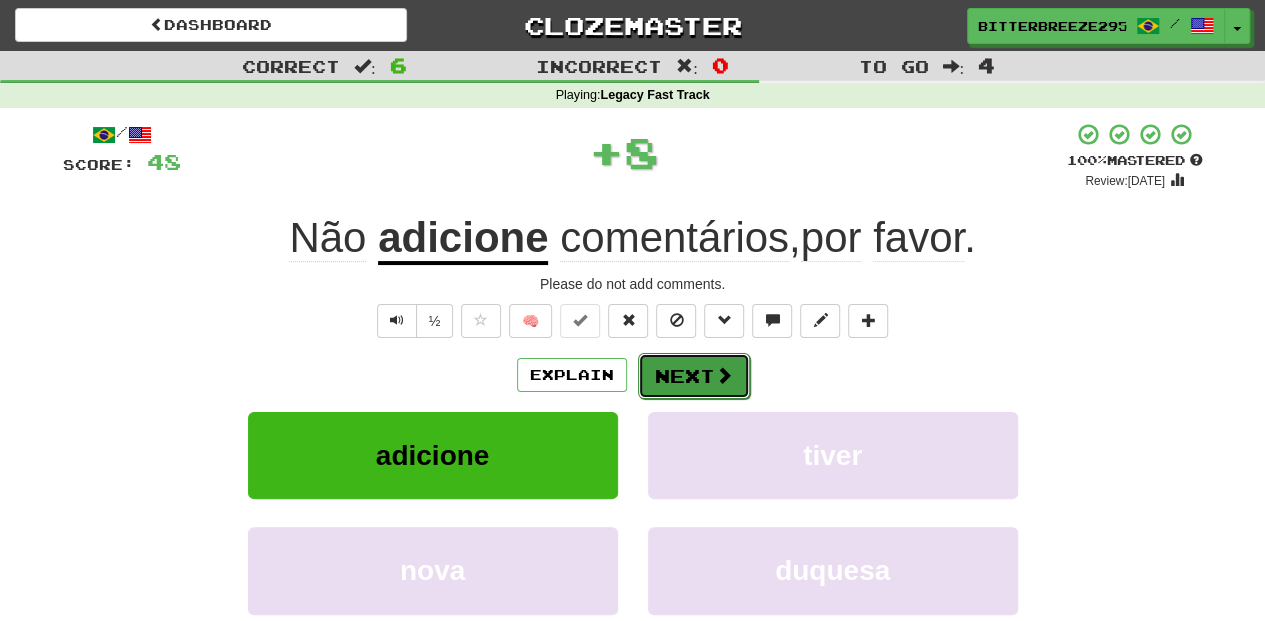 click on "Next" at bounding box center [694, 376] 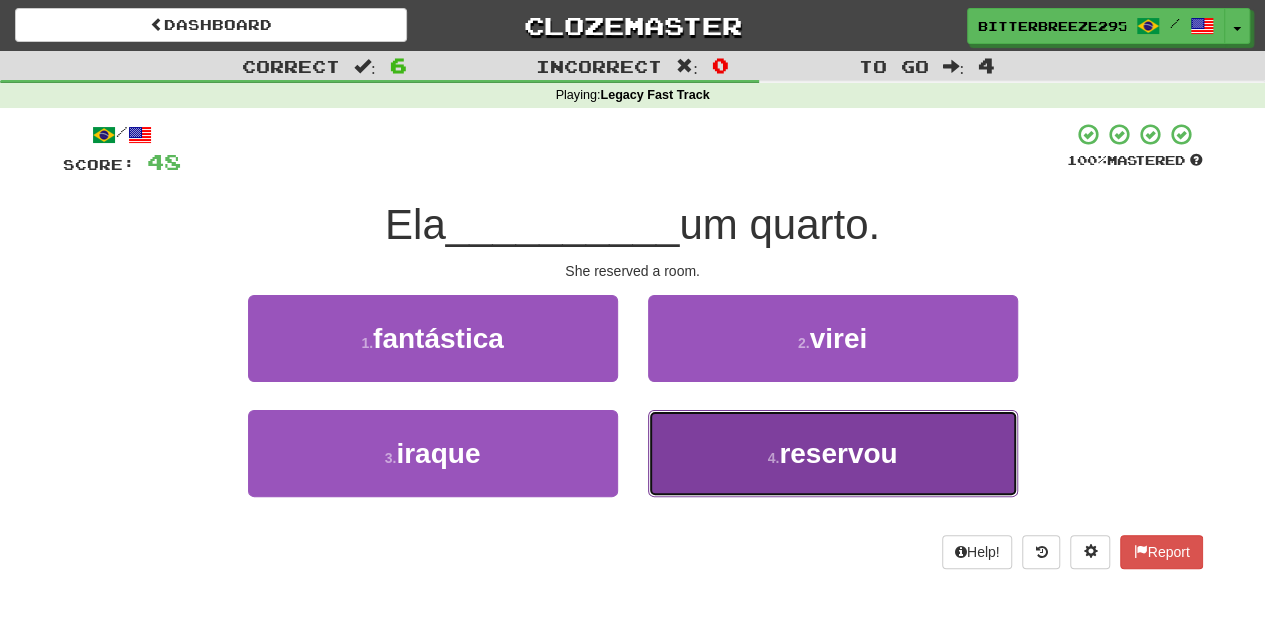 click on "4 .  reservou" at bounding box center (833, 453) 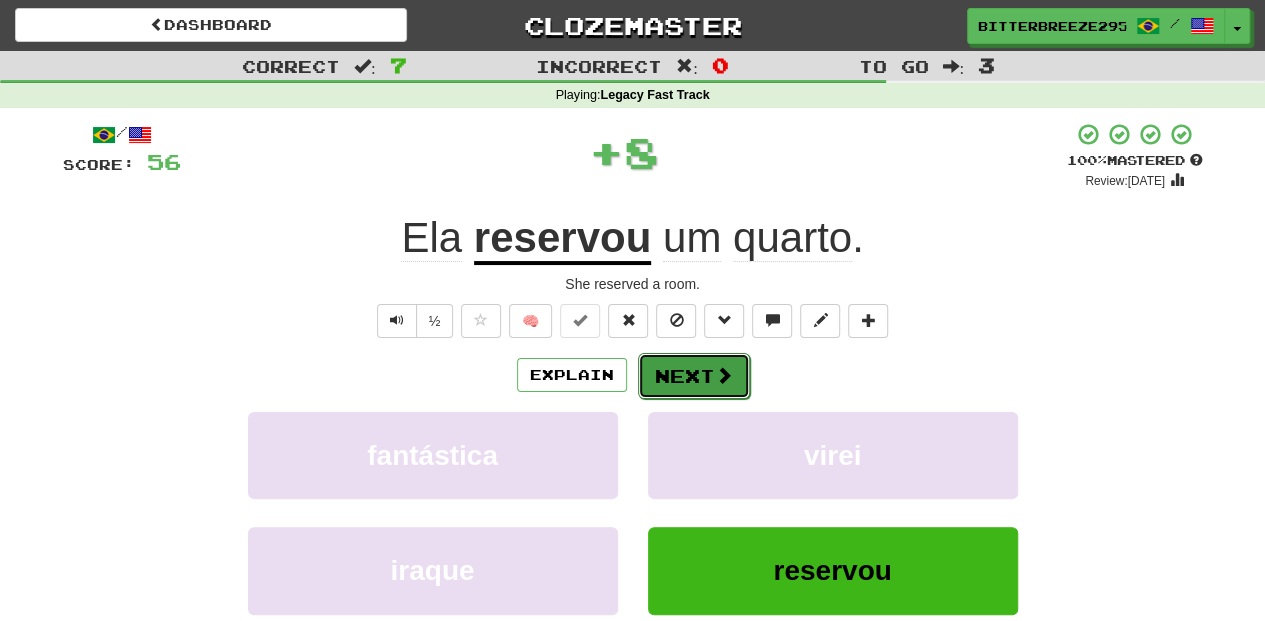 click on "Next" at bounding box center [694, 376] 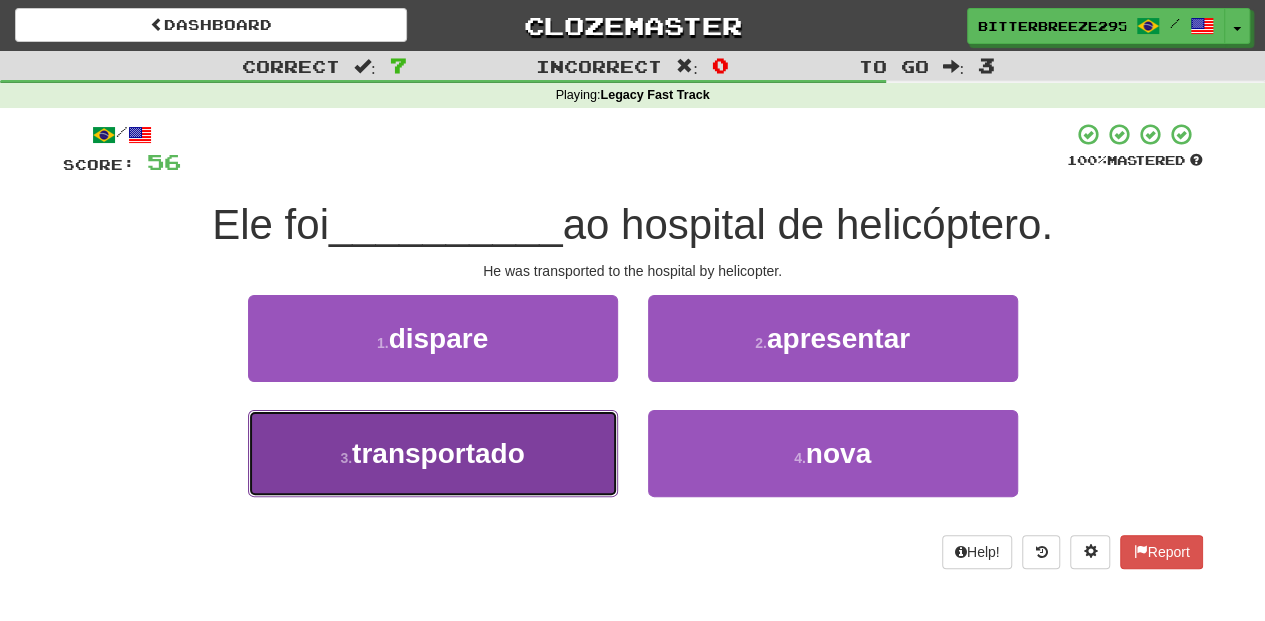 click on "3 .  transportado" at bounding box center [433, 453] 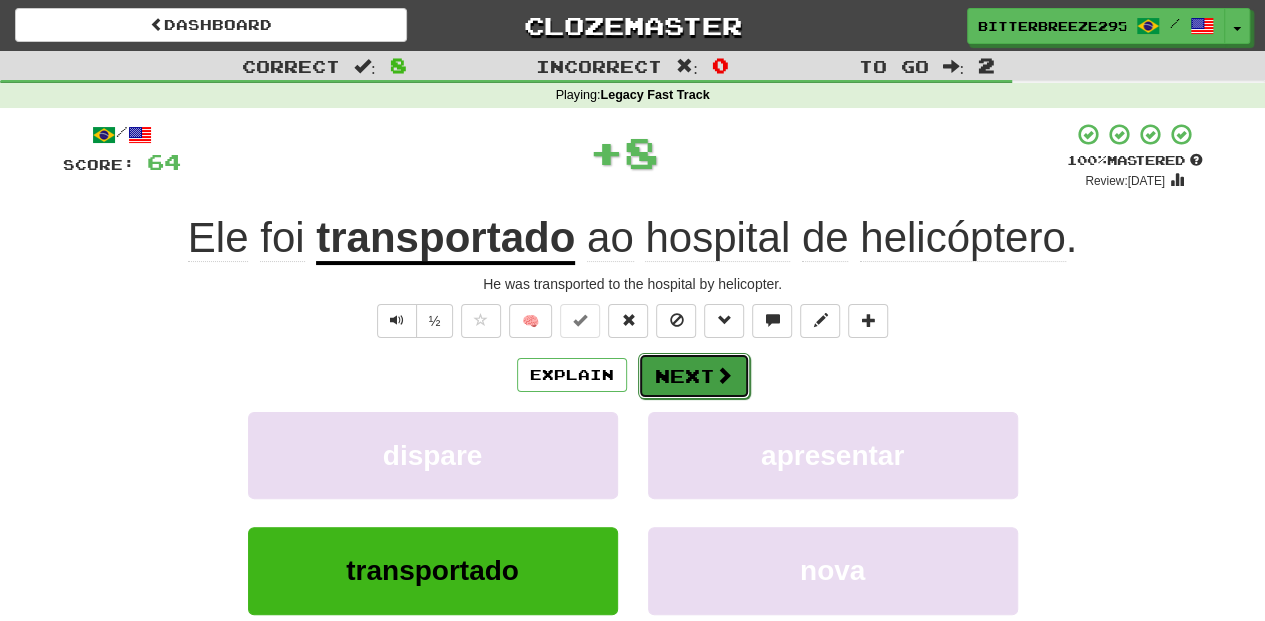 click on "Next" at bounding box center [694, 376] 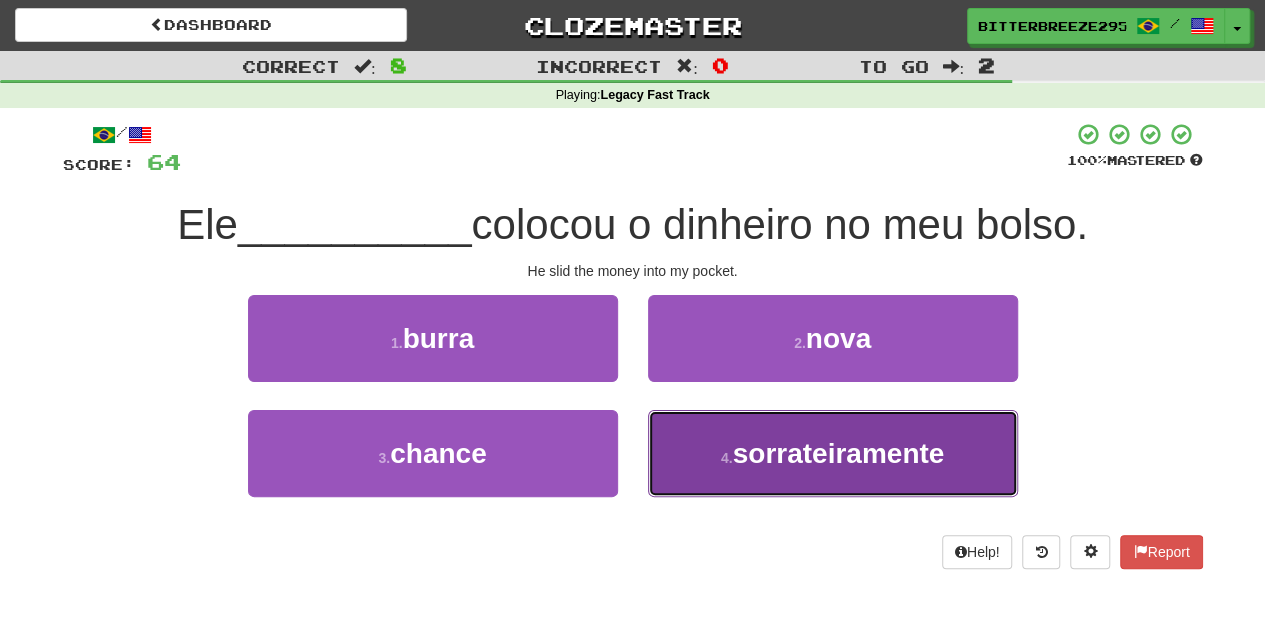 click on "4 .  sorrateiramente" at bounding box center [833, 453] 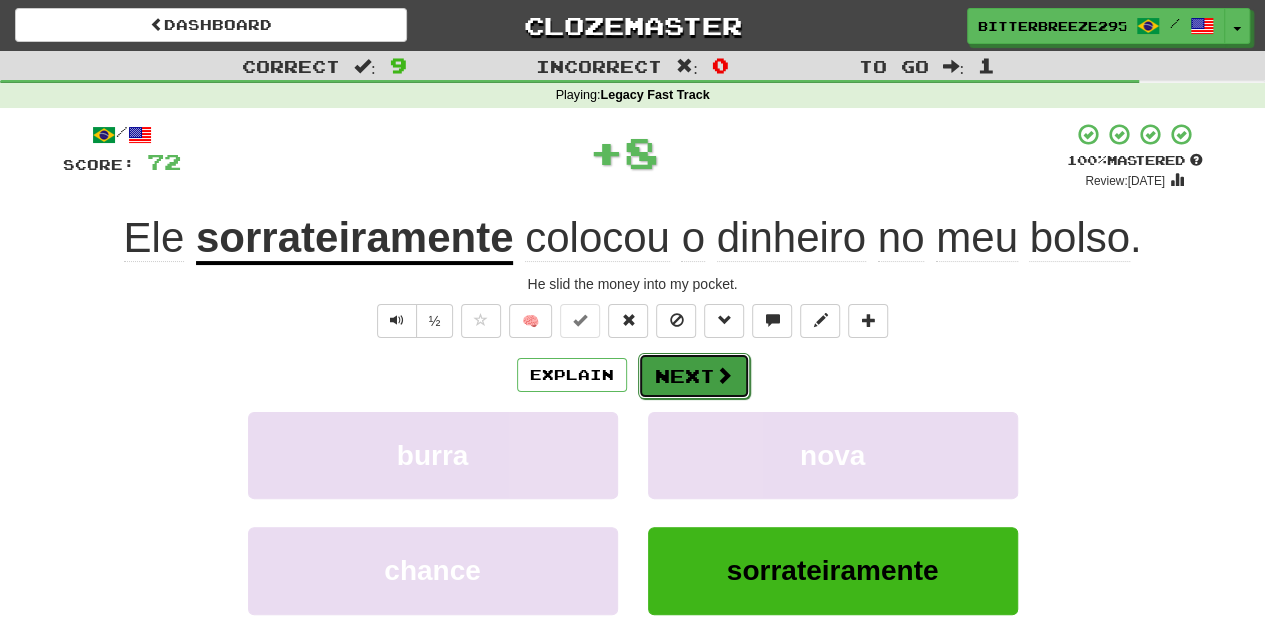 click on "Next" at bounding box center (694, 376) 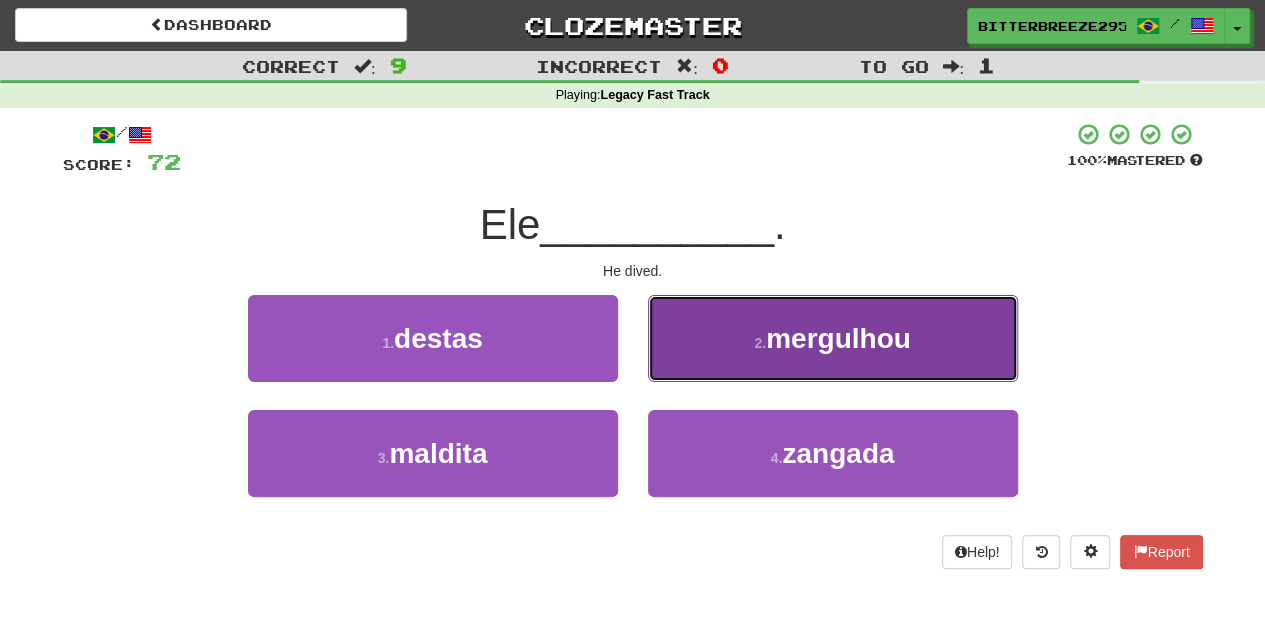 click on "2 .  mergulhou" at bounding box center [833, 338] 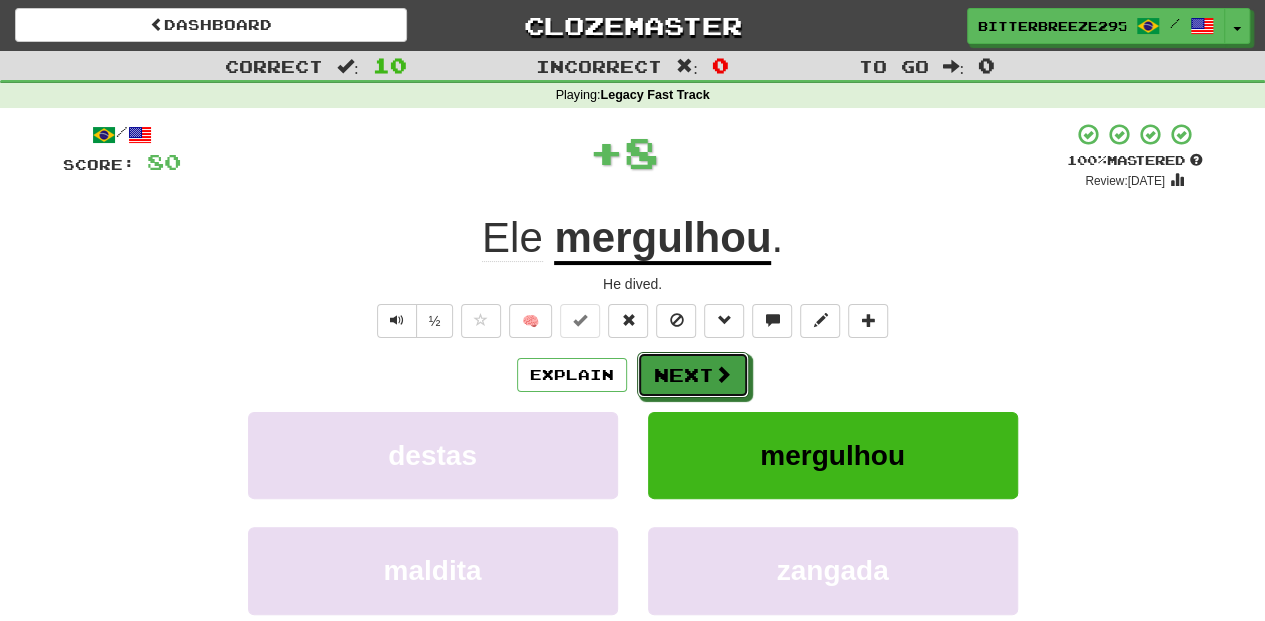 click on "Next" at bounding box center [693, 375] 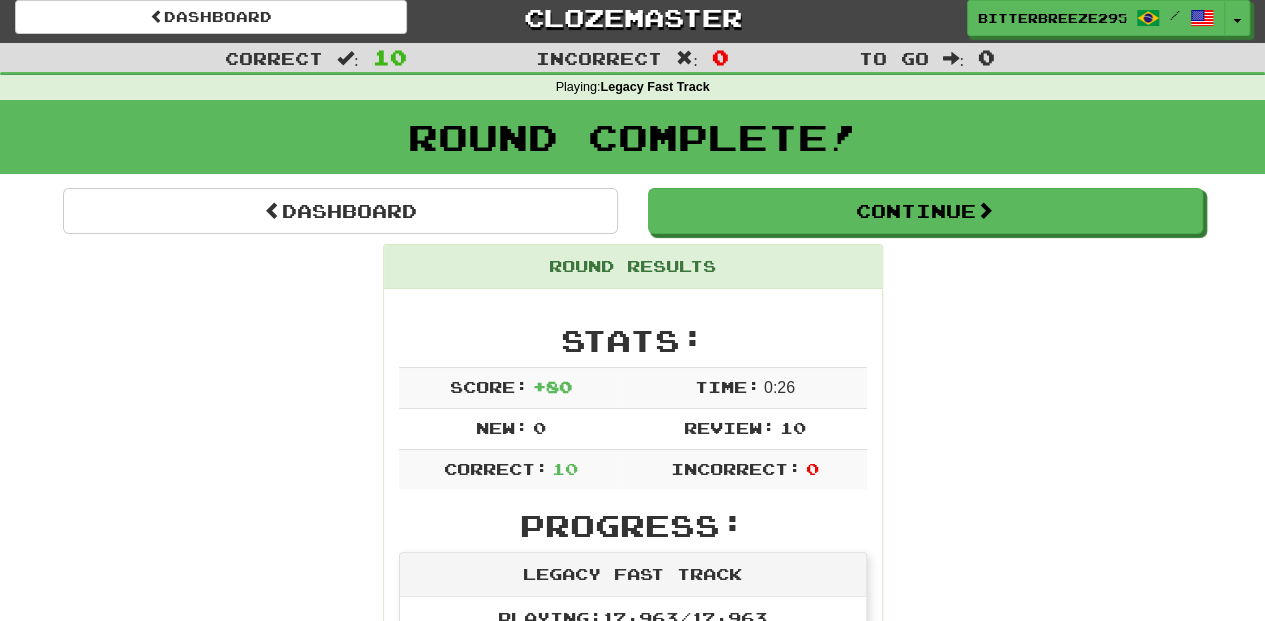 scroll, scrollTop: 0, scrollLeft: 0, axis: both 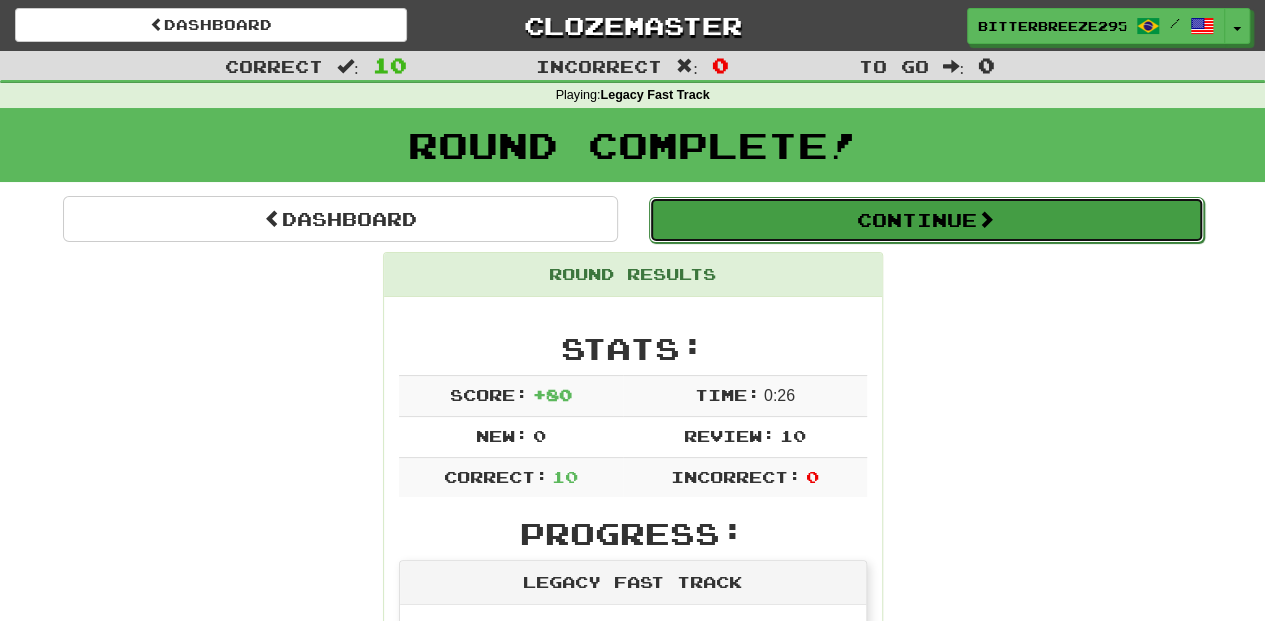 click on "Continue" at bounding box center [926, 220] 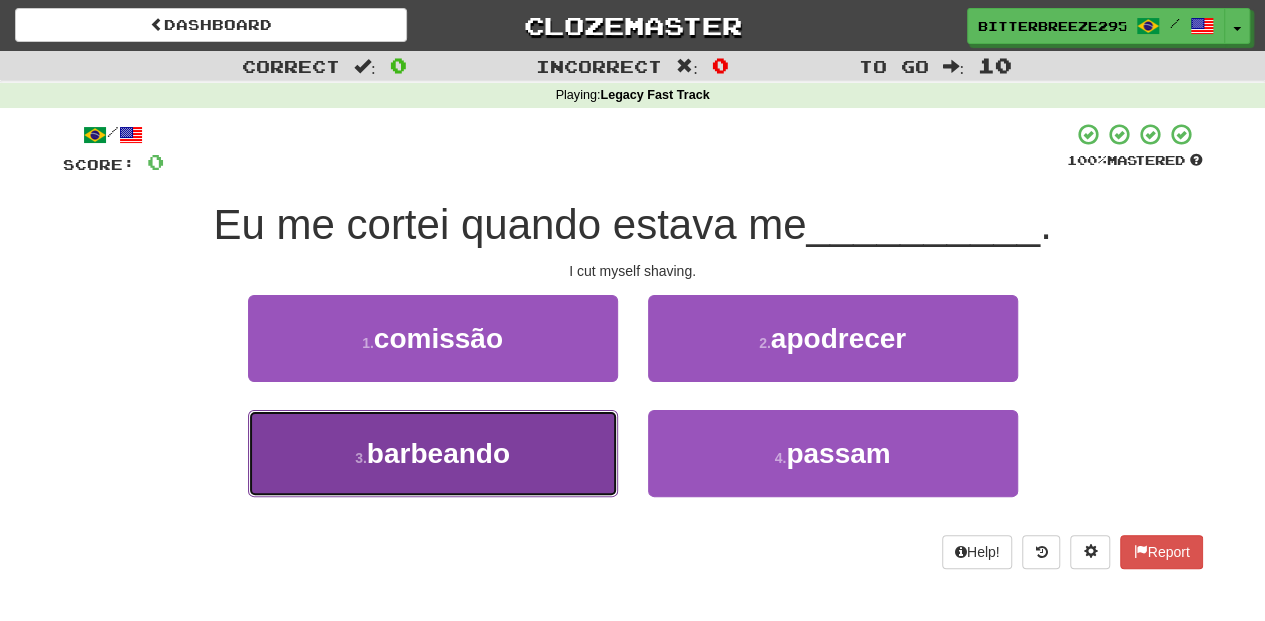 click on "3 .  barbeando" at bounding box center [433, 453] 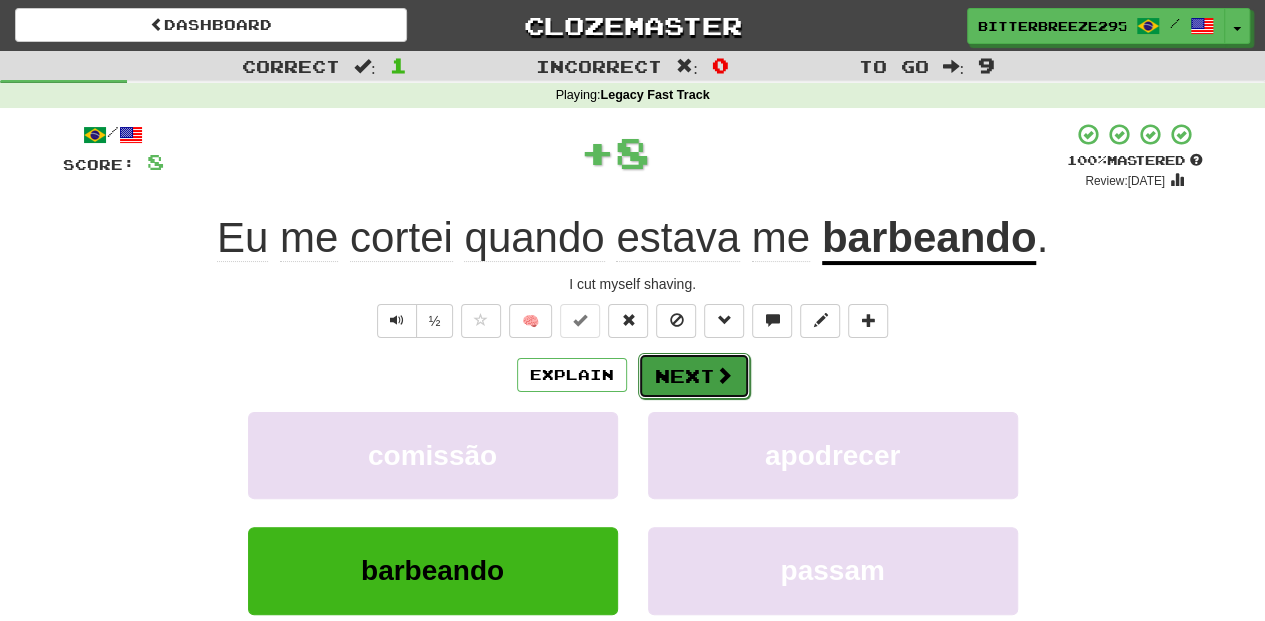 click on "Next" at bounding box center (694, 376) 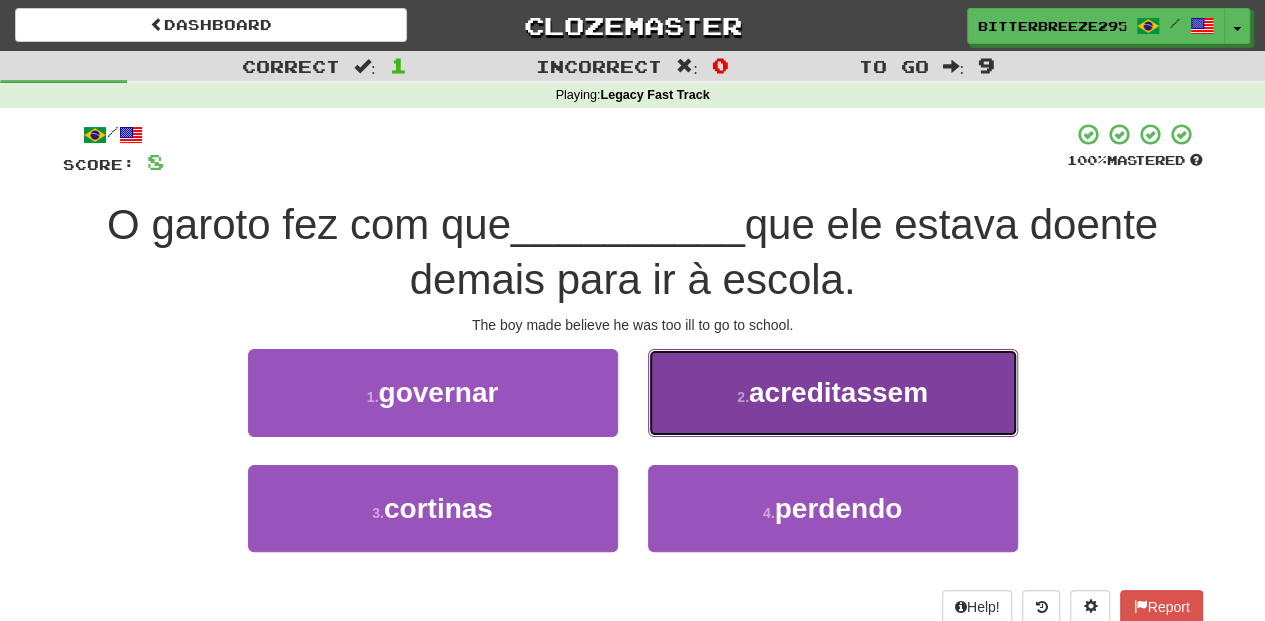 click on "2 .  acreditassem" at bounding box center (833, 392) 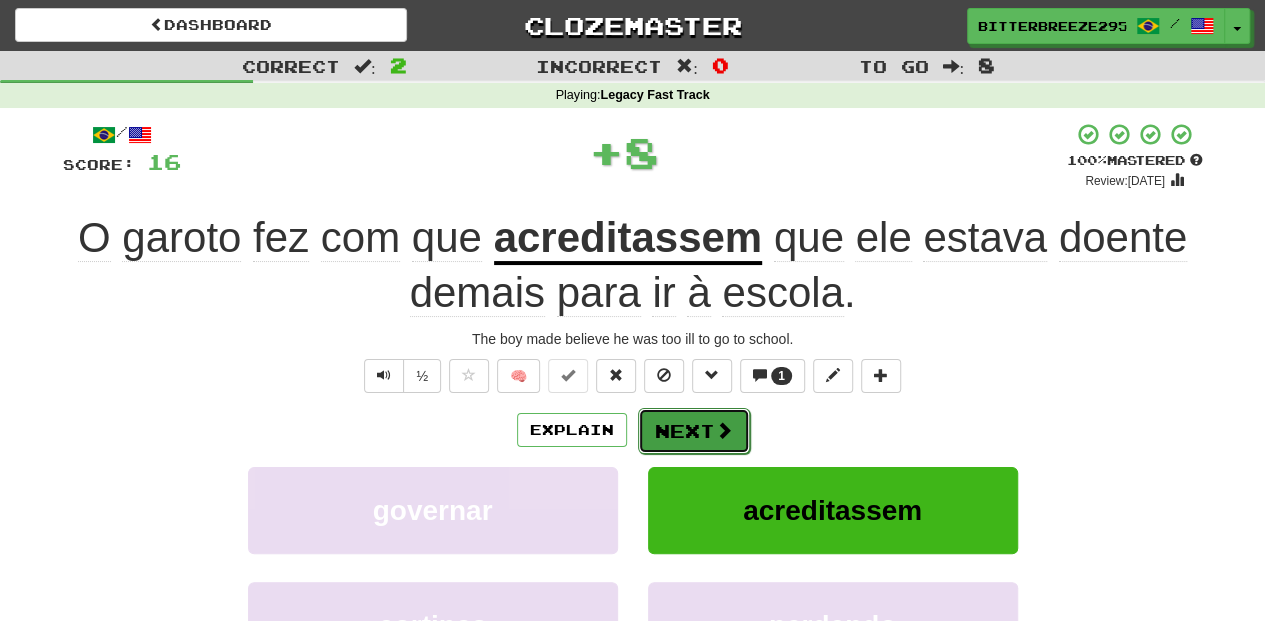 click on "Next" at bounding box center [694, 431] 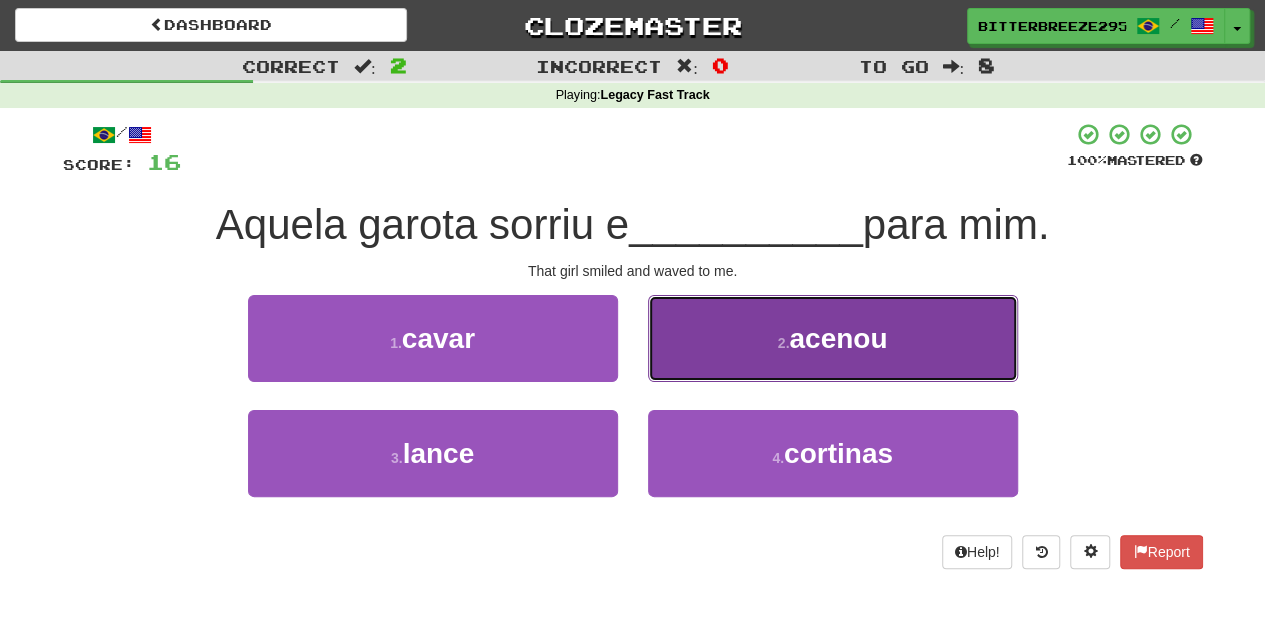 click on "2 .  acenou" at bounding box center (833, 338) 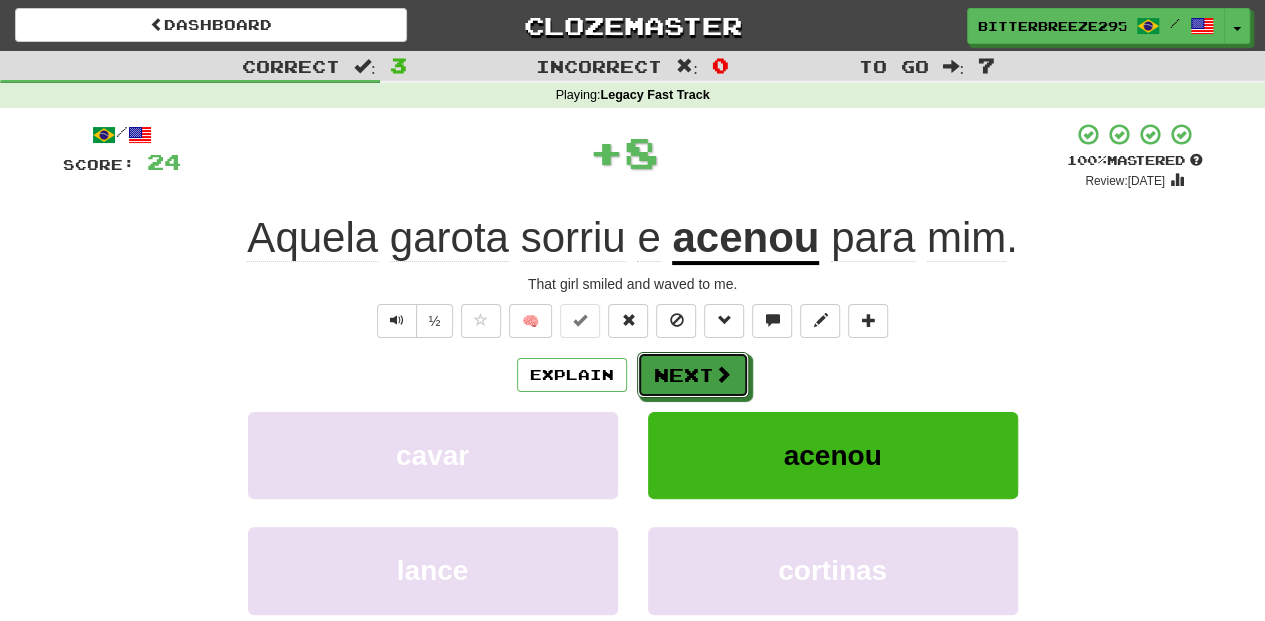 click on "Next" at bounding box center (693, 375) 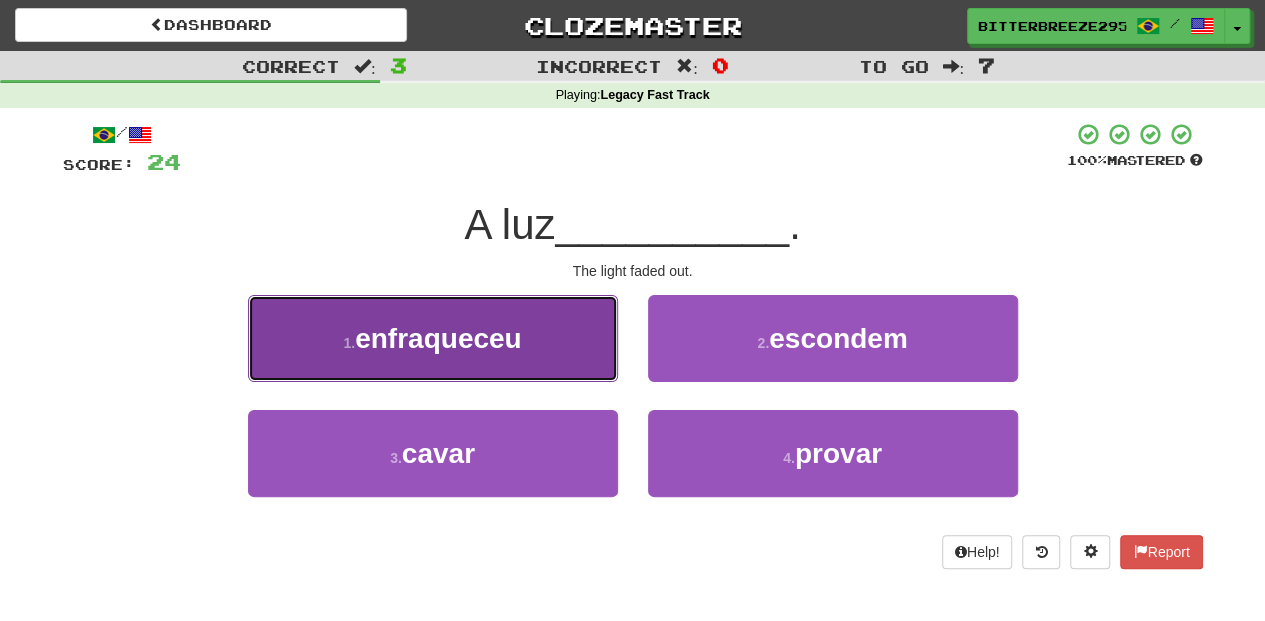 click on "1 .  enfraqueceu" at bounding box center (433, 338) 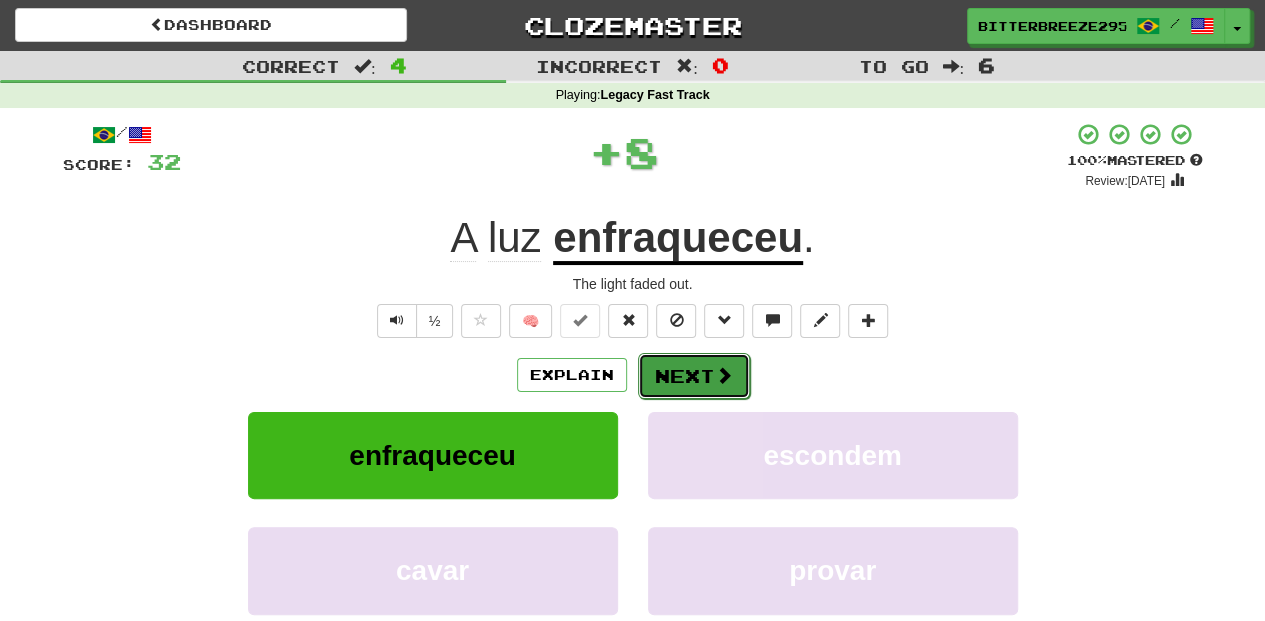 click on "Next" at bounding box center [694, 376] 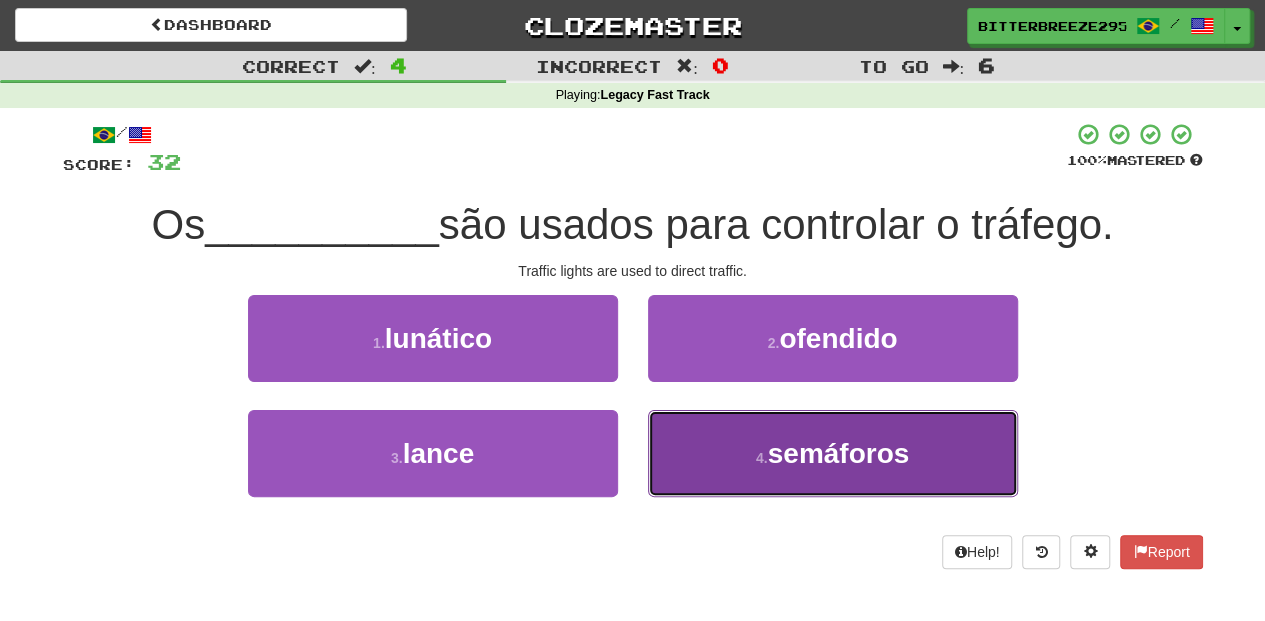 click on "4 .  semáforos" at bounding box center [833, 453] 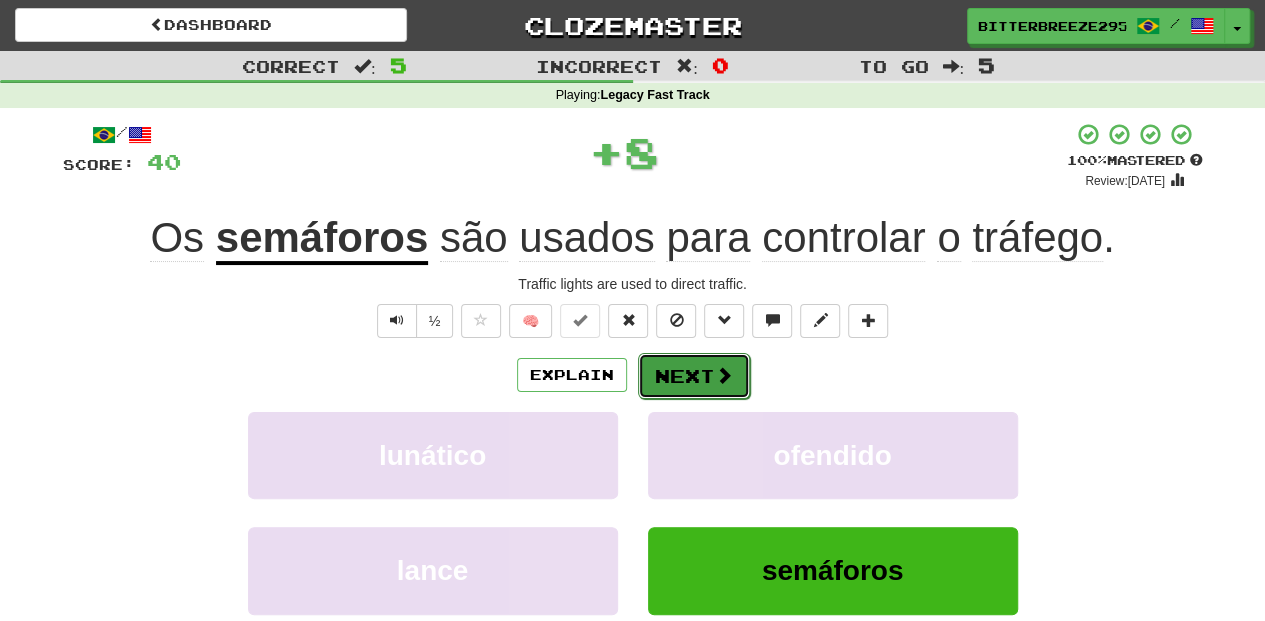 click on "Next" at bounding box center (694, 376) 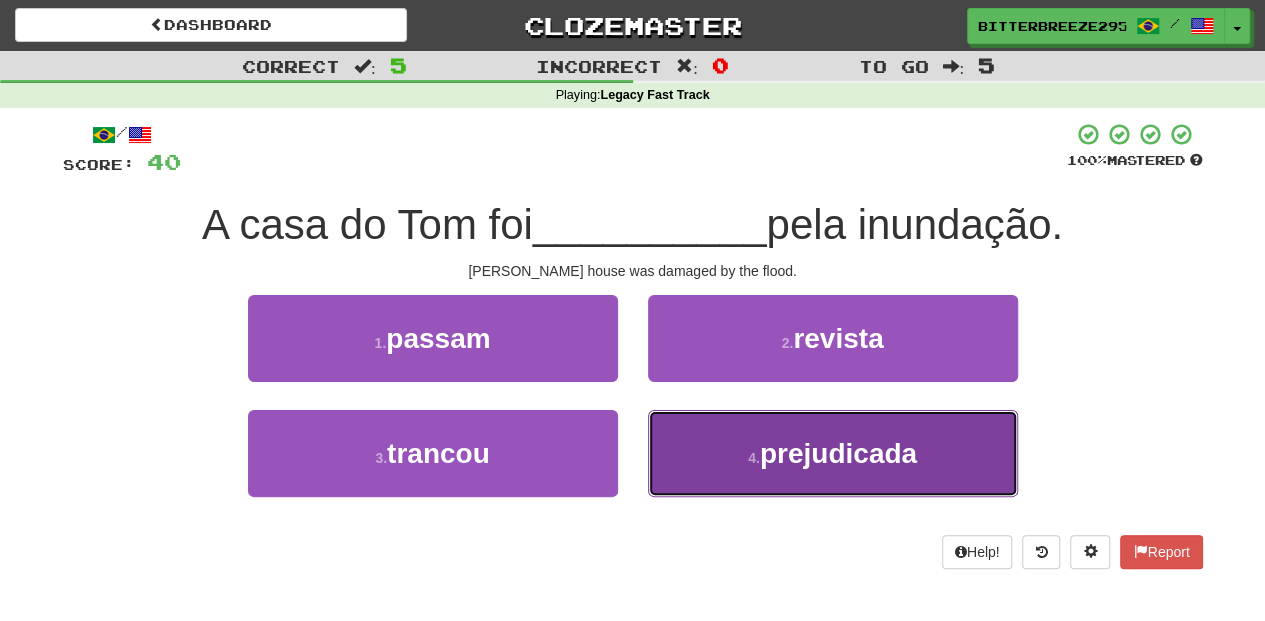 click on "4 .  prejudicada" at bounding box center [833, 453] 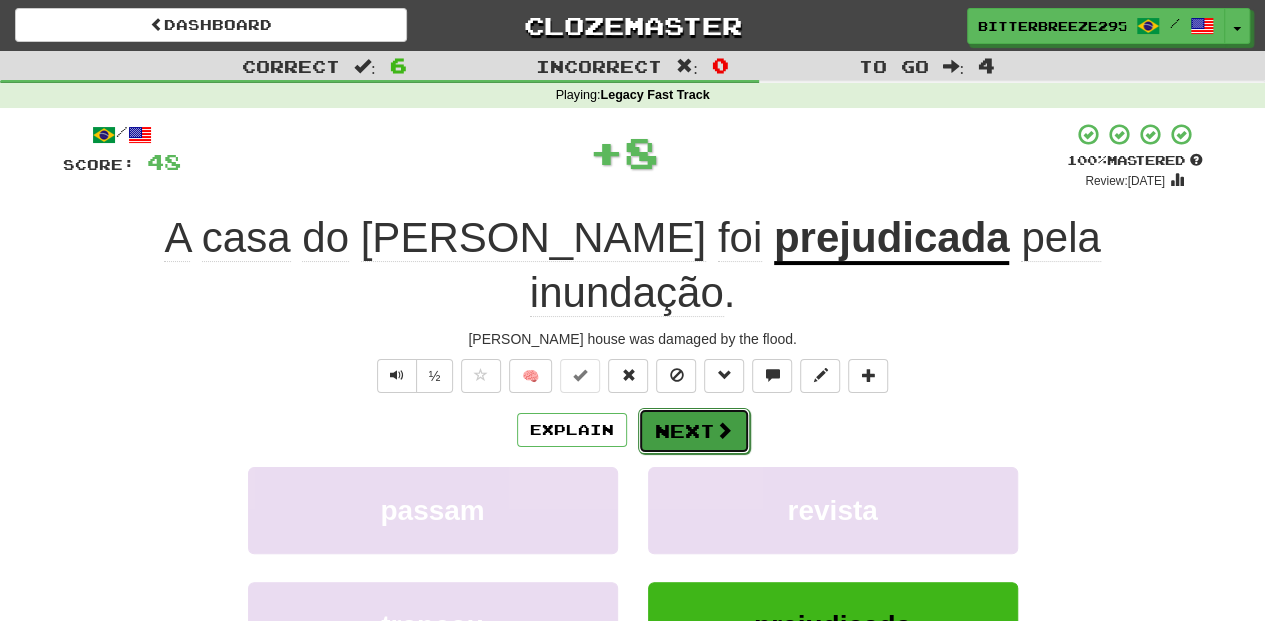 click on "Next" at bounding box center (694, 431) 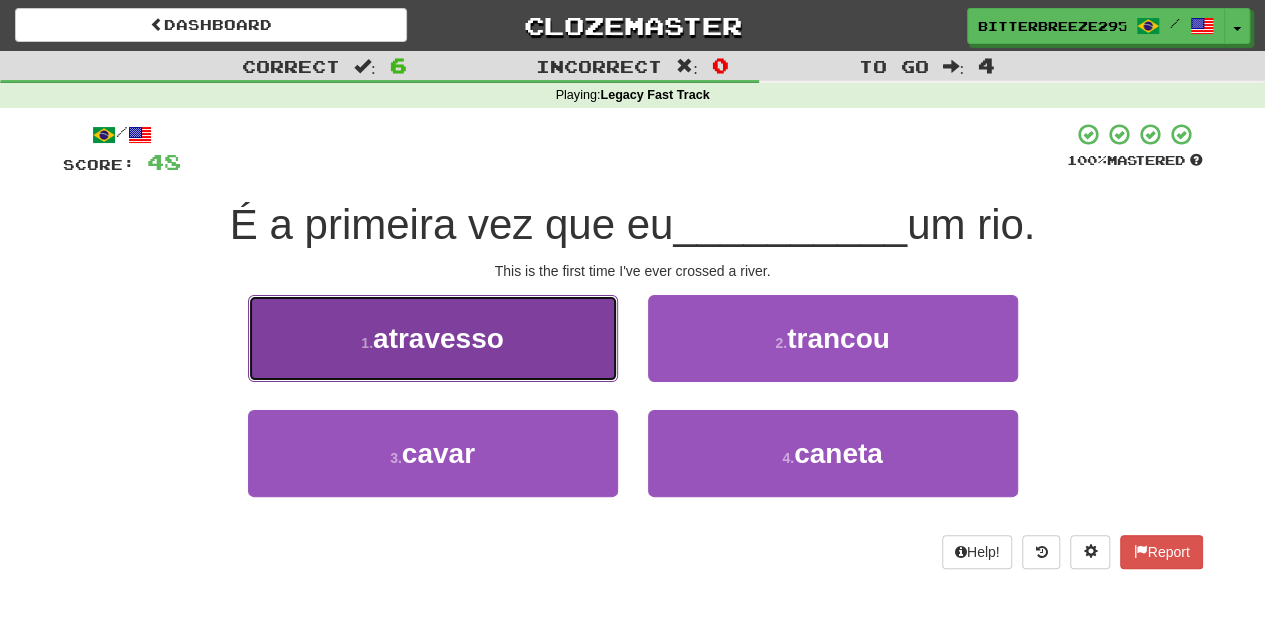 click on "1 .  atravesso" at bounding box center [433, 338] 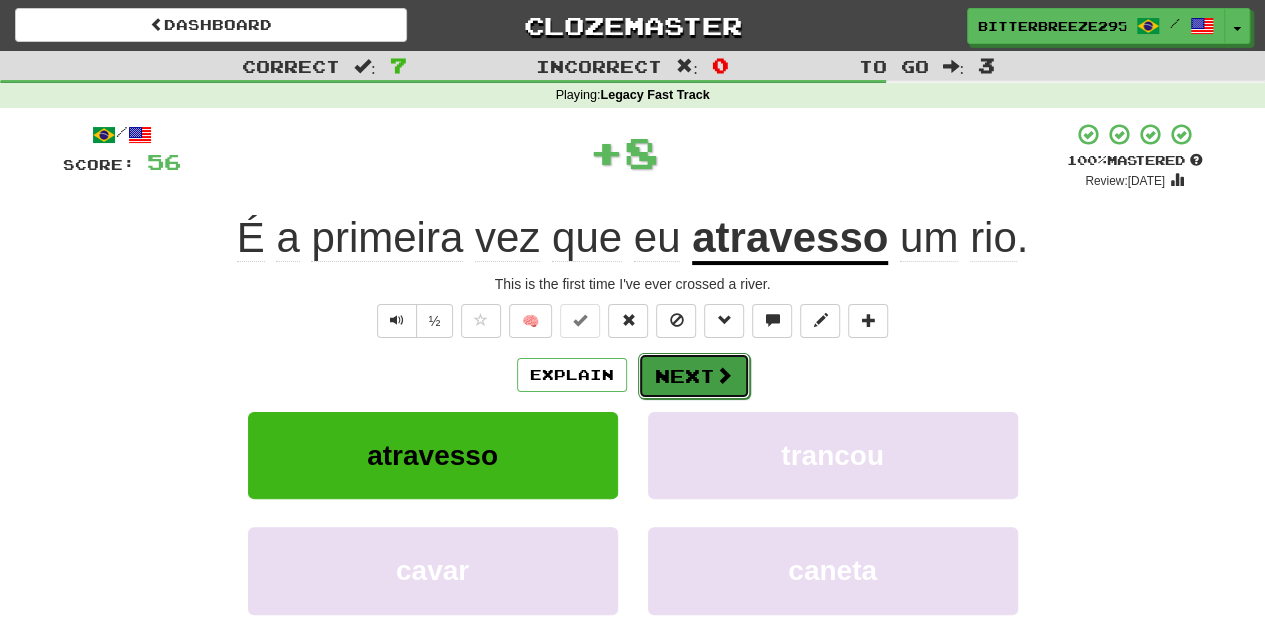 click on "Next" at bounding box center (694, 376) 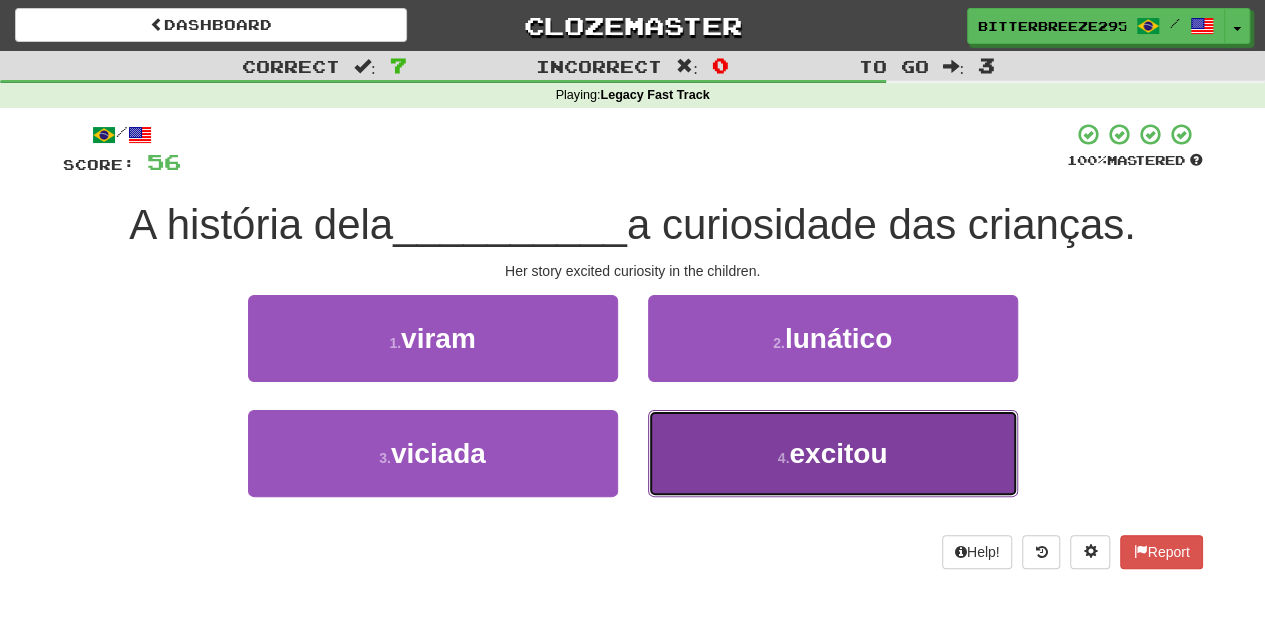 click on "4 .  excitou" at bounding box center (833, 453) 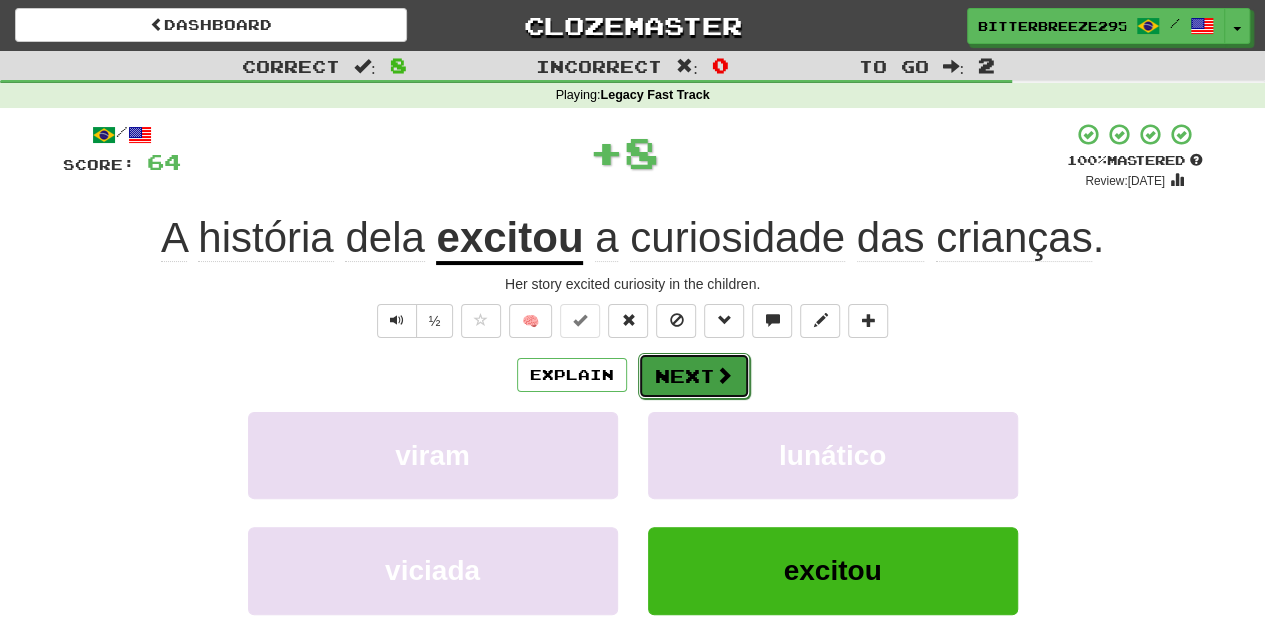 click on "Next" at bounding box center (694, 376) 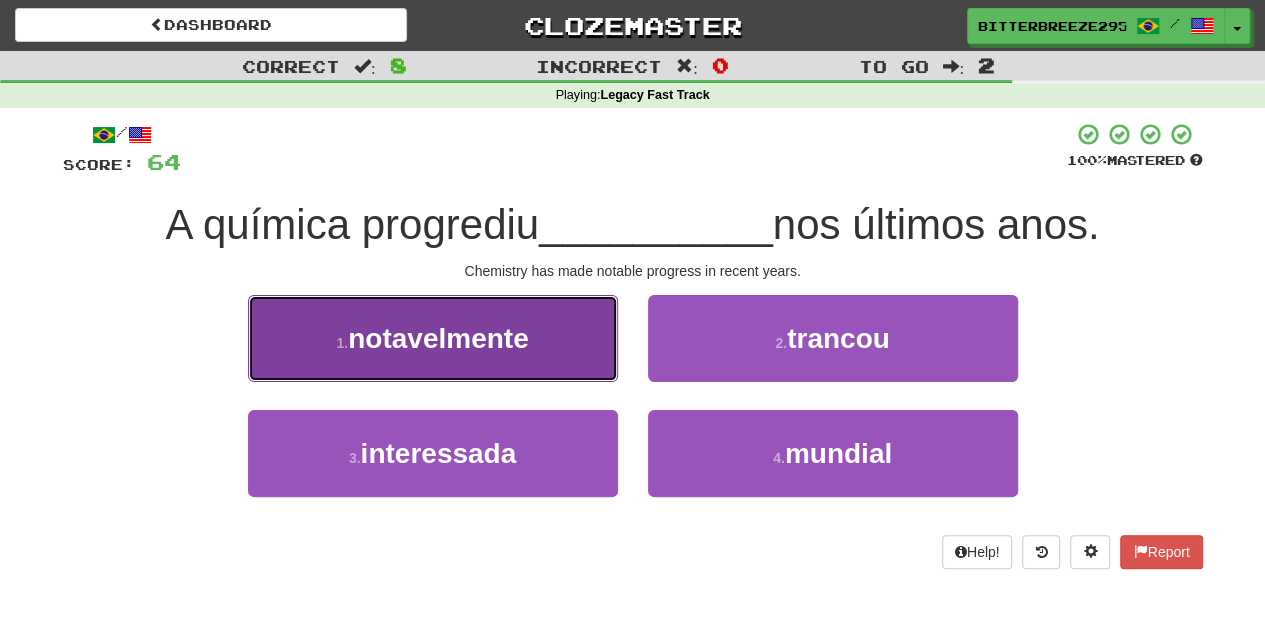 click on "1 .  notavelmente" at bounding box center [433, 338] 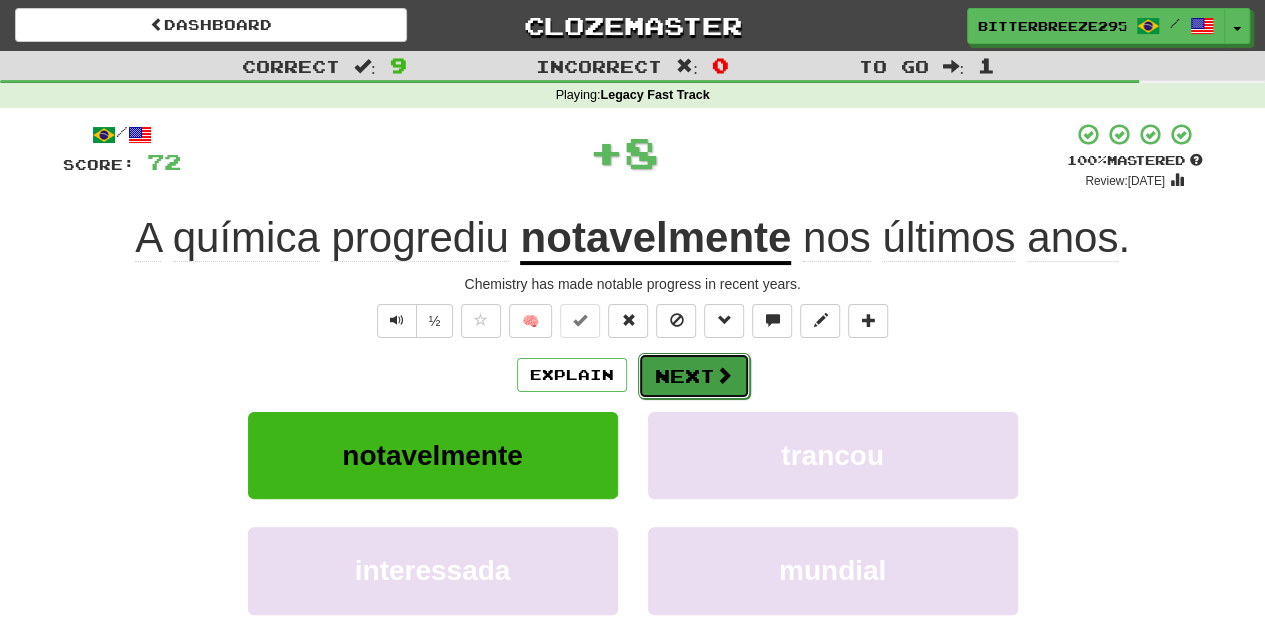 click on "Next" at bounding box center (694, 376) 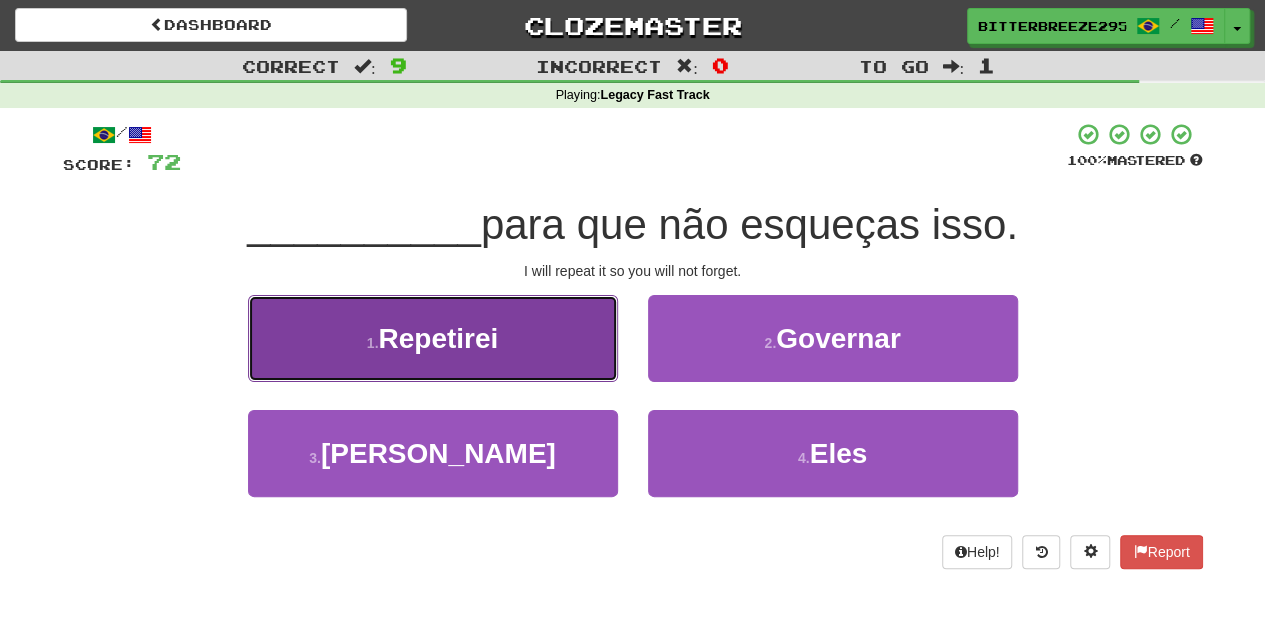 click on "1 .  Repetirei" at bounding box center (433, 338) 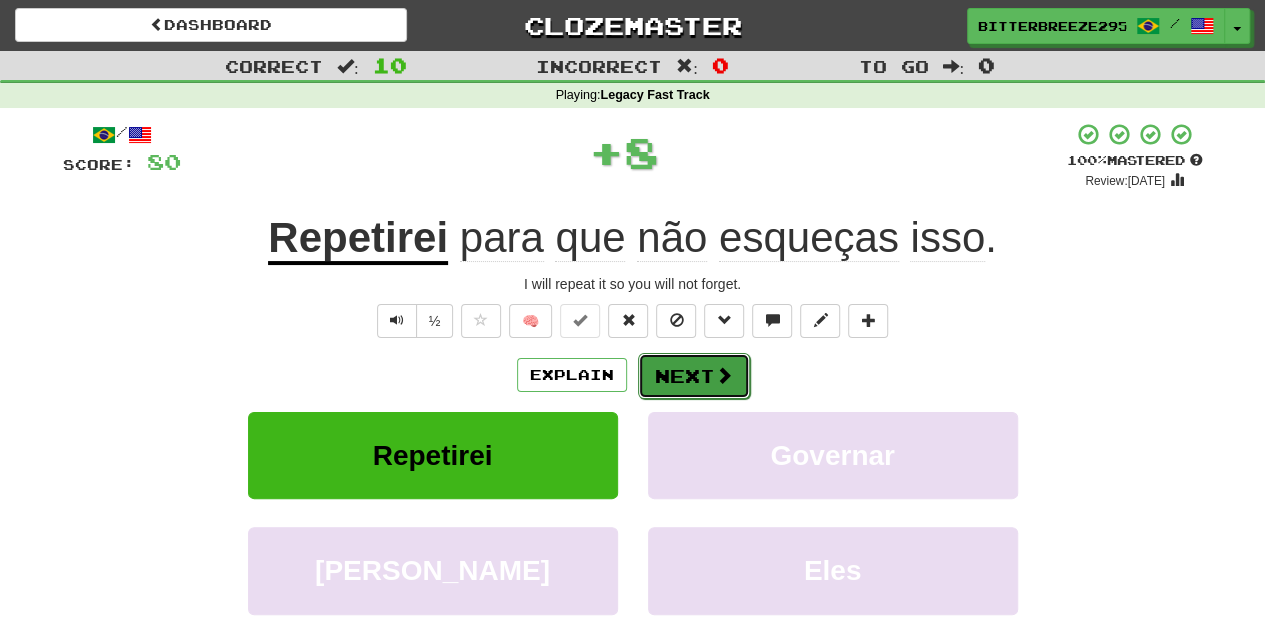 click on "Next" at bounding box center [694, 376] 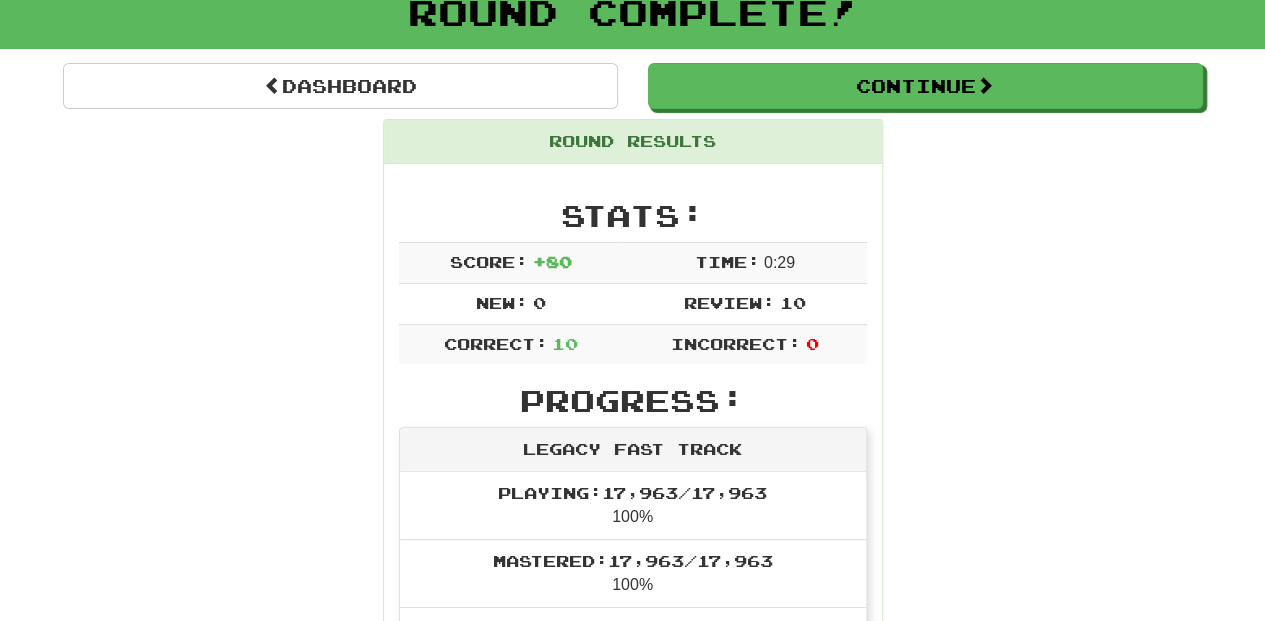 scroll, scrollTop: 0, scrollLeft: 0, axis: both 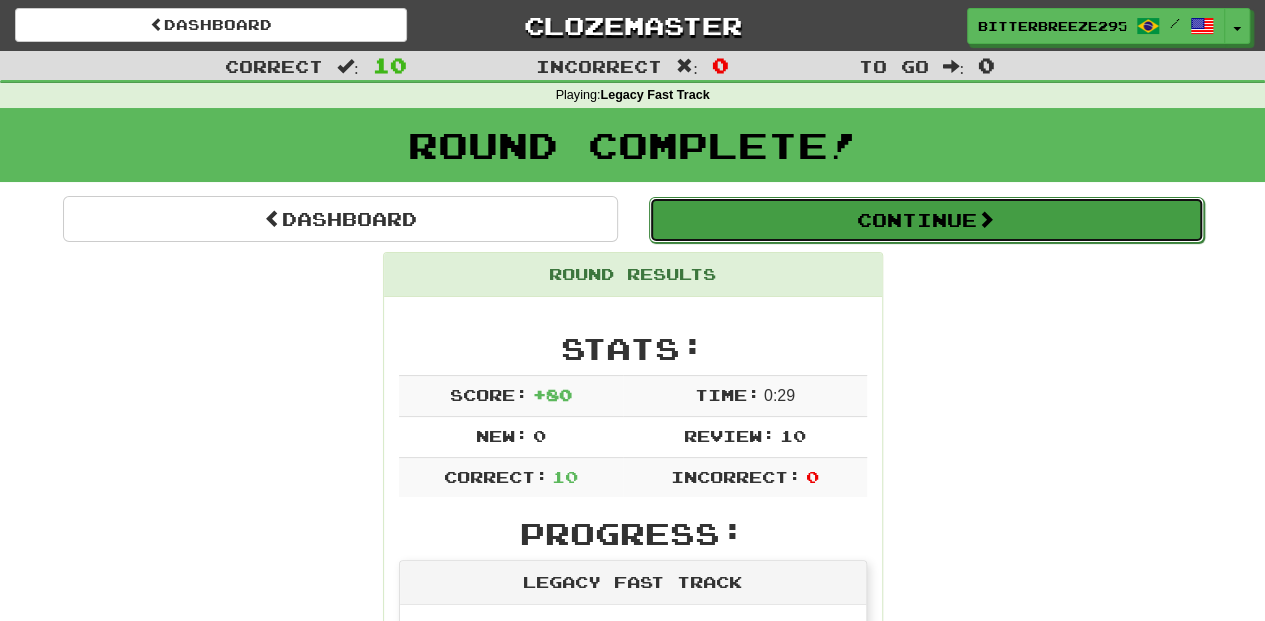 click on "Continue" at bounding box center [926, 220] 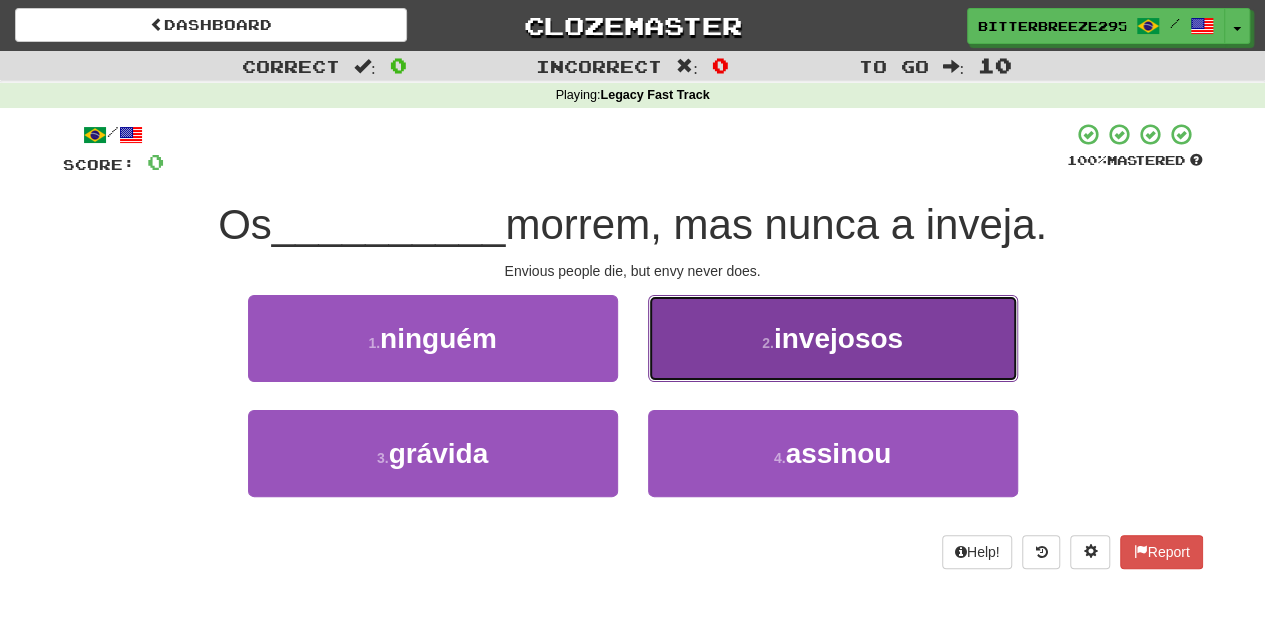 click on "2 .  invejosos" at bounding box center (833, 338) 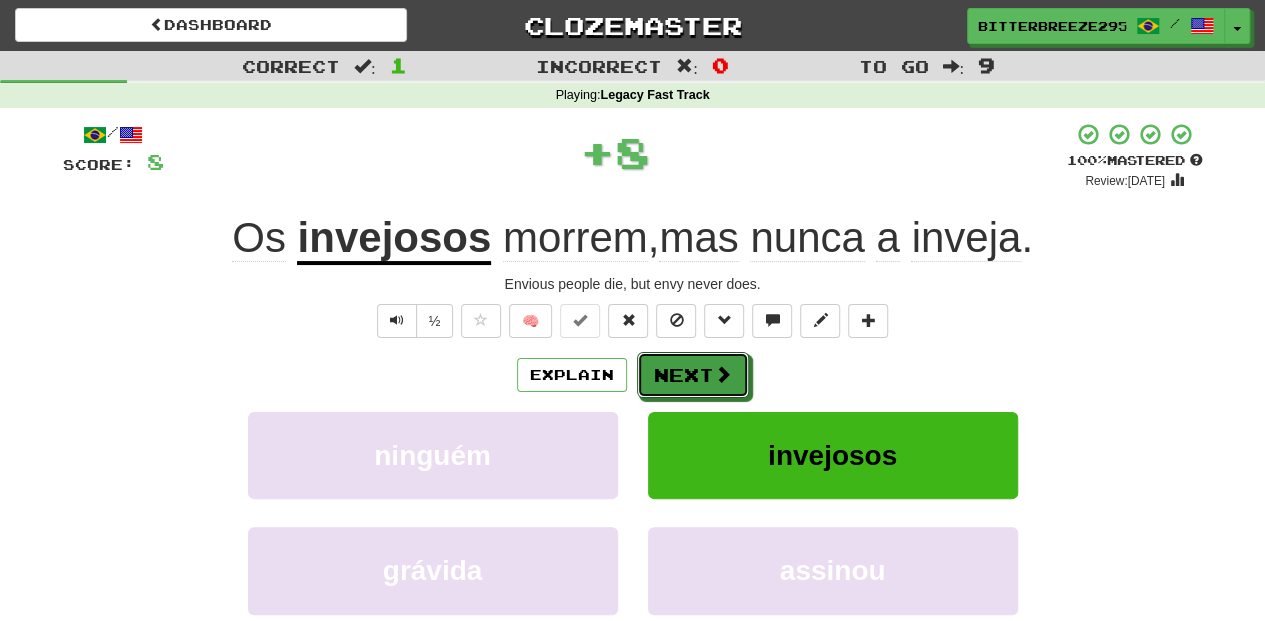 click on "Next" at bounding box center [693, 375] 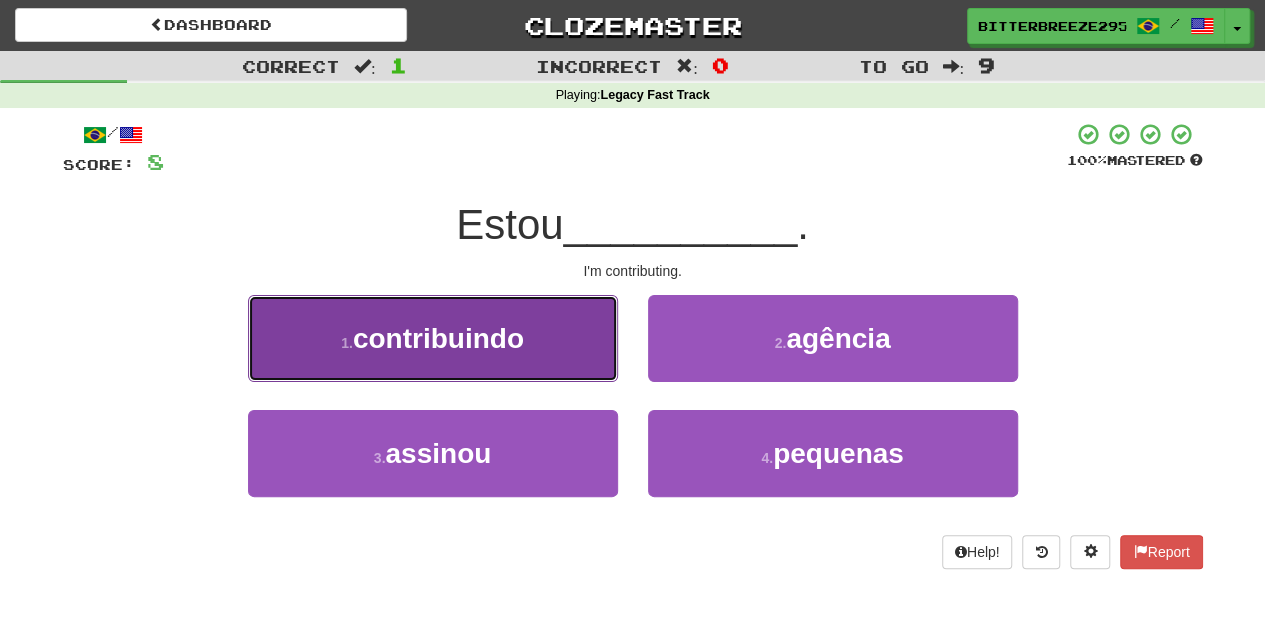click on "1 .  contribuindo" at bounding box center (433, 338) 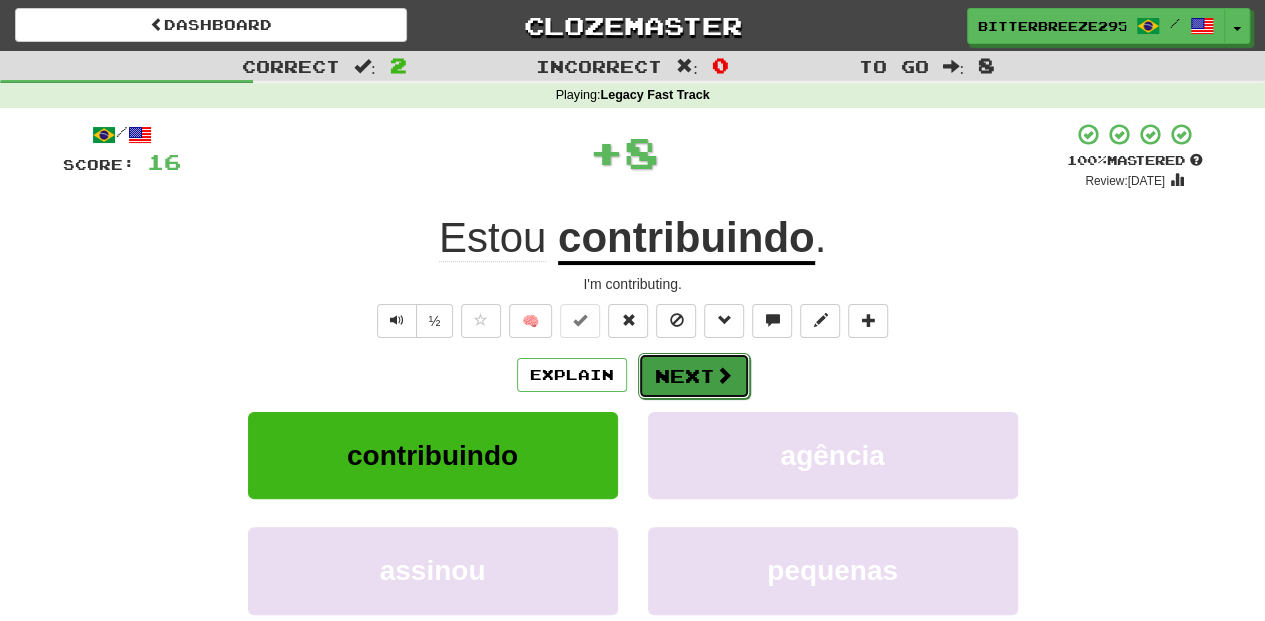 click on "Next" at bounding box center (694, 376) 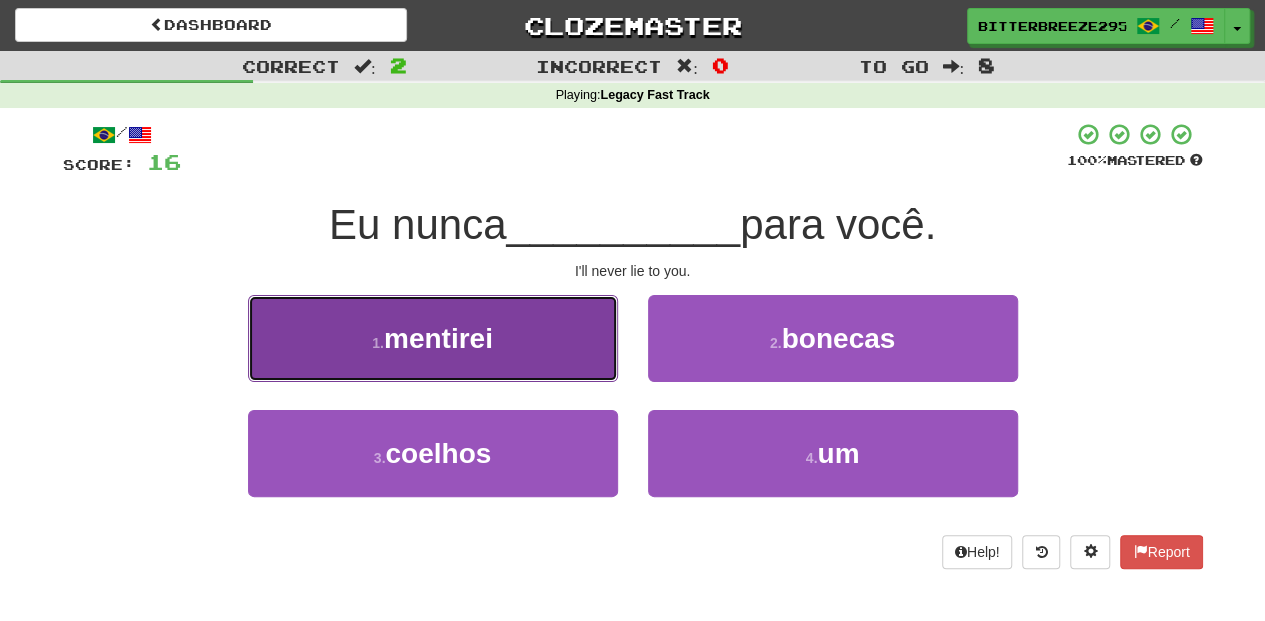 click on "1 .  mentirei" at bounding box center (433, 338) 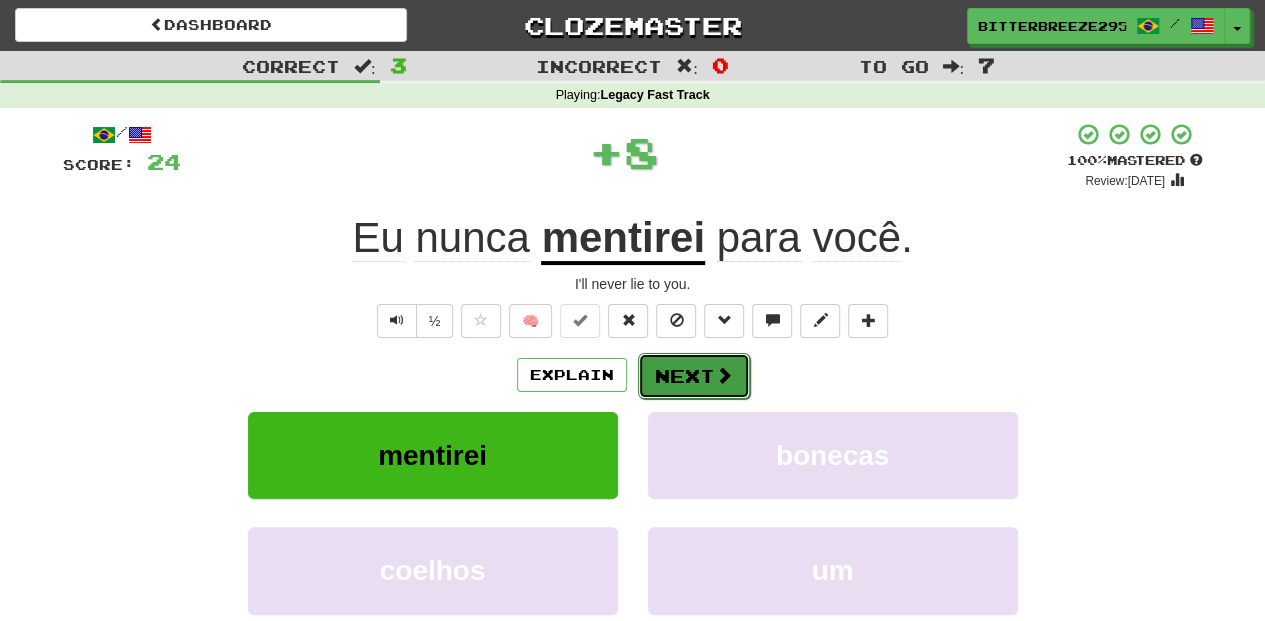 click on "Next" at bounding box center (694, 376) 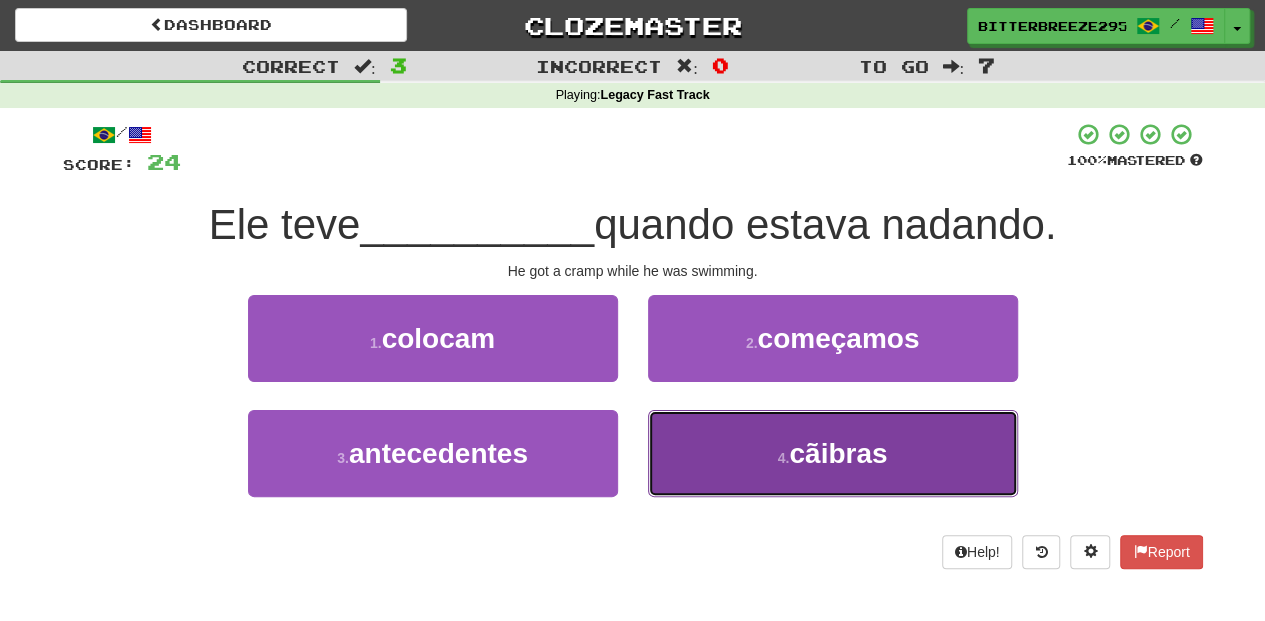 click on "4 .  cãibras" at bounding box center [833, 453] 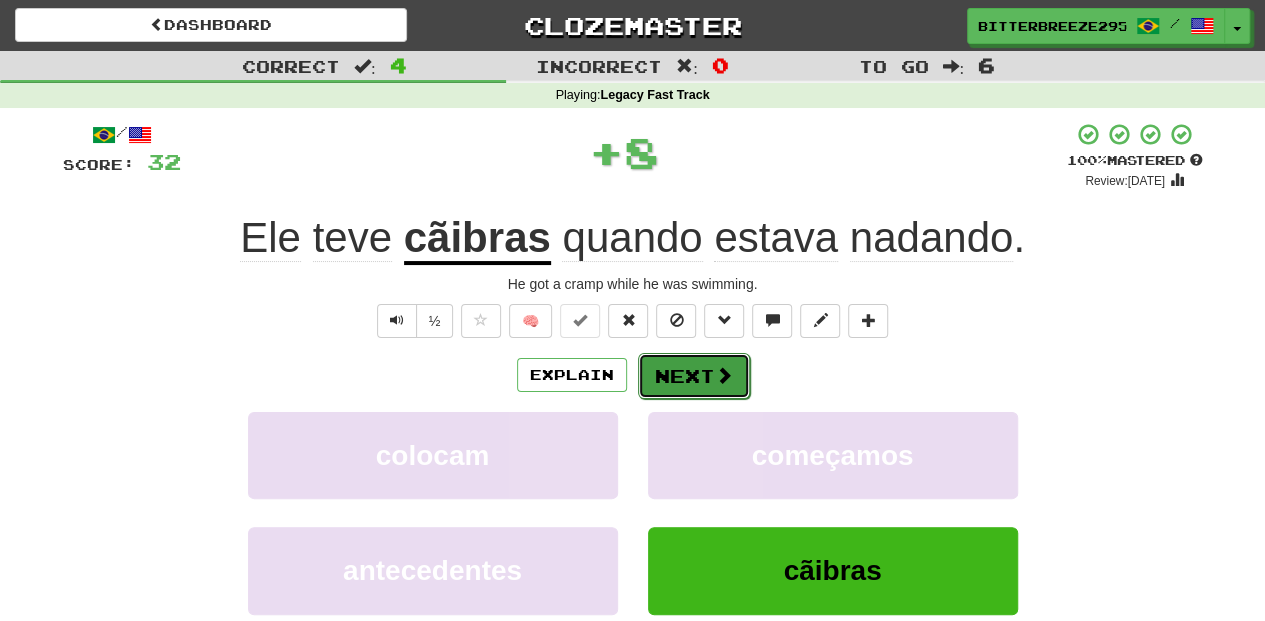 click on "Next" at bounding box center (694, 376) 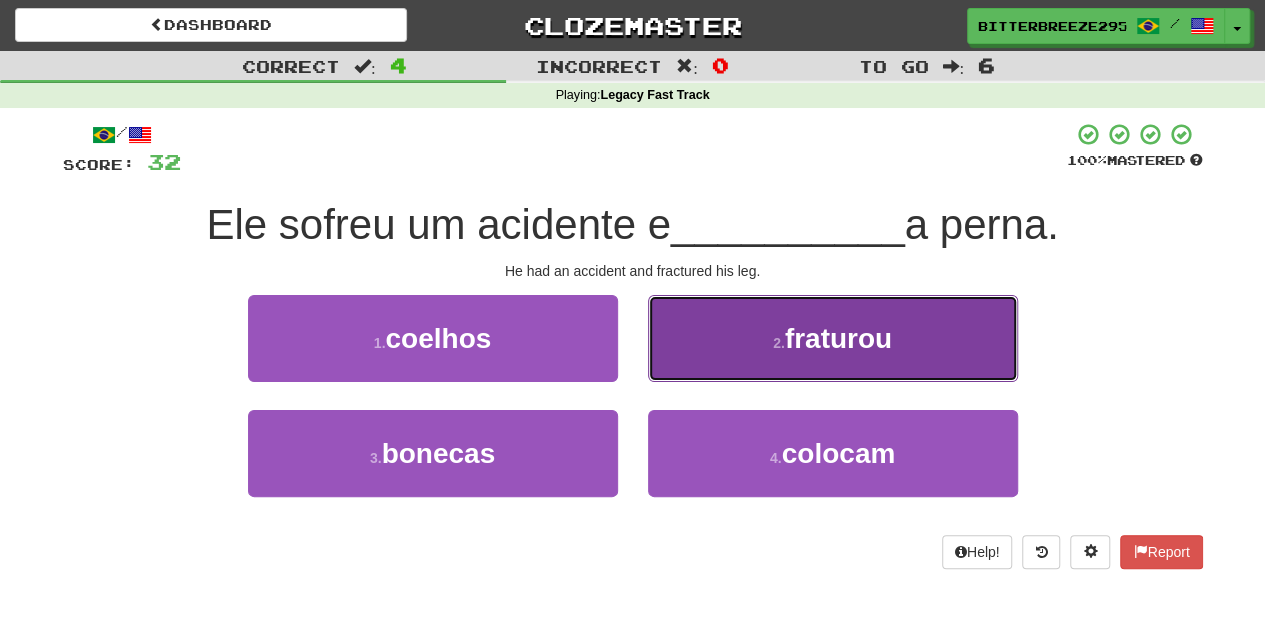 click on "2 .  fraturou" at bounding box center [833, 338] 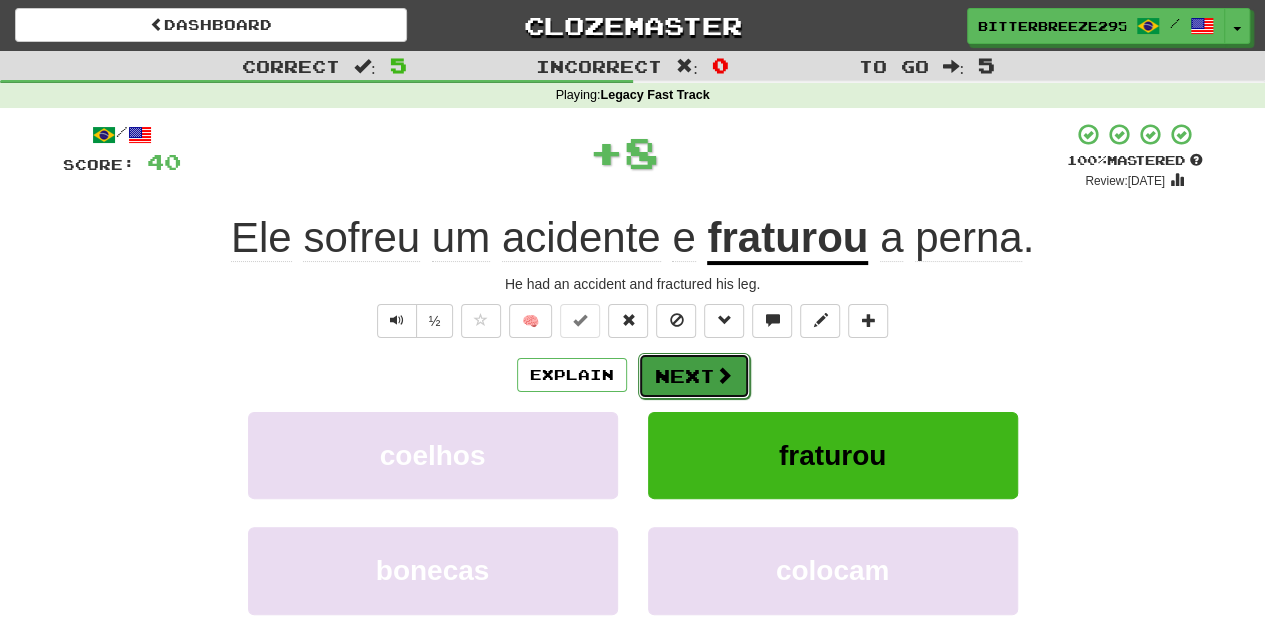 click on "Next" at bounding box center (694, 376) 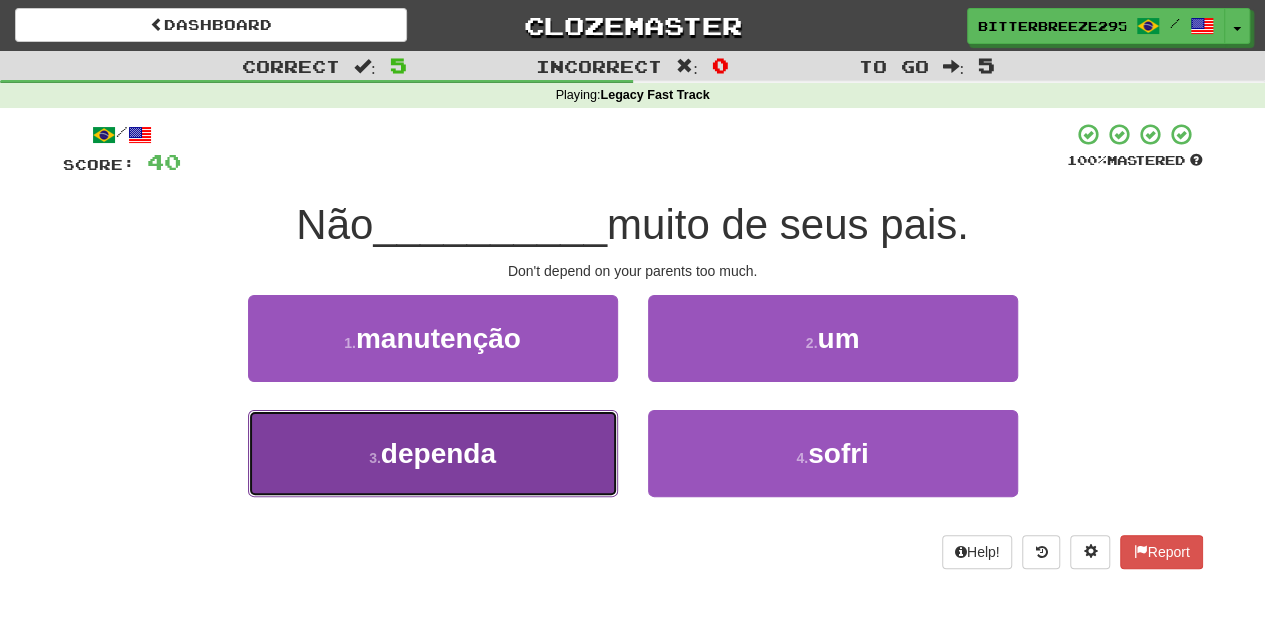 click on "3 .  dependa" at bounding box center (433, 453) 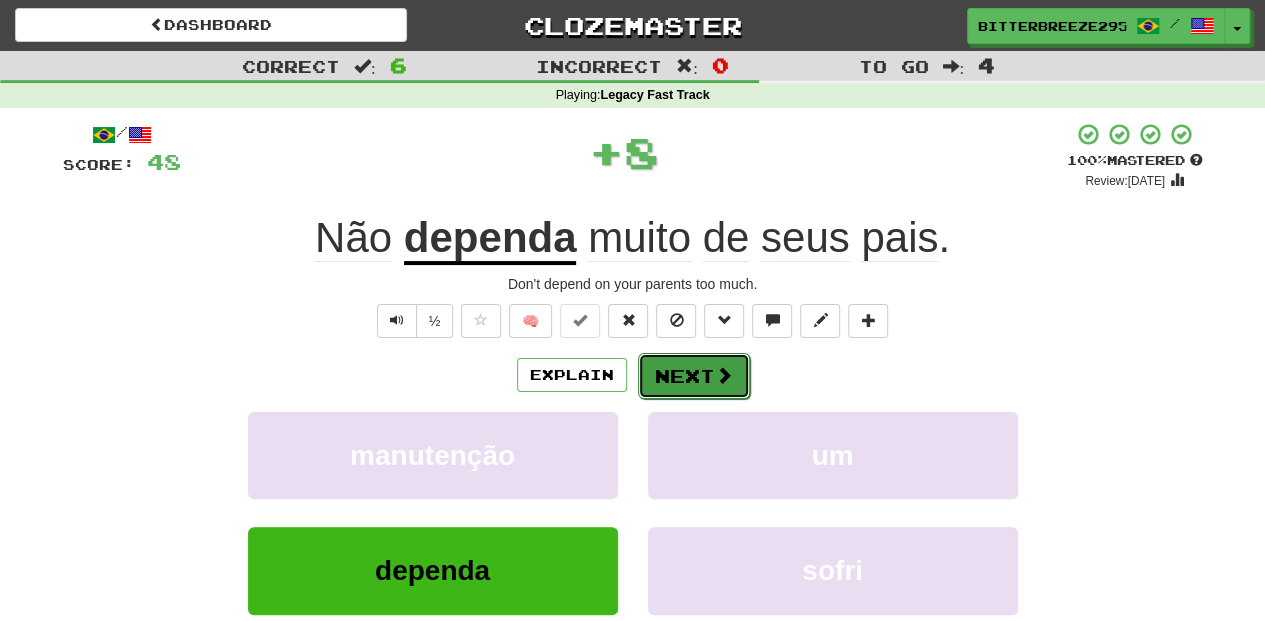 click on "Next" at bounding box center [694, 376] 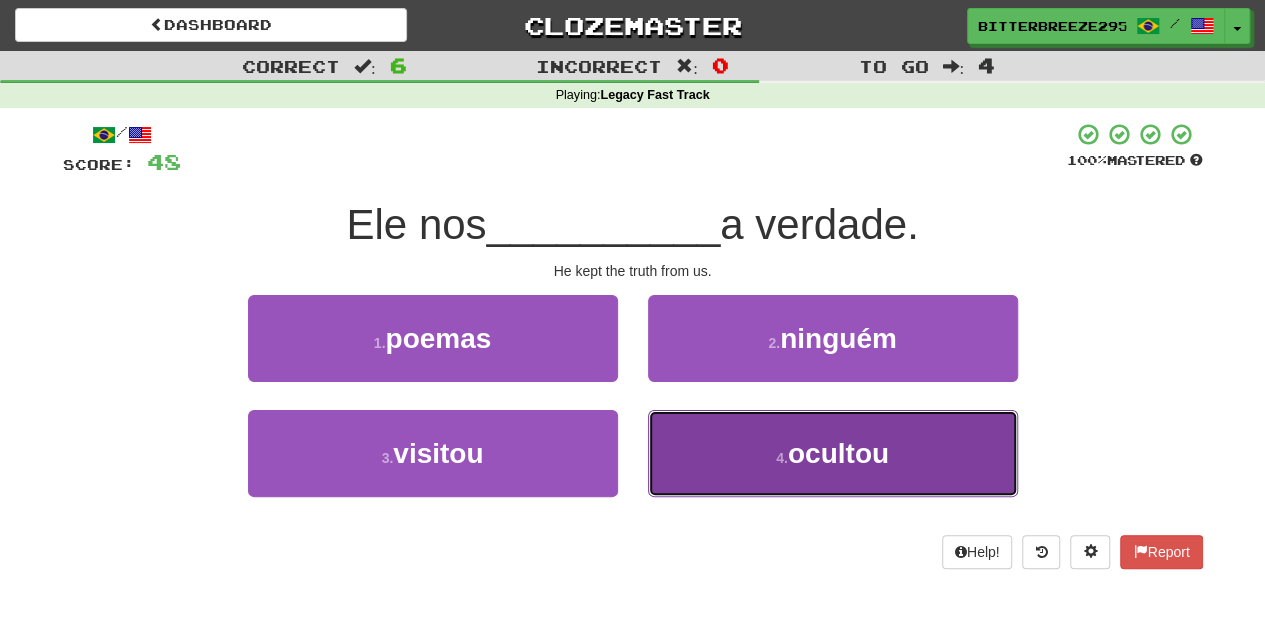 click on "4 .  ocultou" at bounding box center [833, 453] 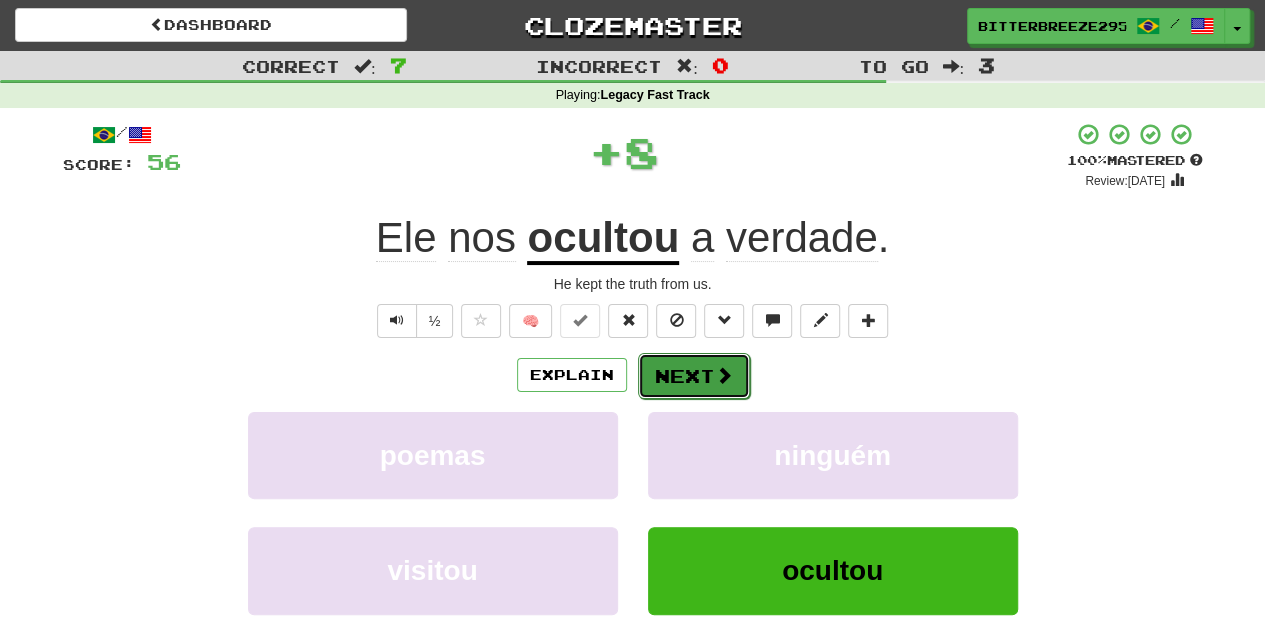 click on "Next" at bounding box center (694, 376) 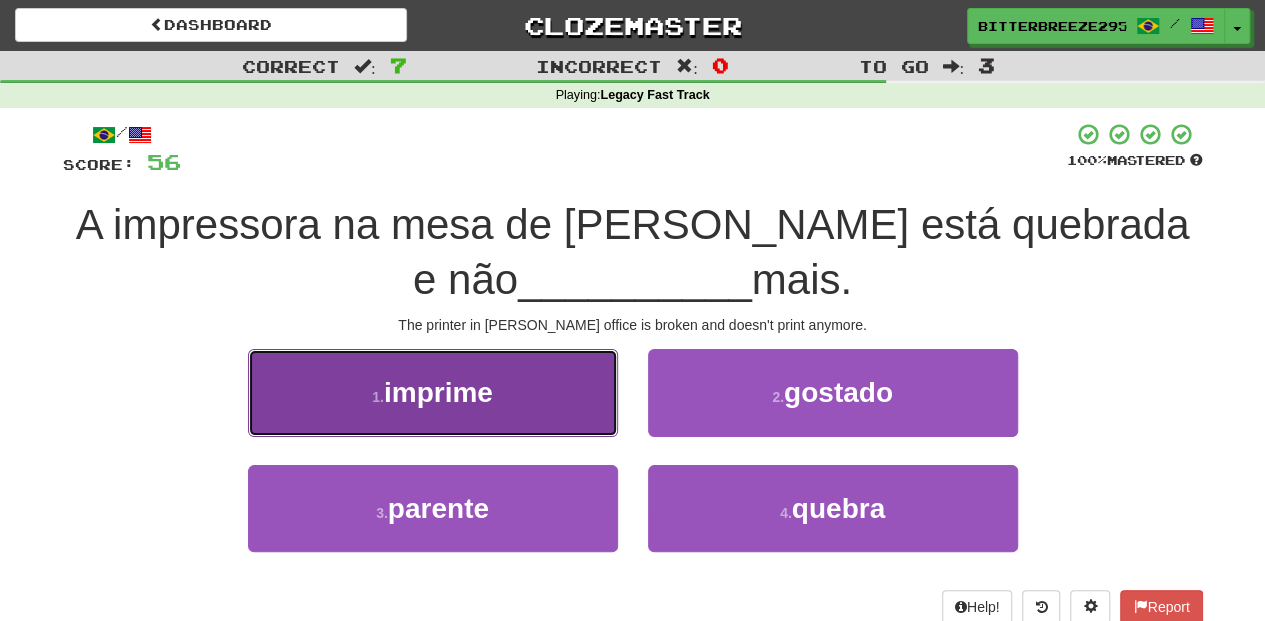 click on "1 .  imprime" at bounding box center (433, 392) 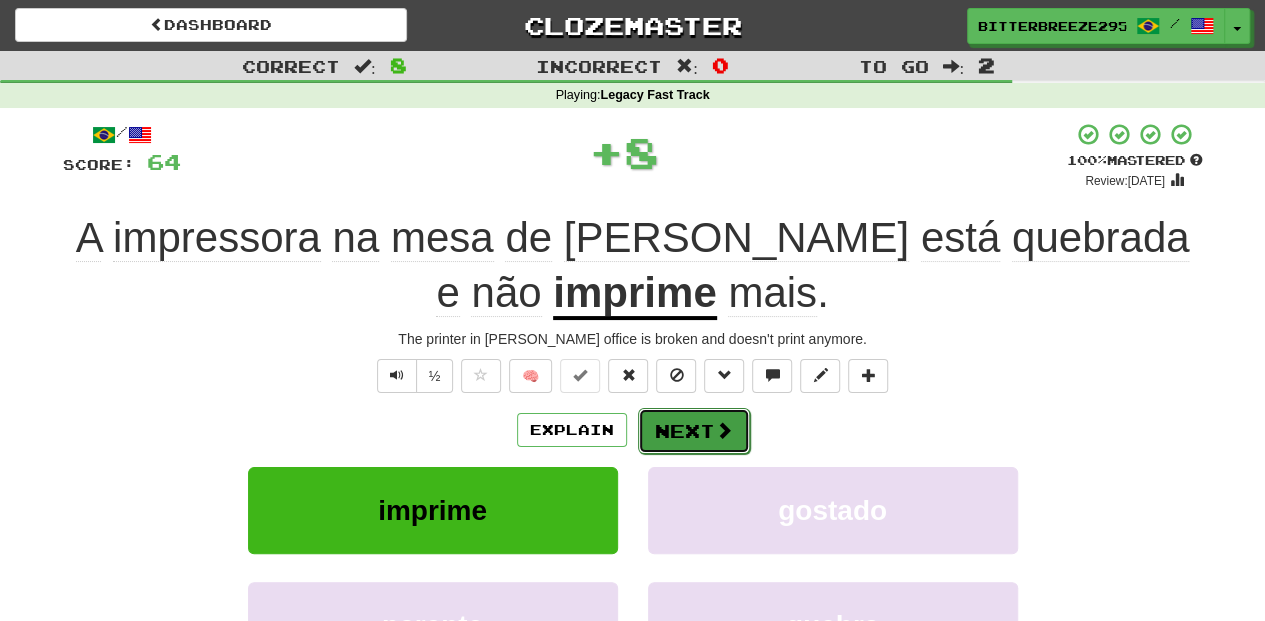 click on "Next" at bounding box center [694, 431] 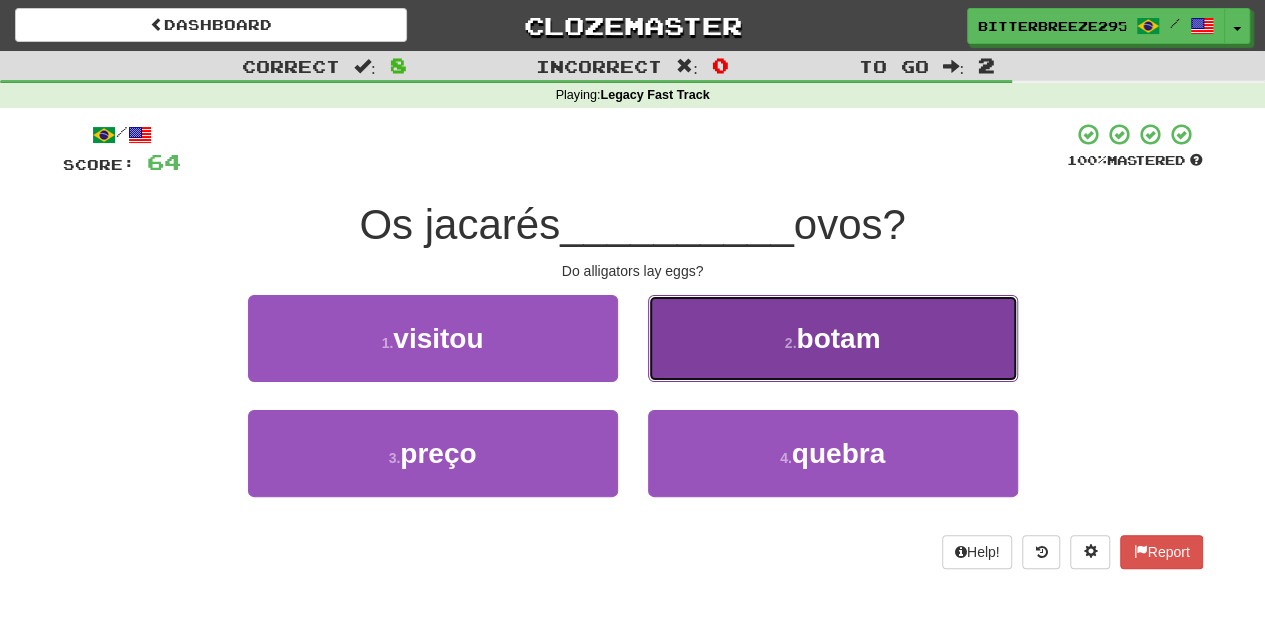 click on "2 .  botam" at bounding box center (833, 338) 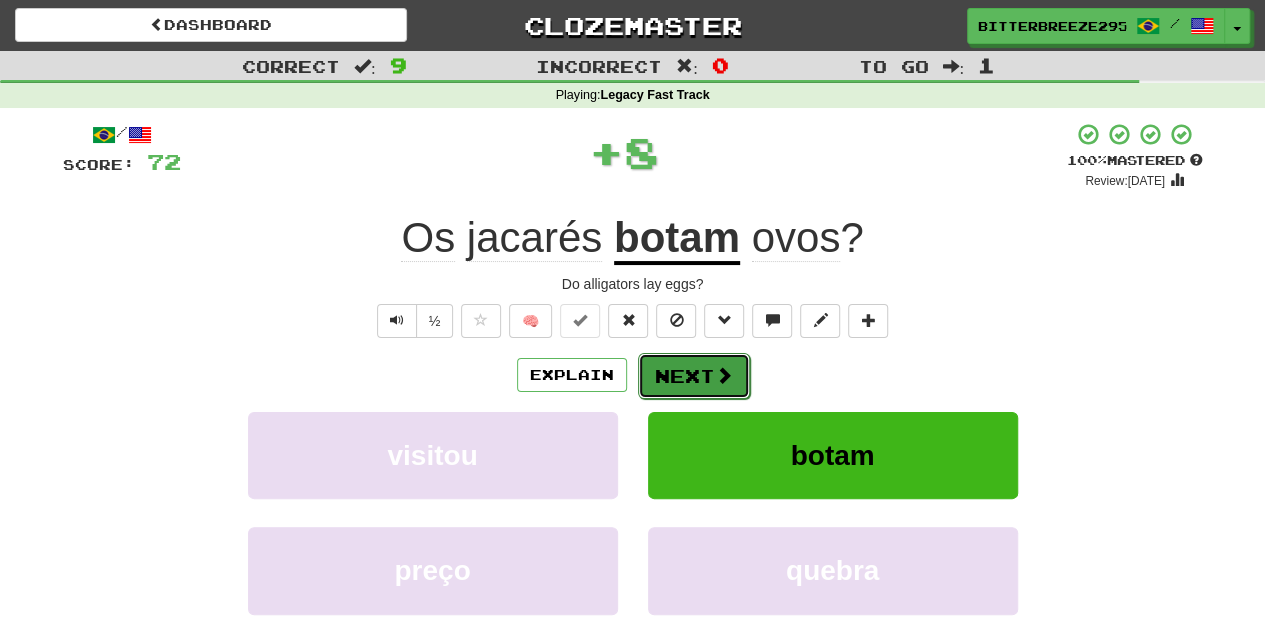 click on "Next" at bounding box center (694, 376) 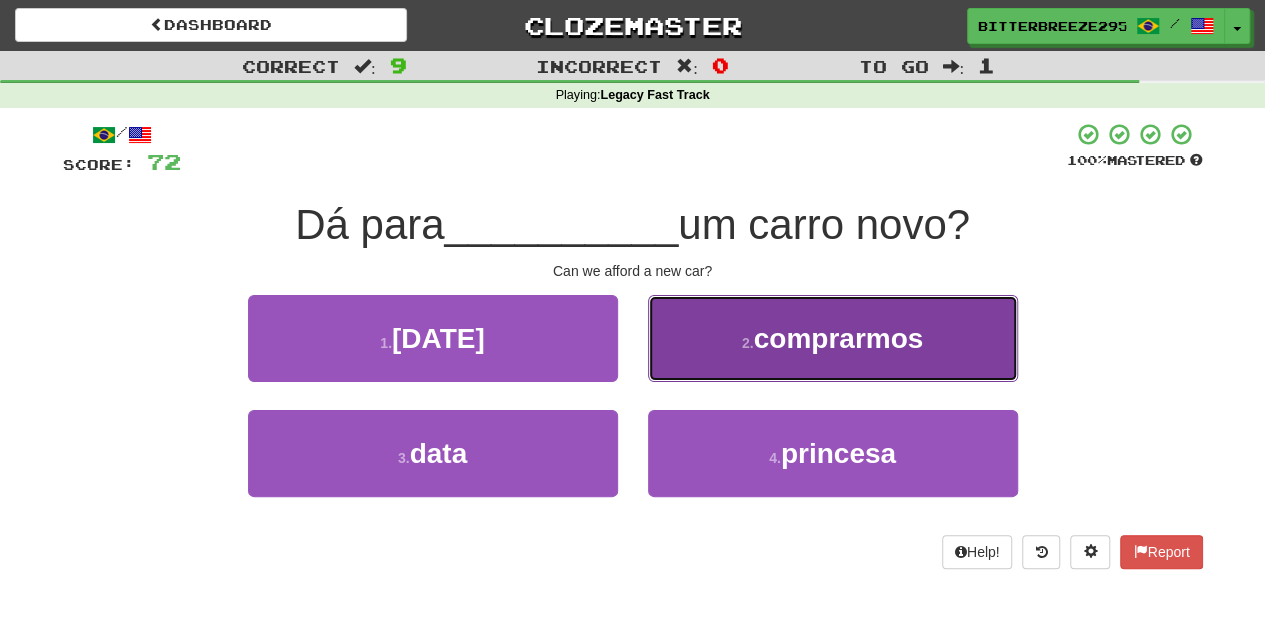 click on "2 .  comprarmos" at bounding box center (833, 338) 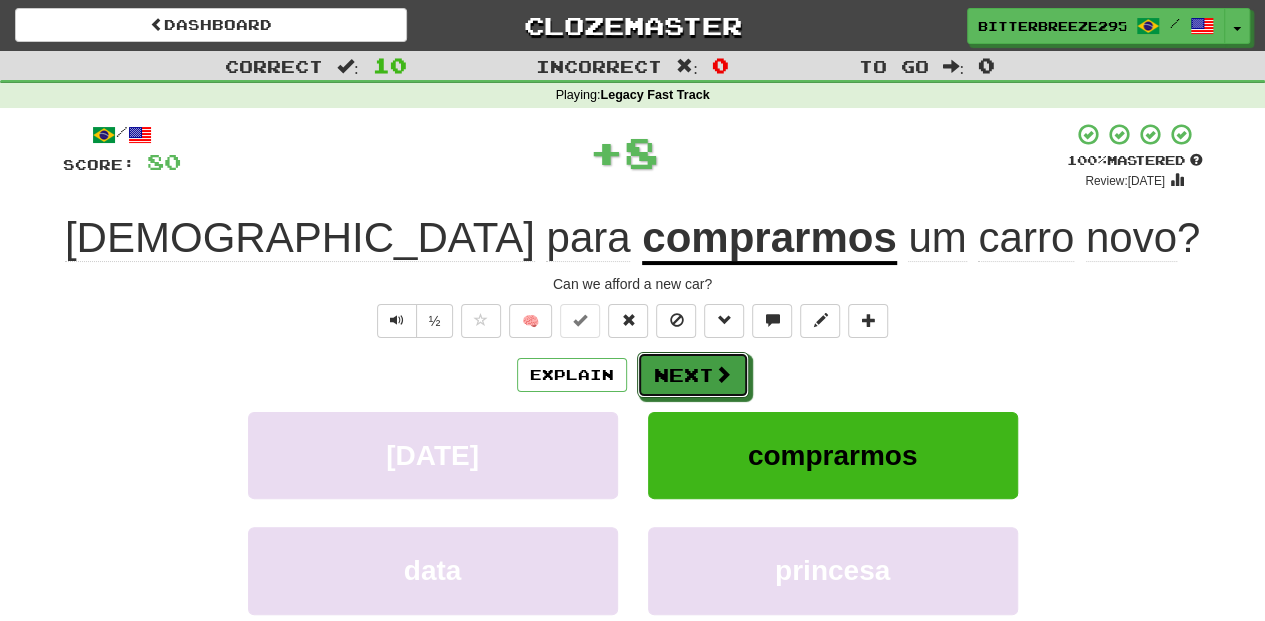 click on "Next" at bounding box center (693, 375) 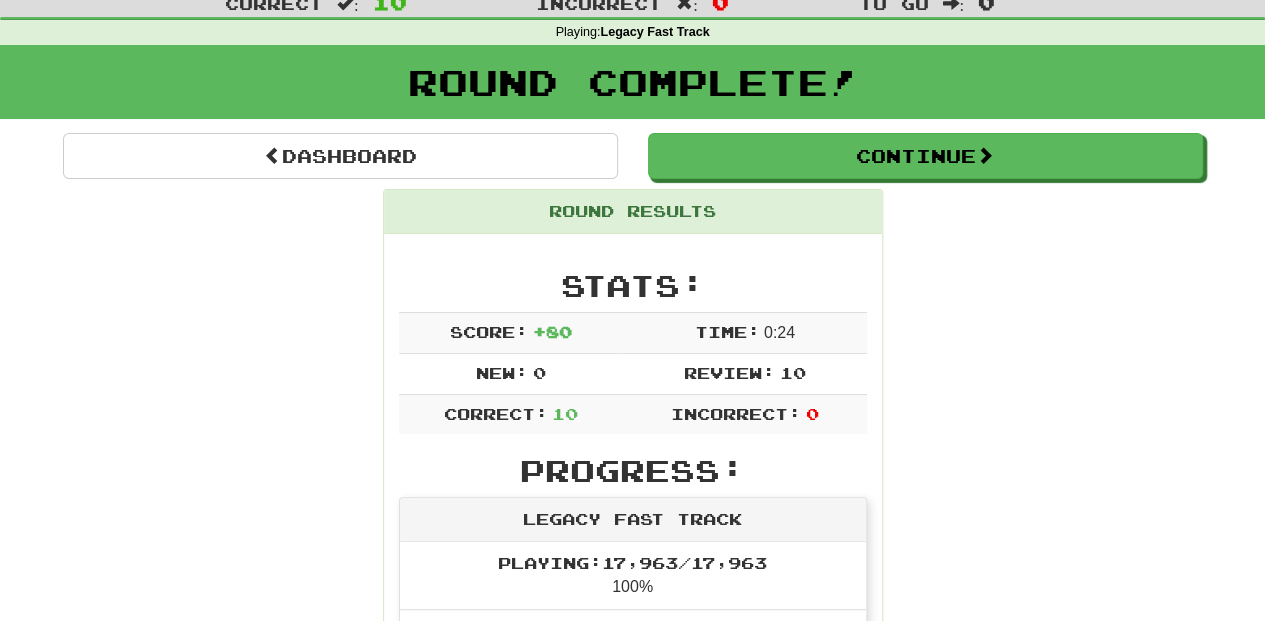 scroll, scrollTop: 0, scrollLeft: 0, axis: both 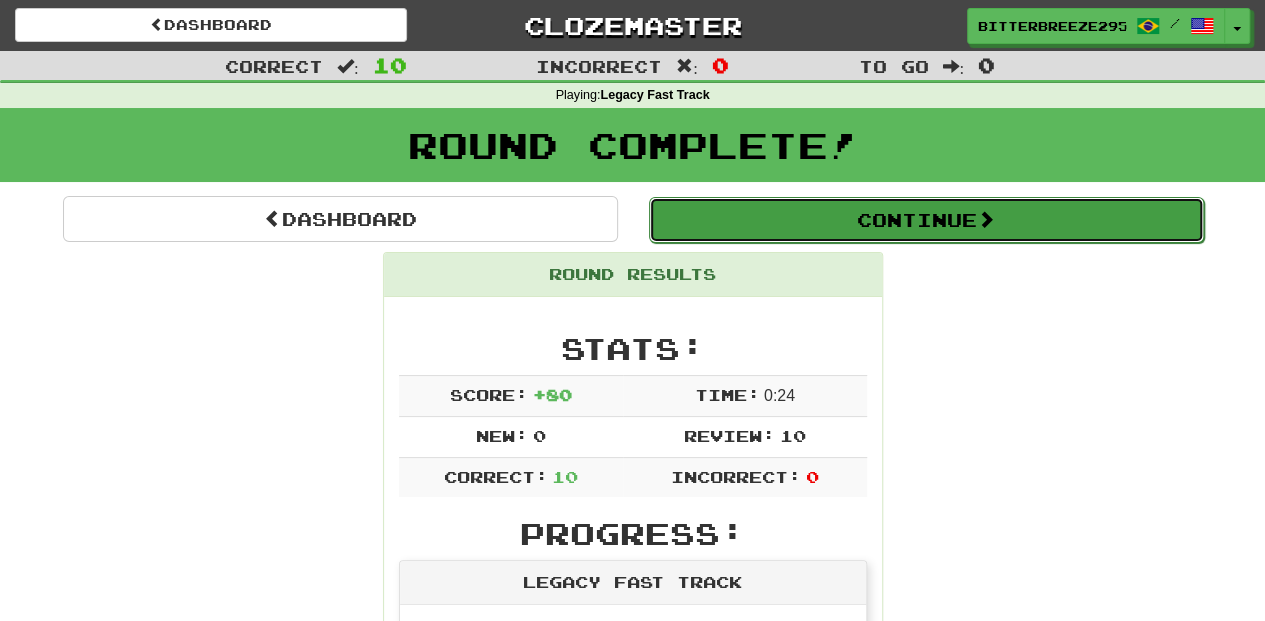 click on "Continue" at bounding box center (926, 220) 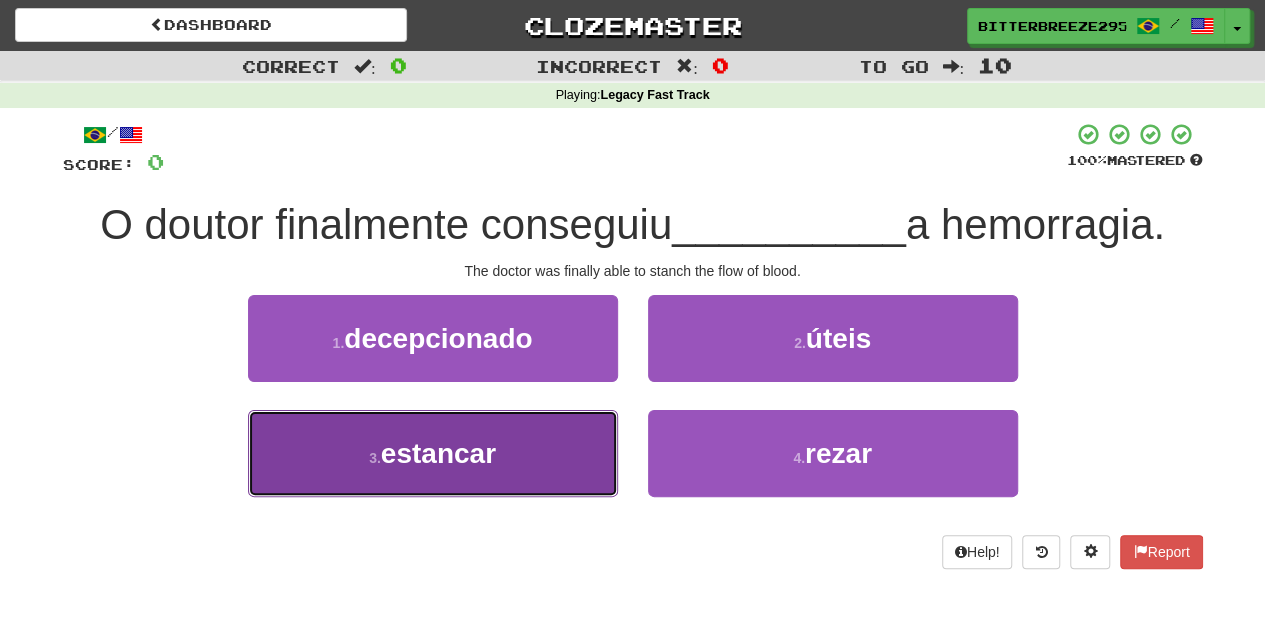 click on "3 .  estancar" at bounding box center [433, 453] 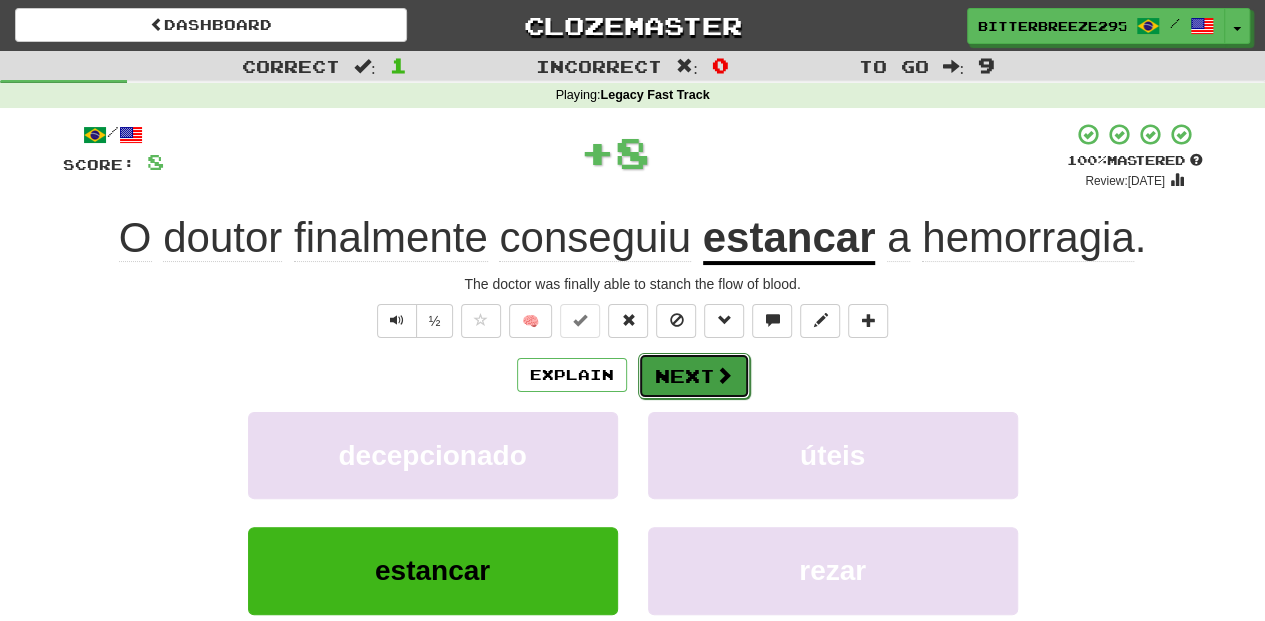 click on "Next" at bounding box center (694, 376) 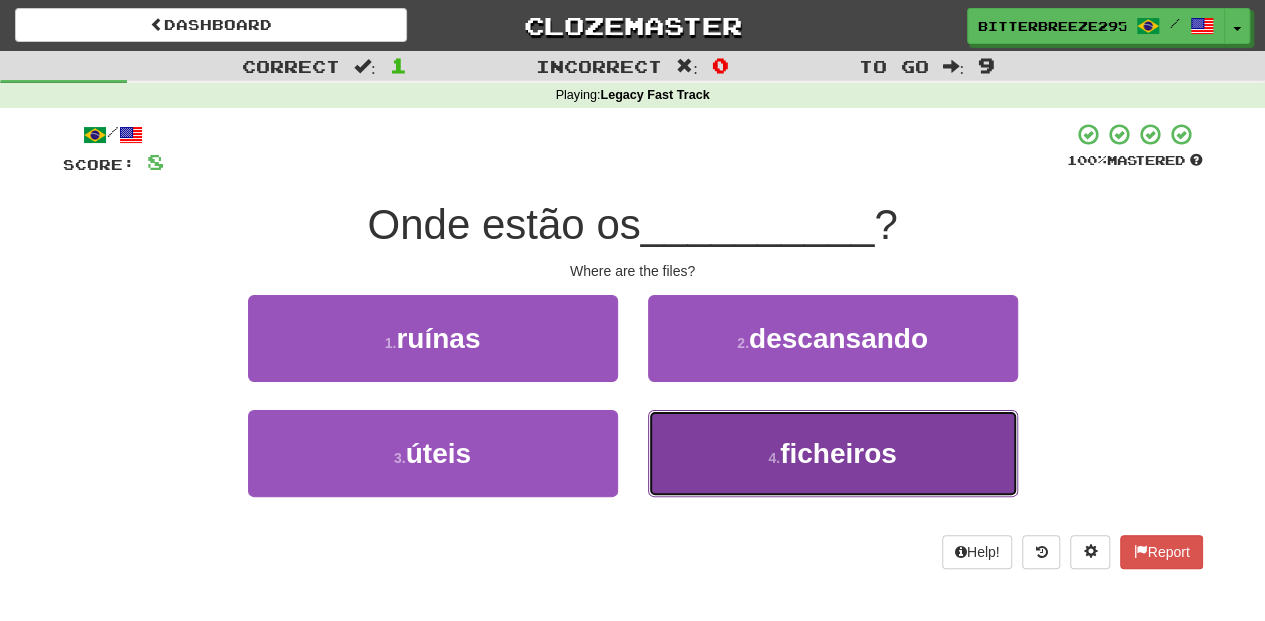 click on "4 .  ficheiros" at bounding box center (833, 453) 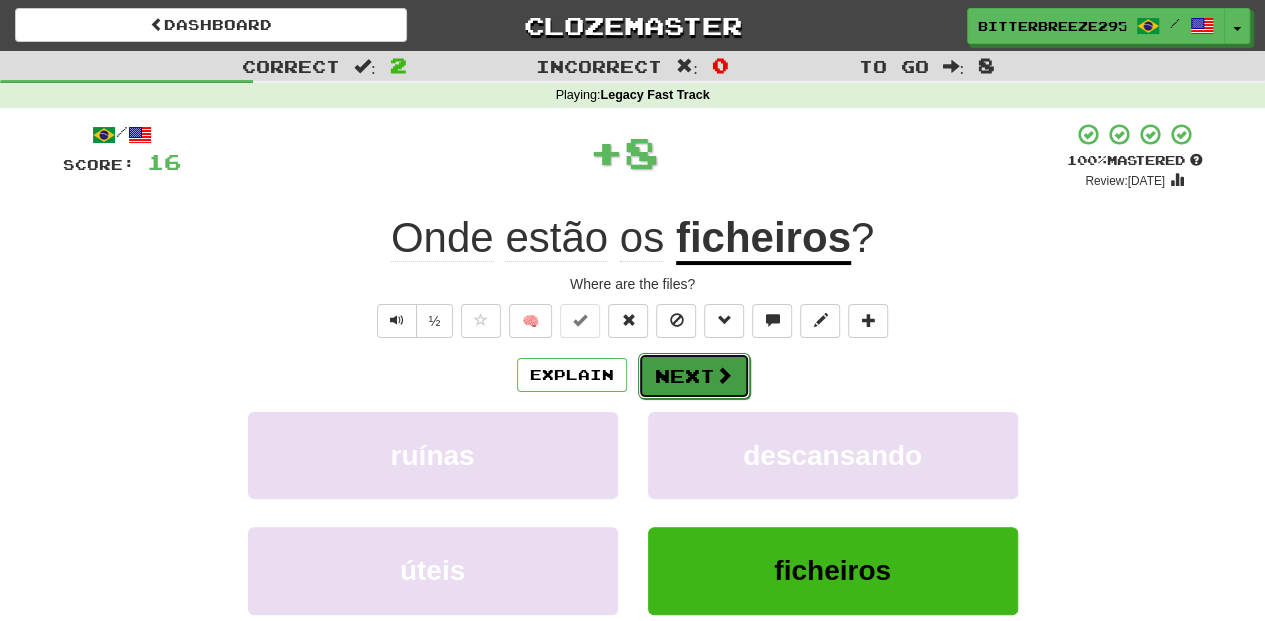 click on "Next" at bounding box center (694, 376) 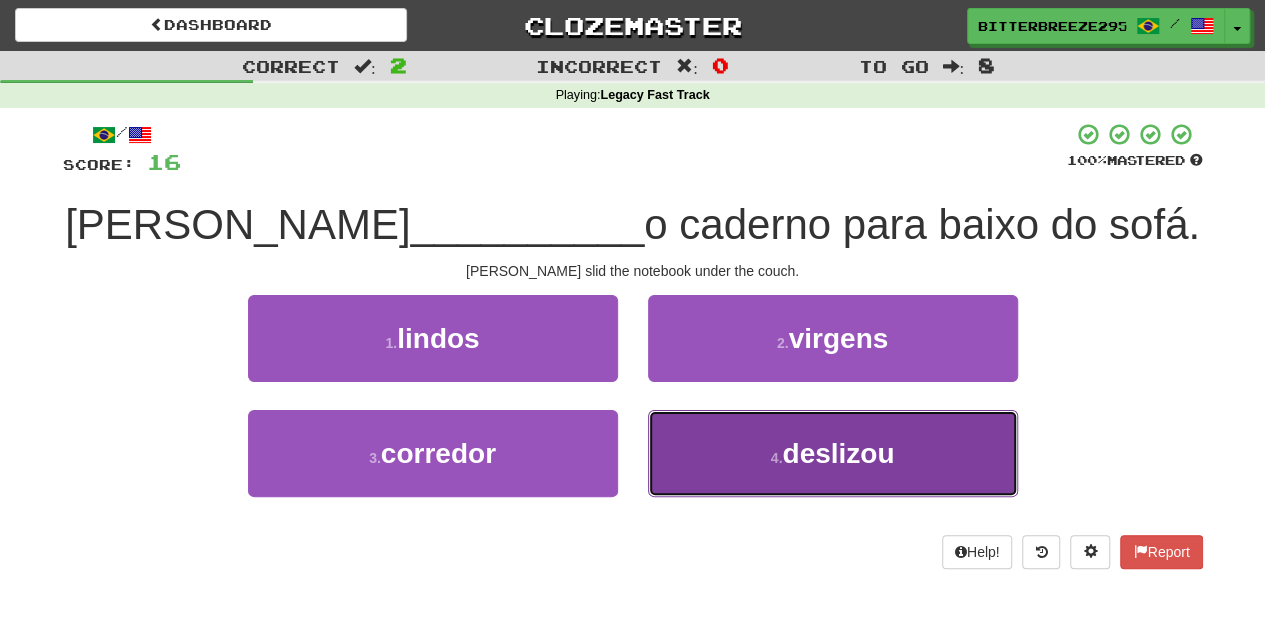 click on "4 .  deslizou" at bounding box center (833, 453) 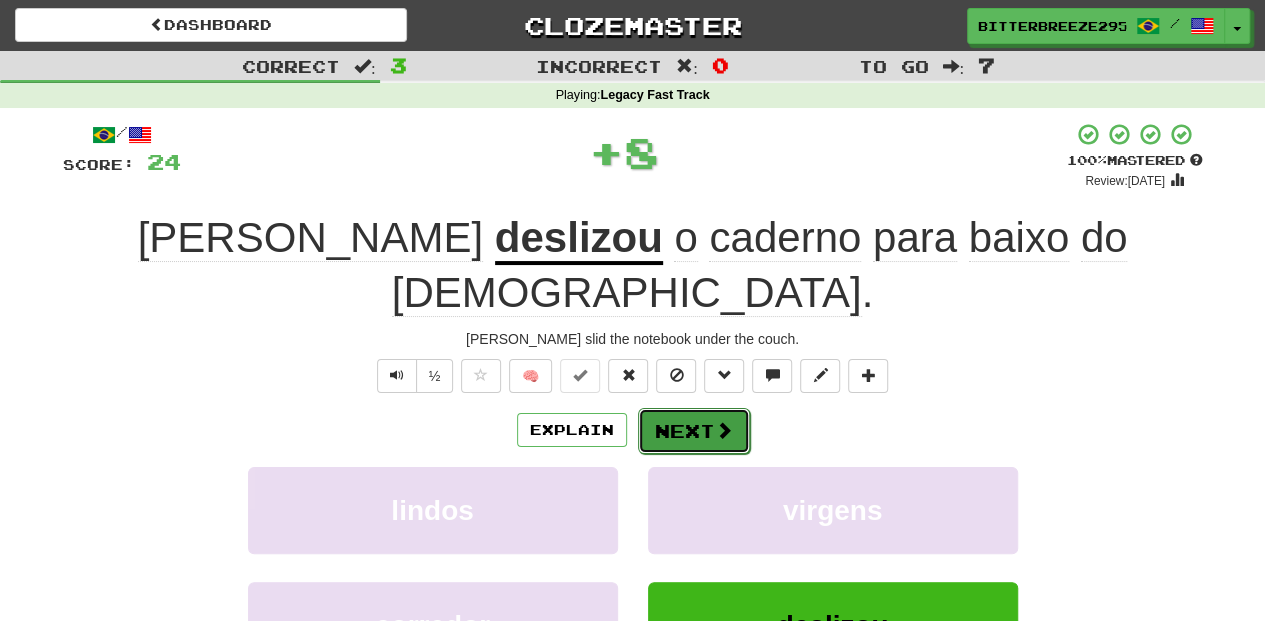 click on "Next" at bounding box center [694, 431] 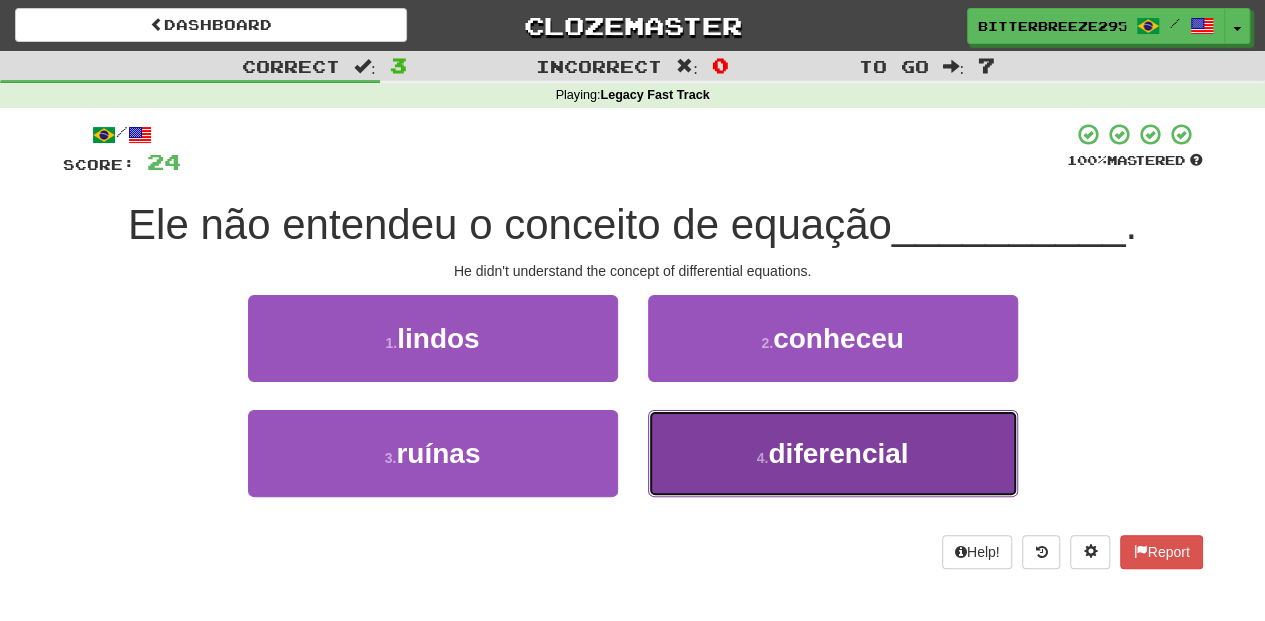 click on "4 .  diferencial" at bounding box center [833, 453] 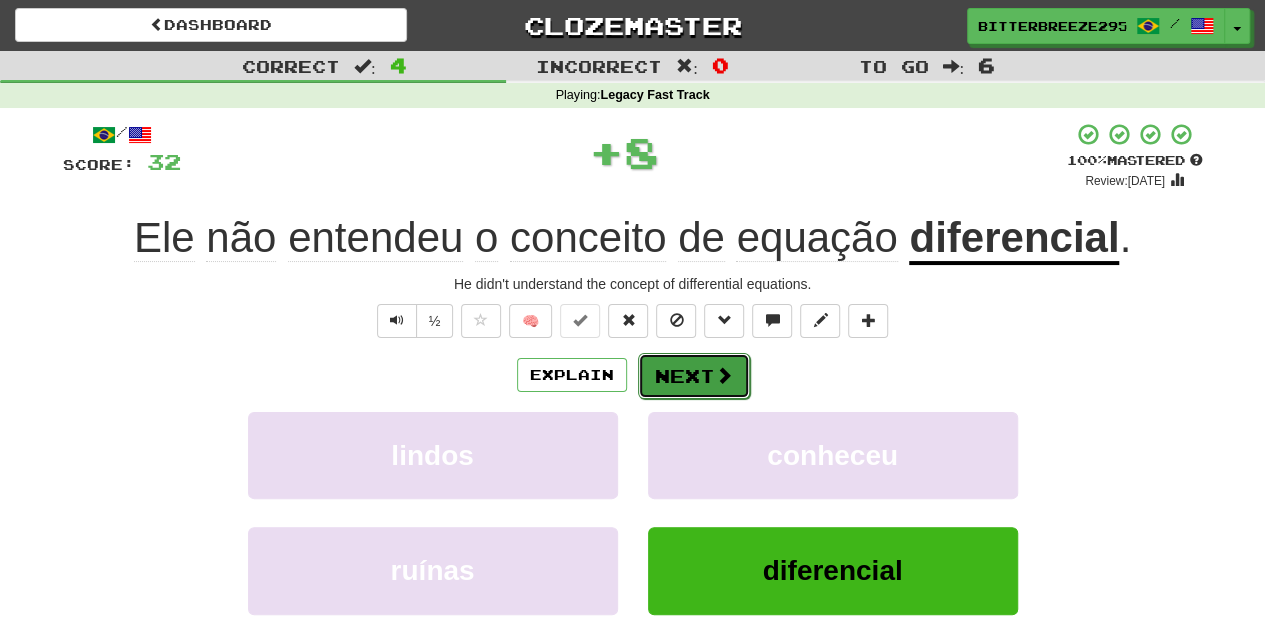click on "Next" at bounding box center (694, 376) 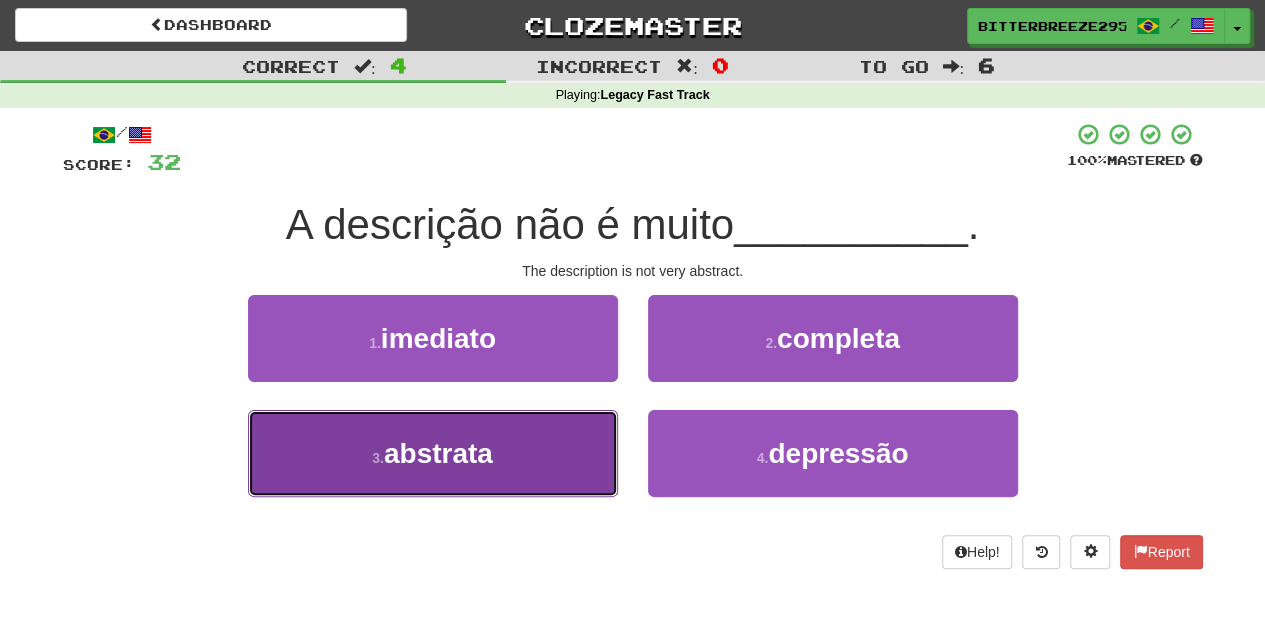 click on "3 .  abstrata" at bounding box center [433, 453] 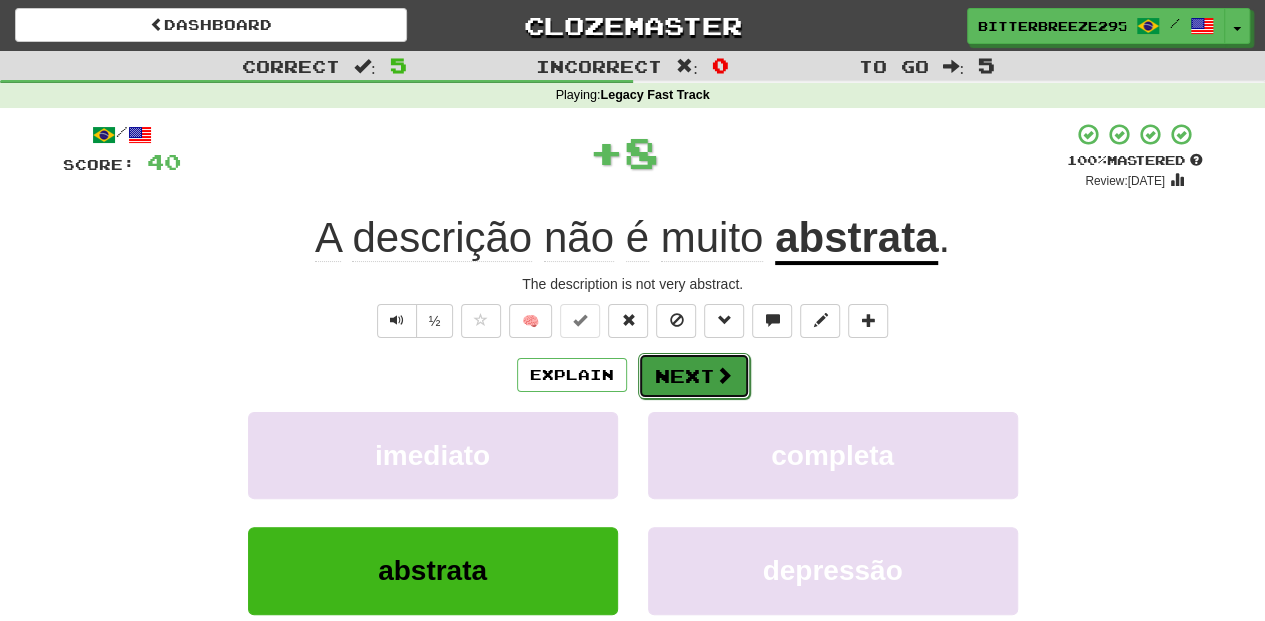 click on "Next" at bounding box center [694, 376] 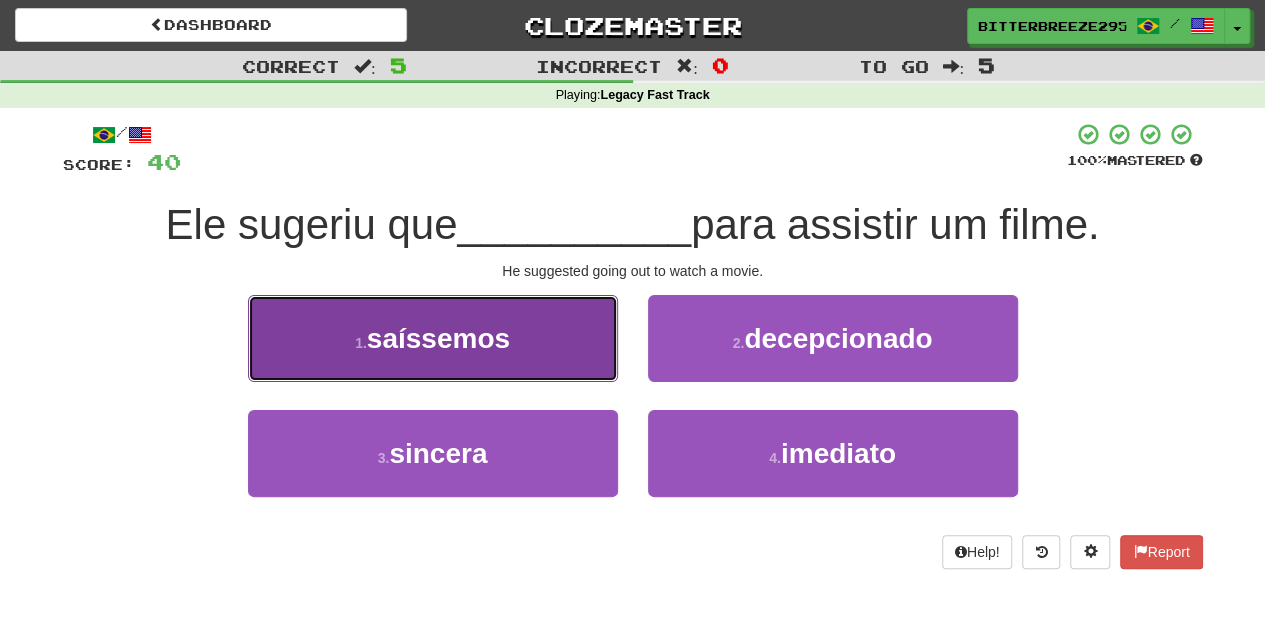 click on "1 .  saíssemos" at bounding box center [433, 338] 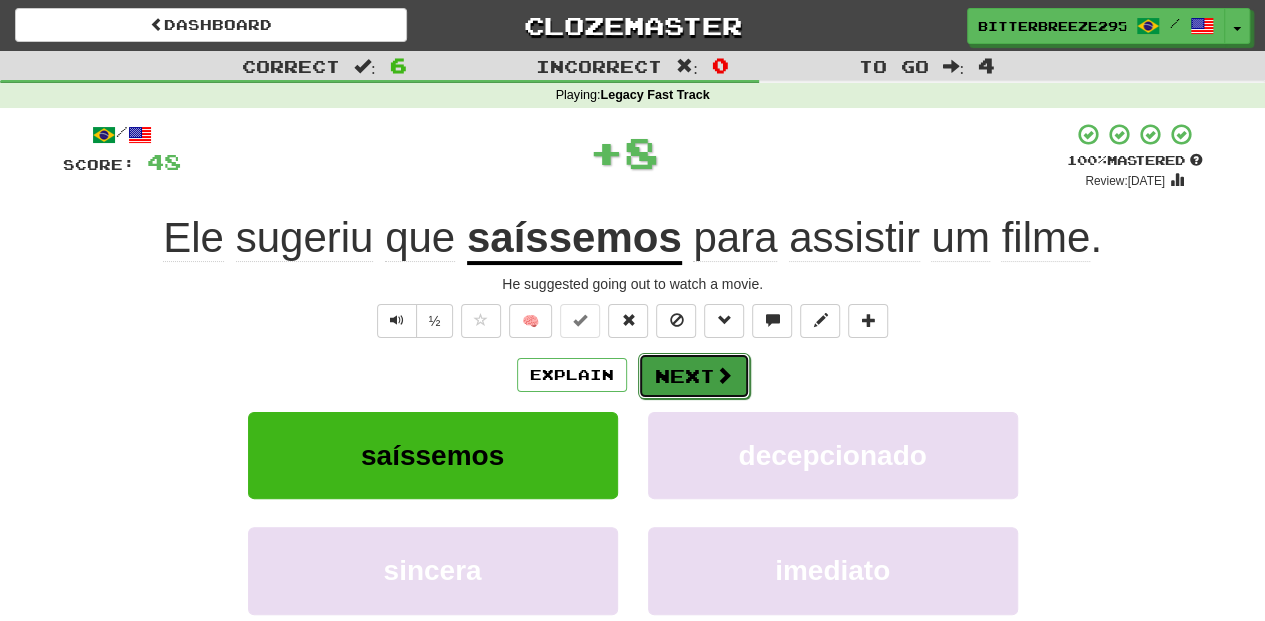 click on "Next" at bounding box center [694, 376] 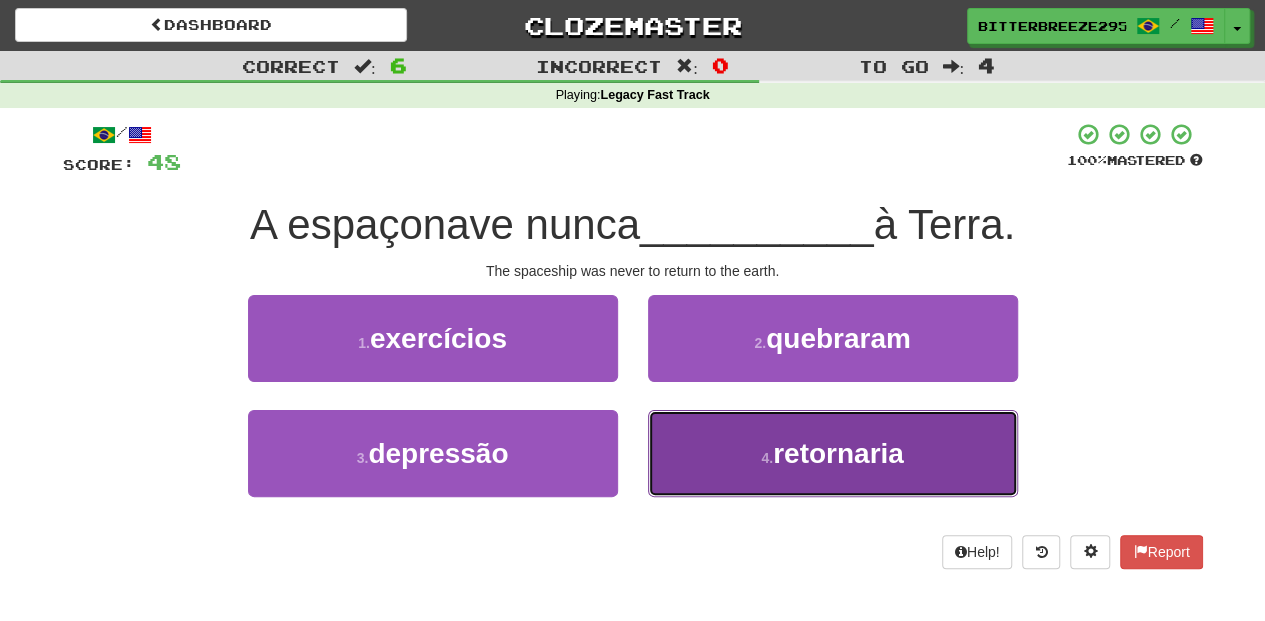 click on "4 .  retornaria" at bounding box center [833, 453] 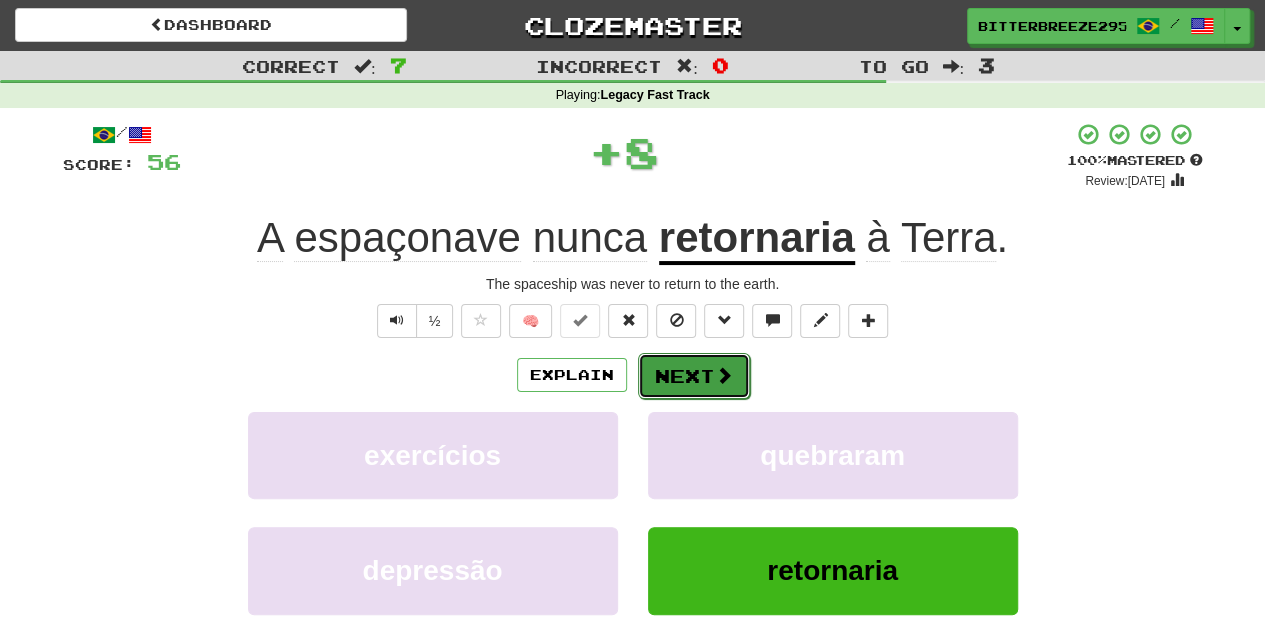 click on "Next" at bounding box center [694, 376] 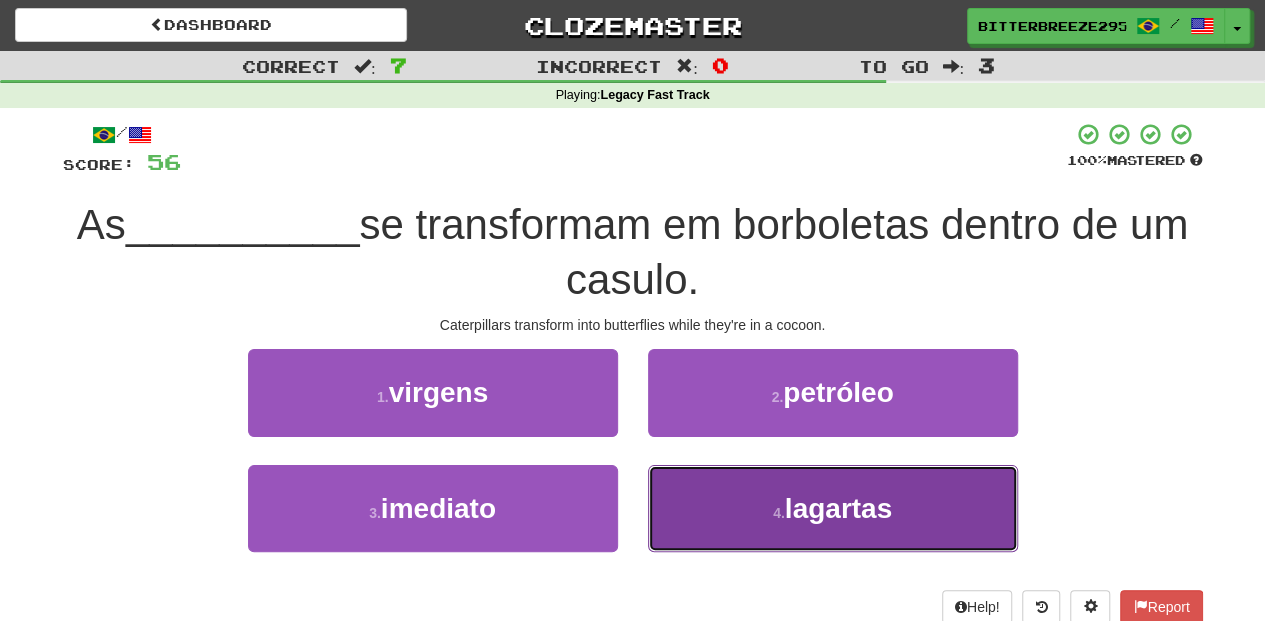 click on "4 .  lagartas" at bounding box center [833, 508] 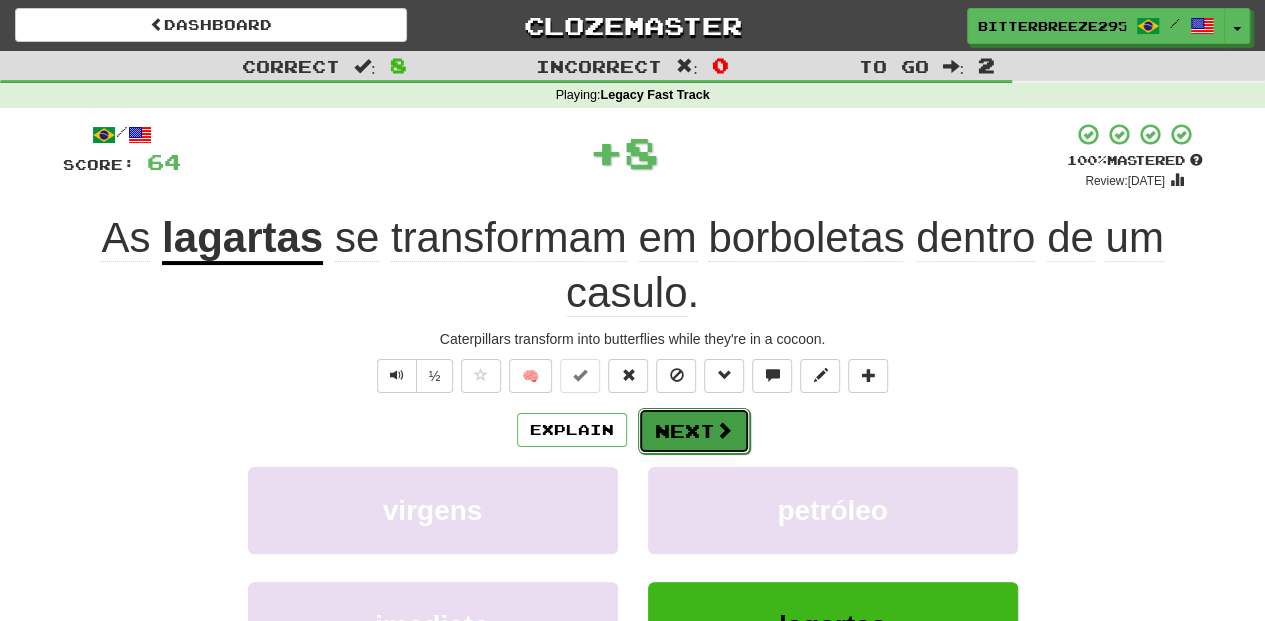 click on "Next" at bounding box center (694, 431) 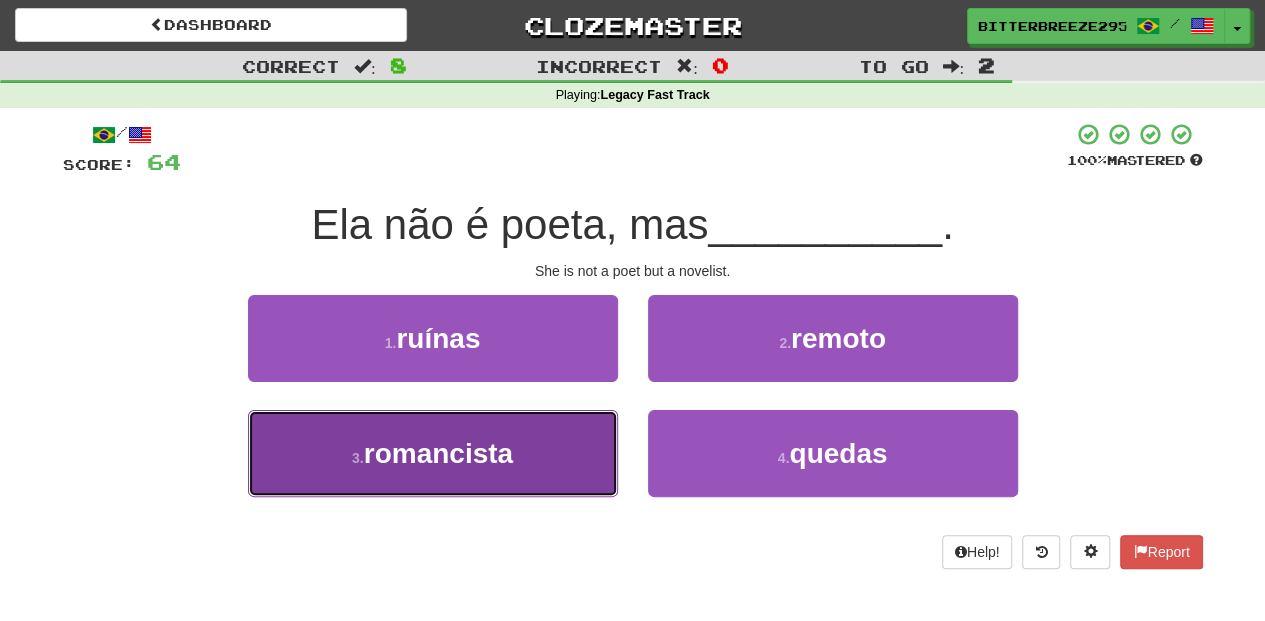 click on "3 .  romancista" at bounding box center [433, 453] 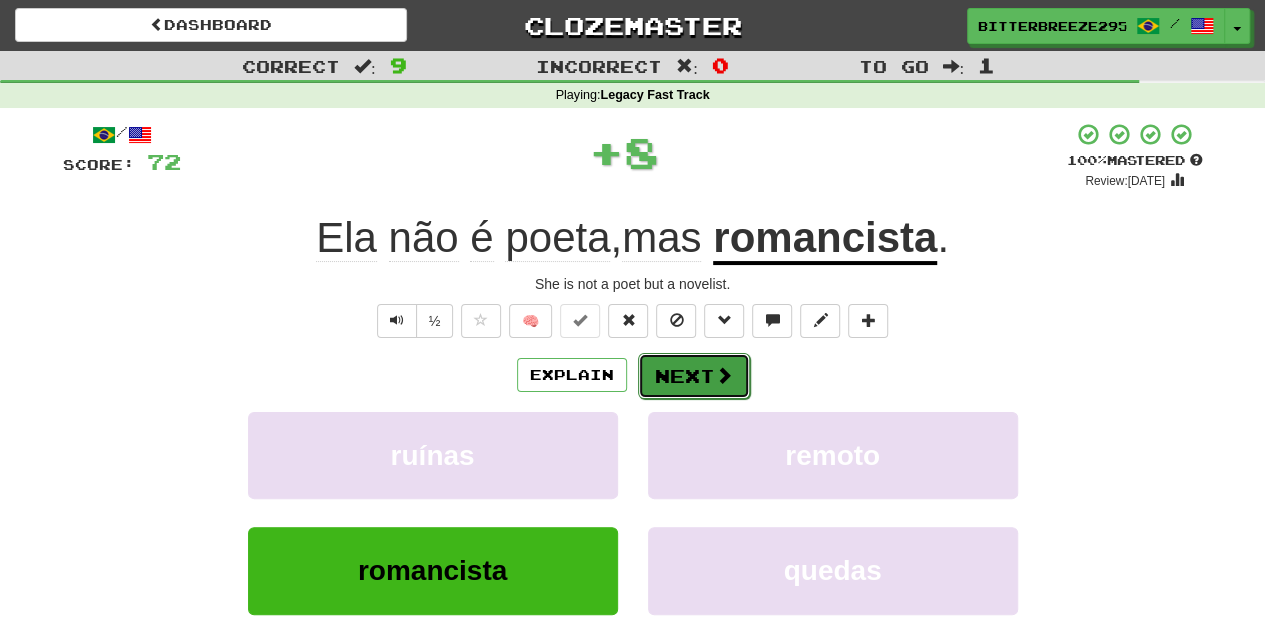 click on "Next" at bounding box center [694, 376] 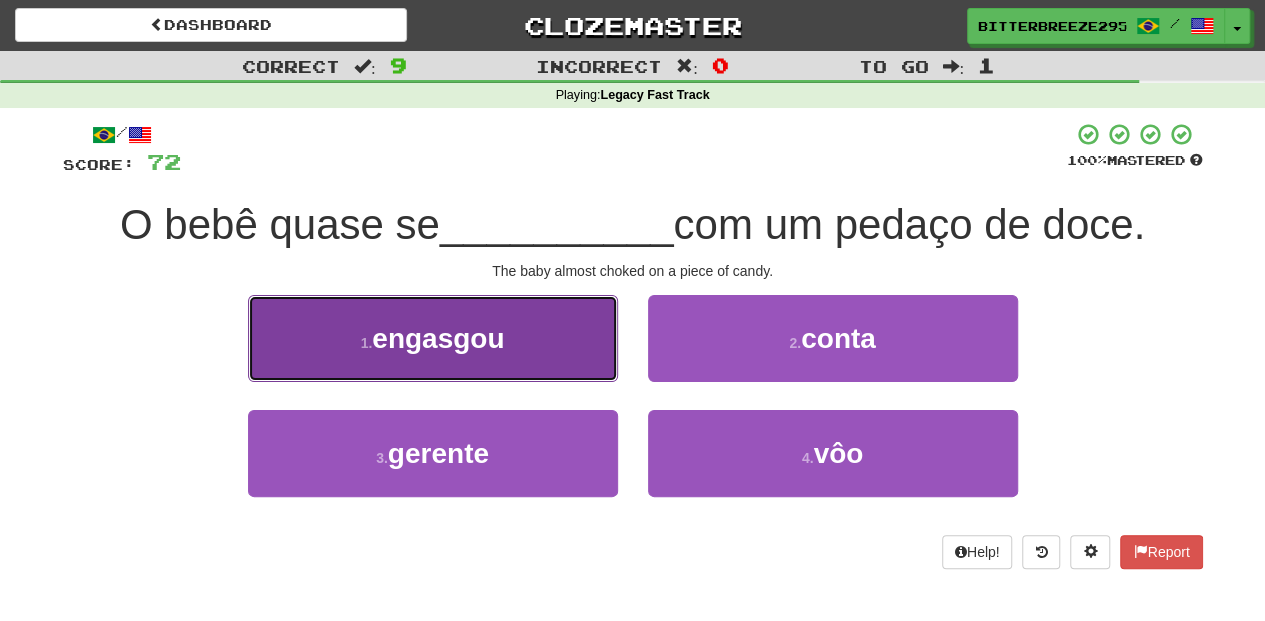 click on "1 .  engasgou" at bounding box center (433, 338) 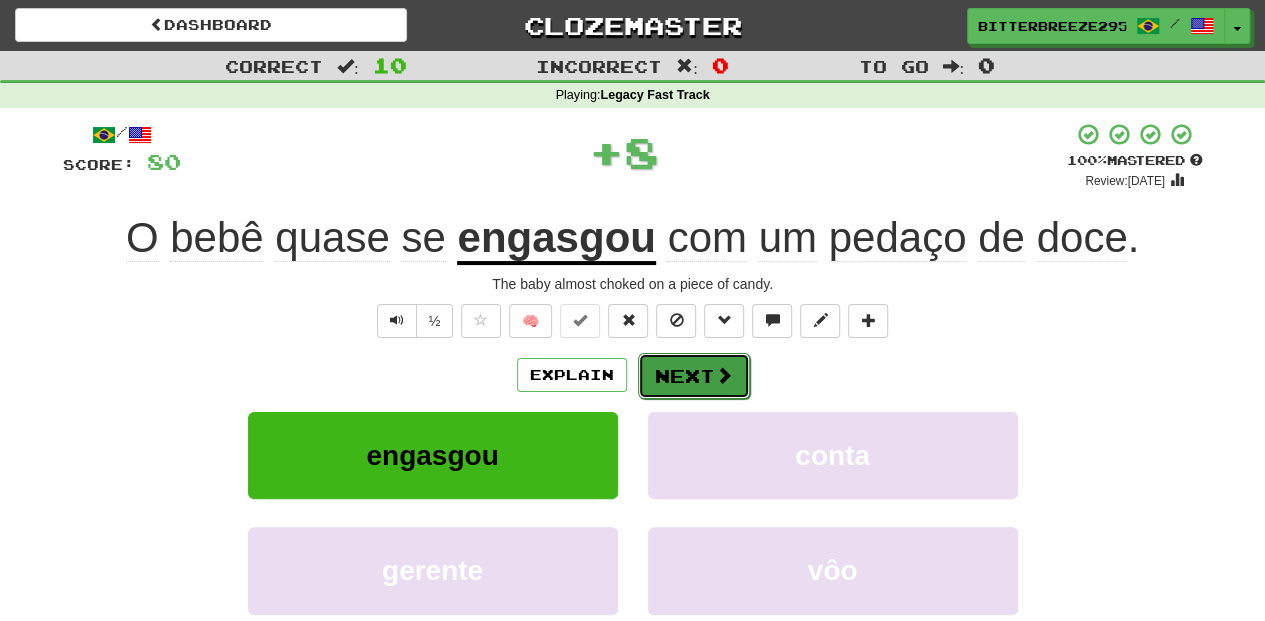 click on "Next" at bounding box center (694, 376) 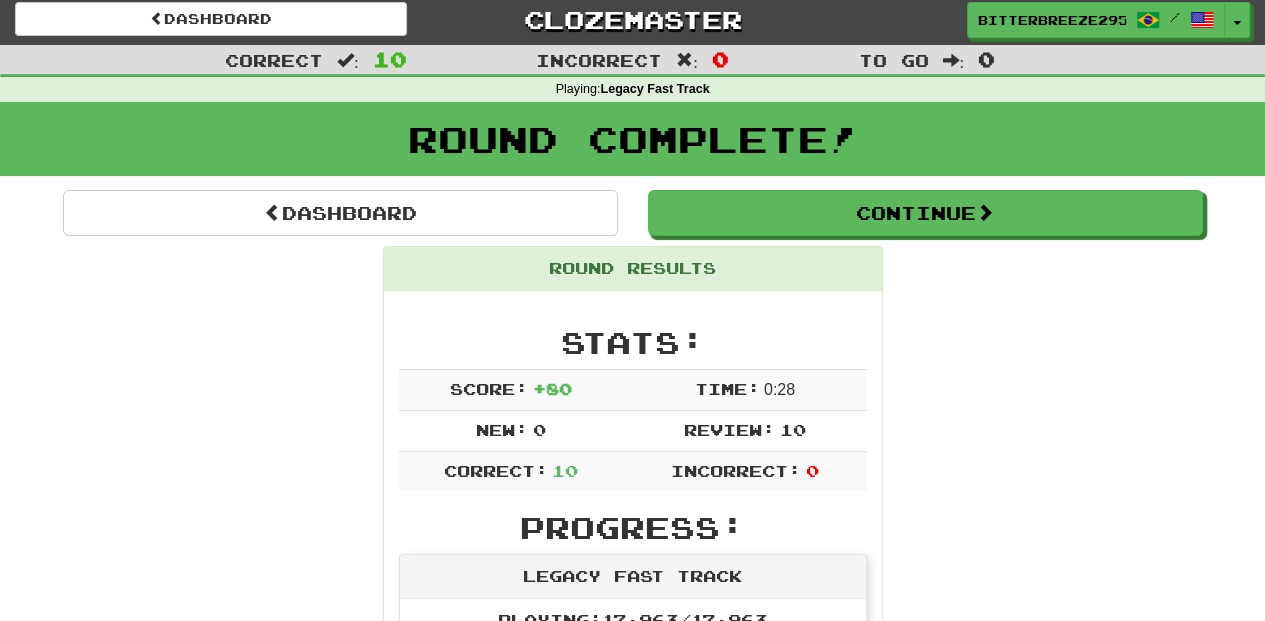 scroll, scrollTop: 0, scrollLeft: 0, axis: both 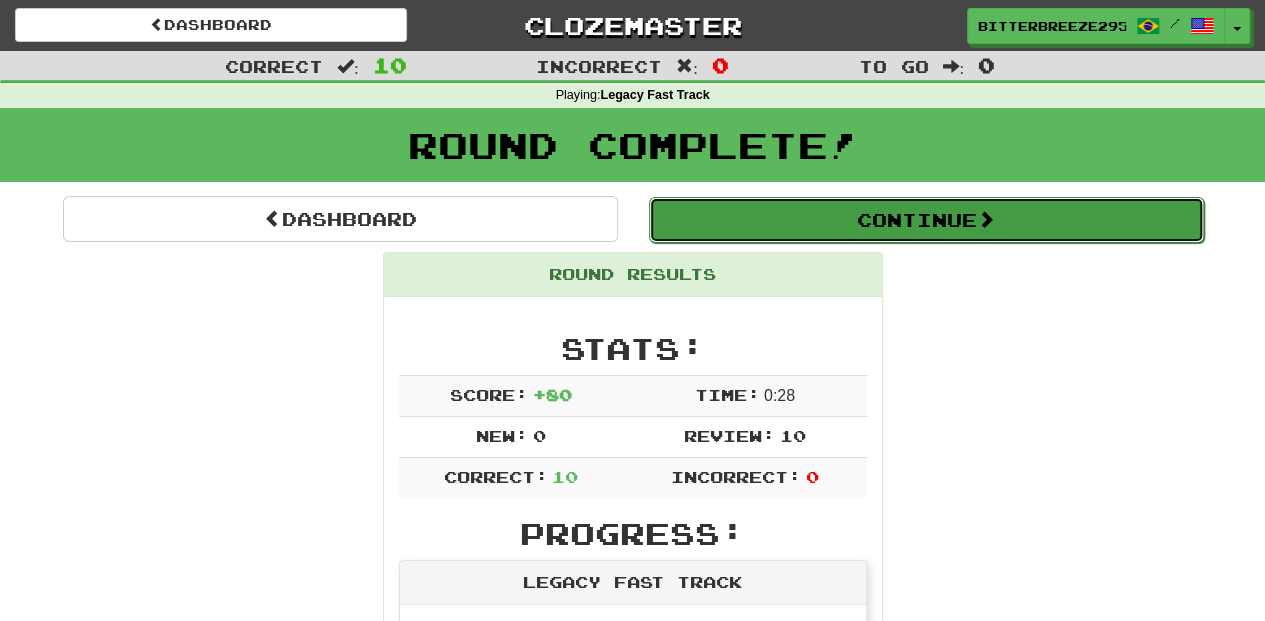click on "Continue" at bounding box center [926, 220] 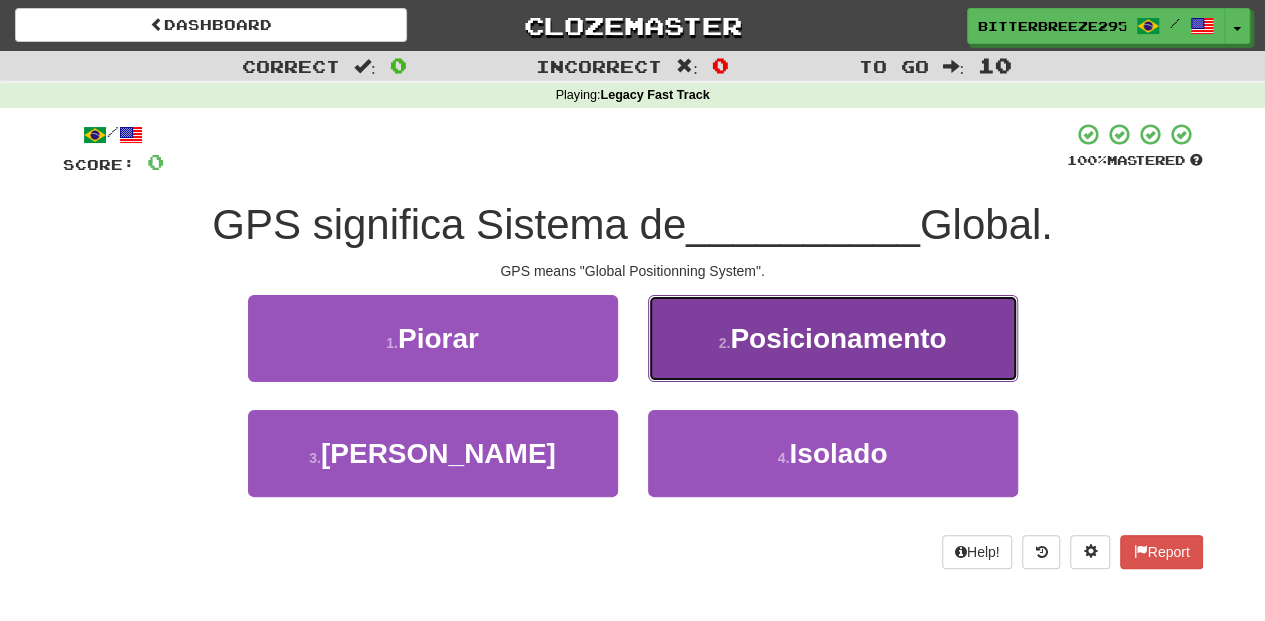 click on "2 .  Posicionamento" at bounding box center (833, 338) 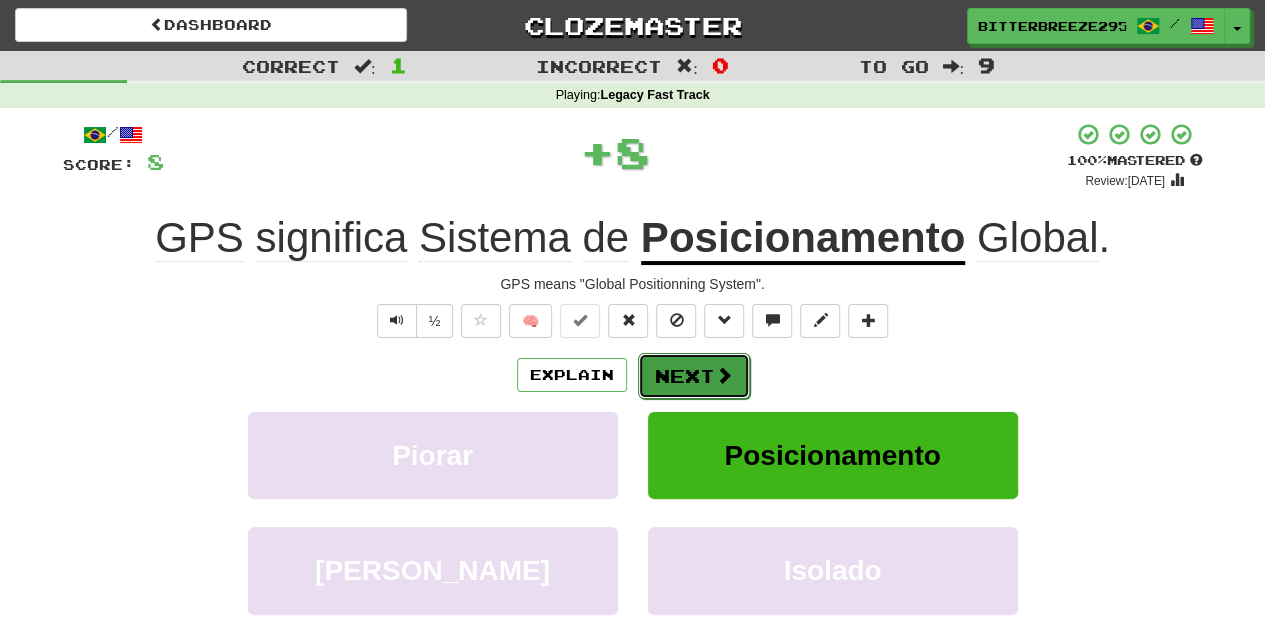 click on "Next" at bounding box center [694, 376] 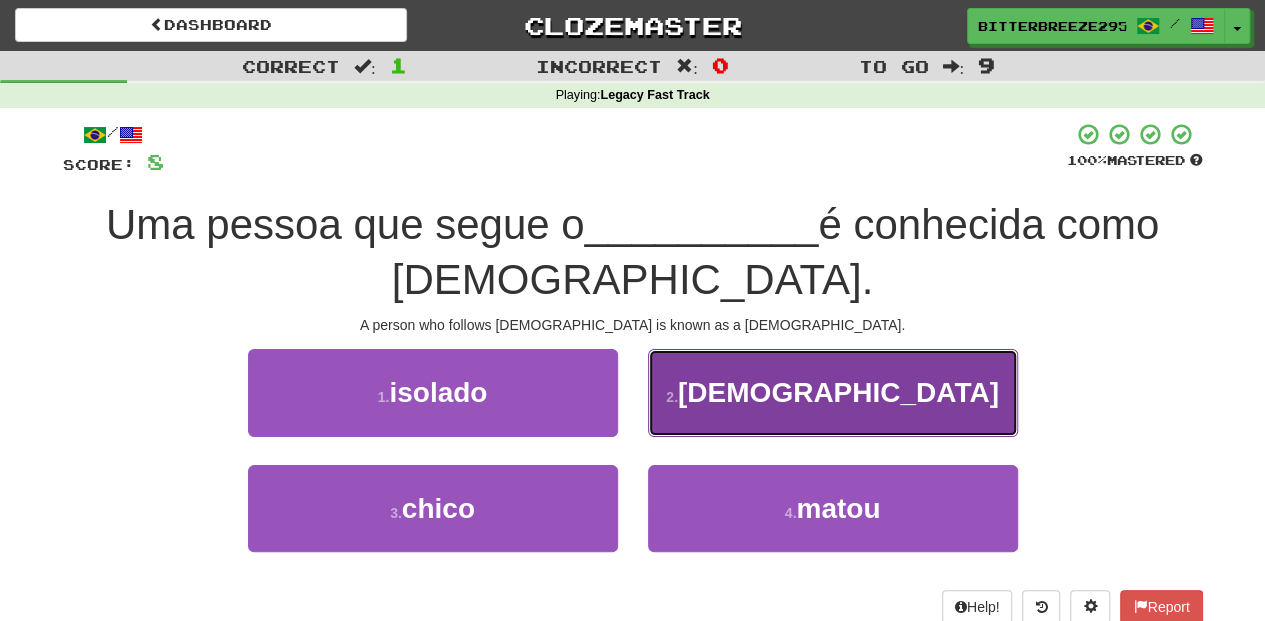 click on "2 .  [DEMOGRAPHIC_DATA]" at bounding box center [833, 392] 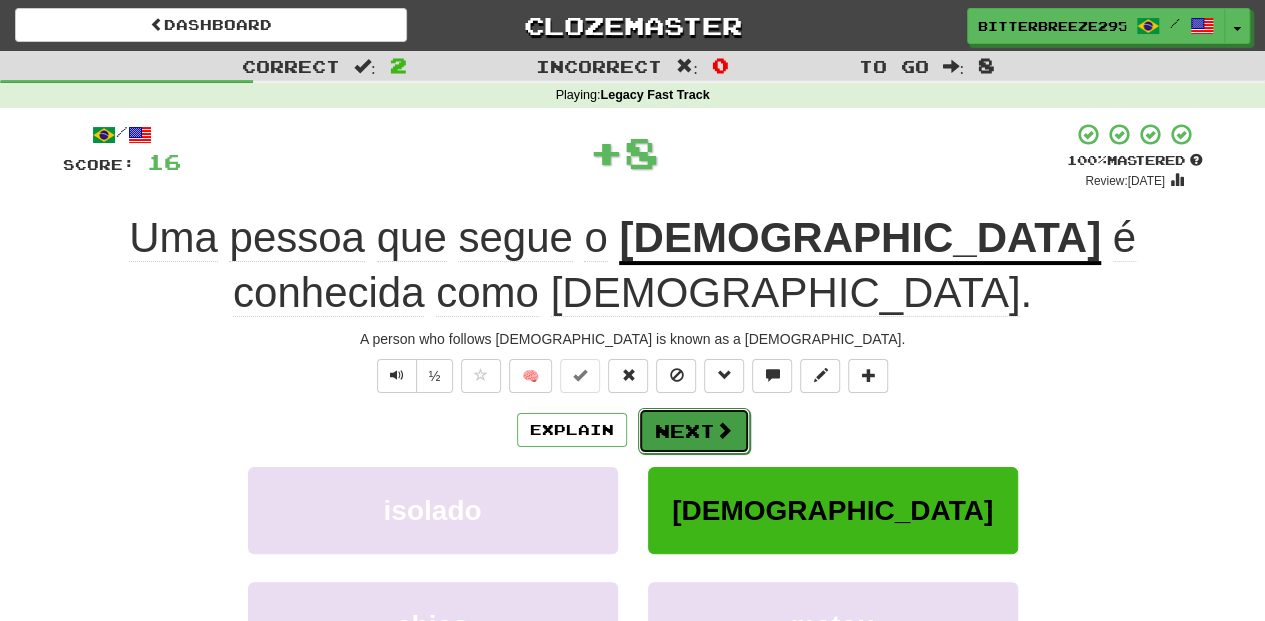 click on "Next" at bounding box center [694, 431] 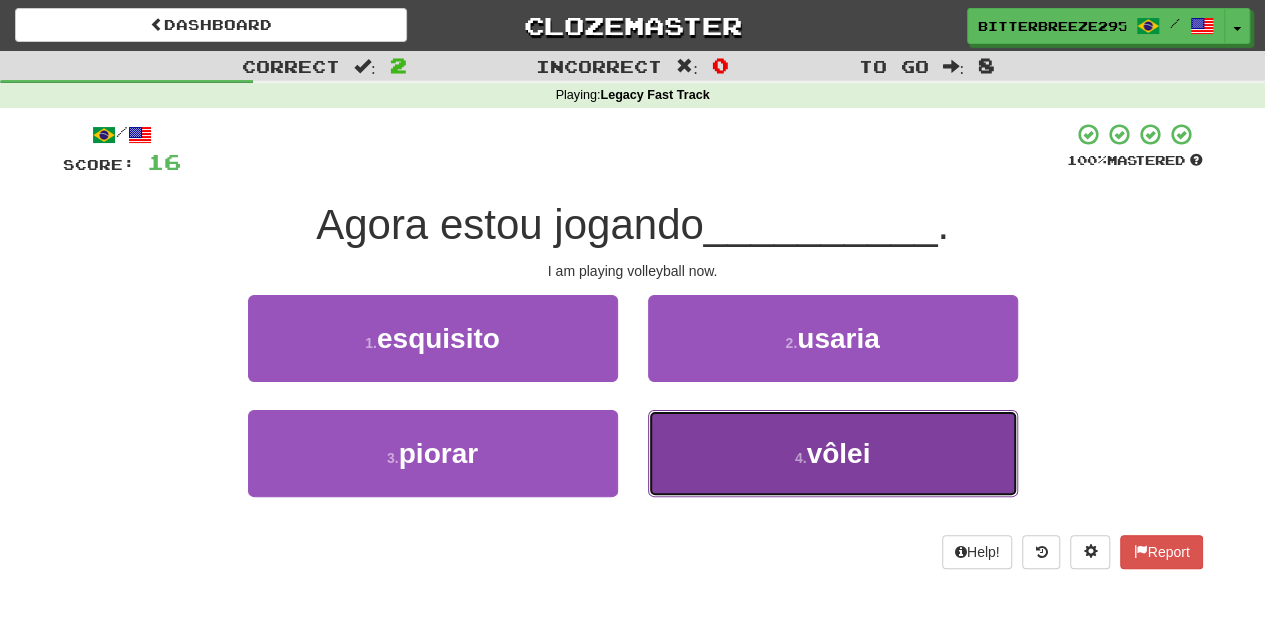 click on "4 .  vôlei" at bounding box center [833, 453] 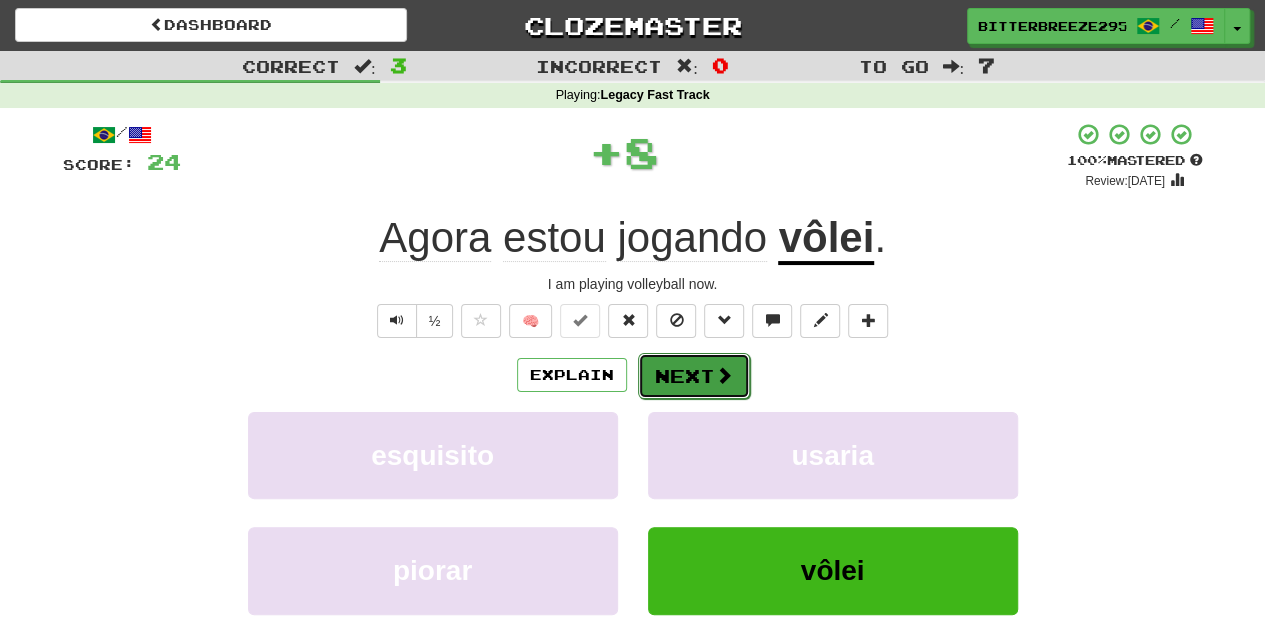 click on "Next" at bounding box center (694, 376) 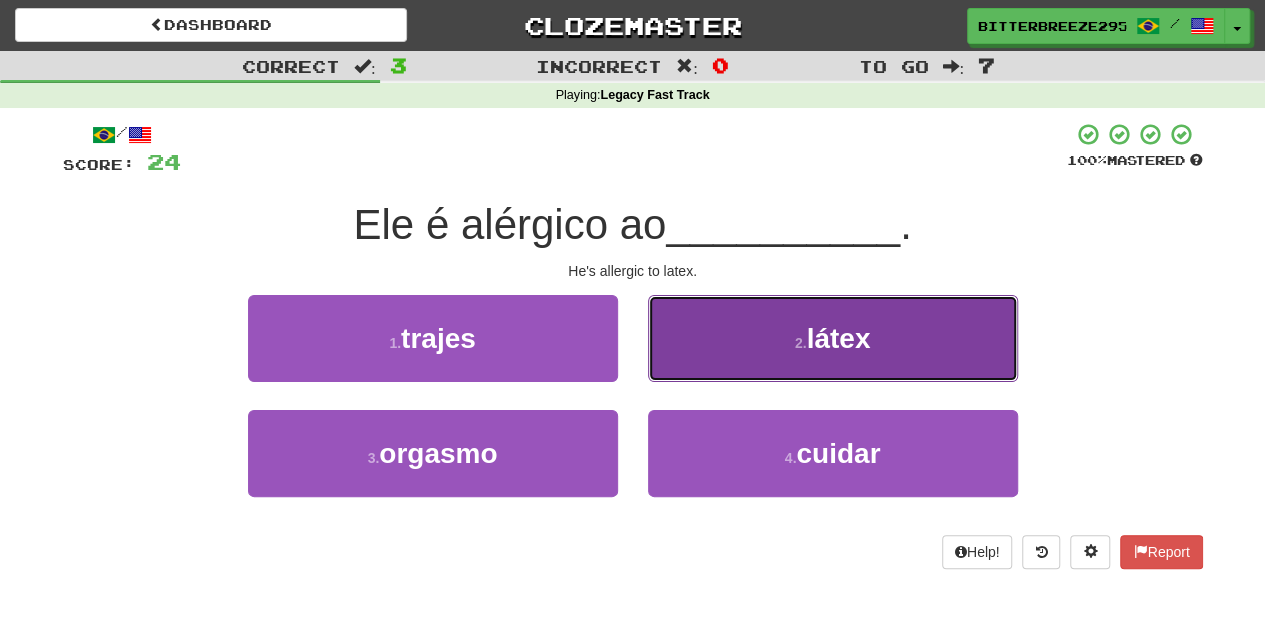 click on "2 .  látex" at bounding box center [833, 338] 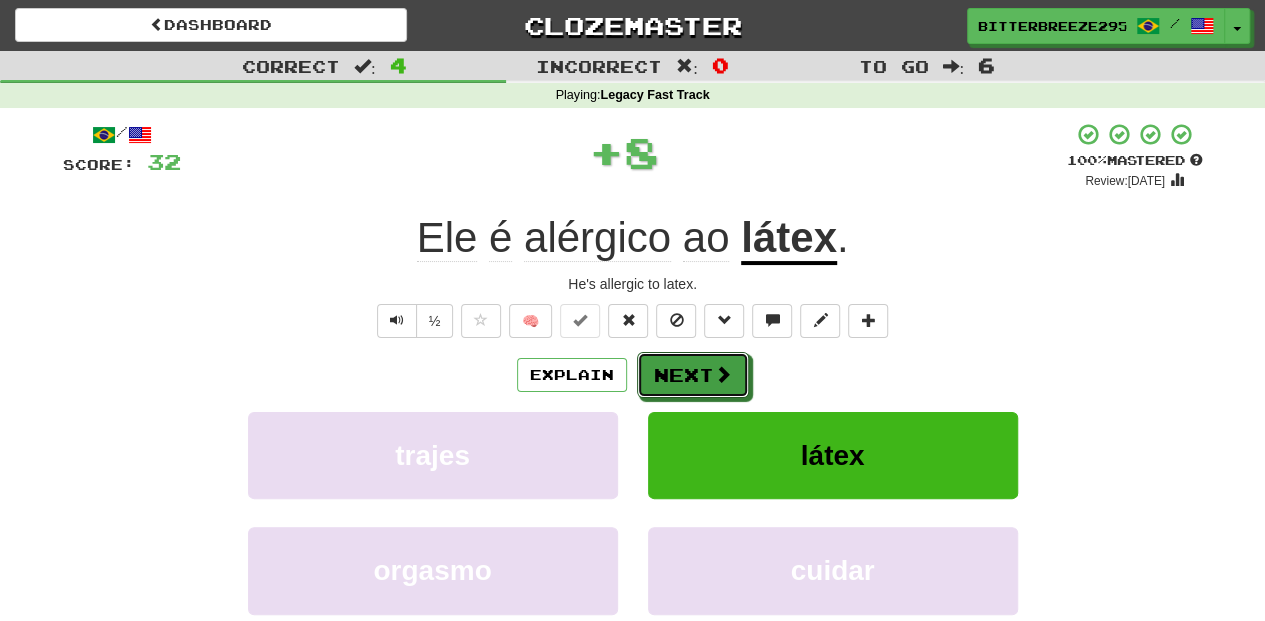 click on "Next" at bounding box center (693, 375) 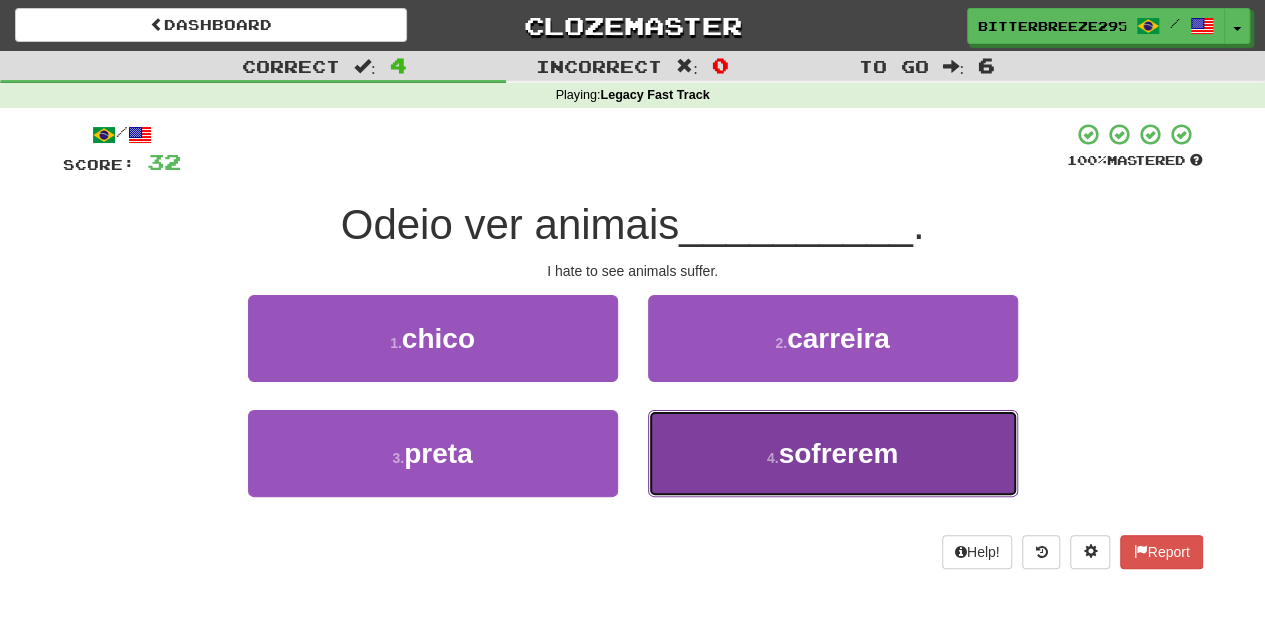click on "4 .  sofrerem" at bounding box center [833, 453] 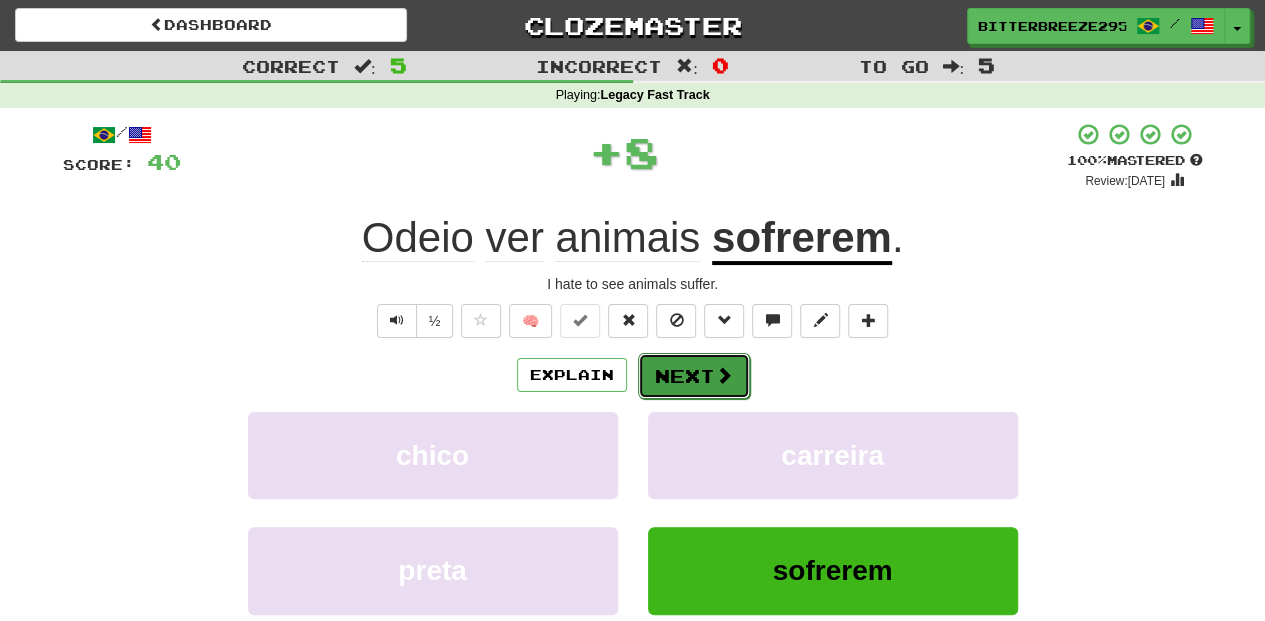 click on "Next" at bounding box center (694, 376) 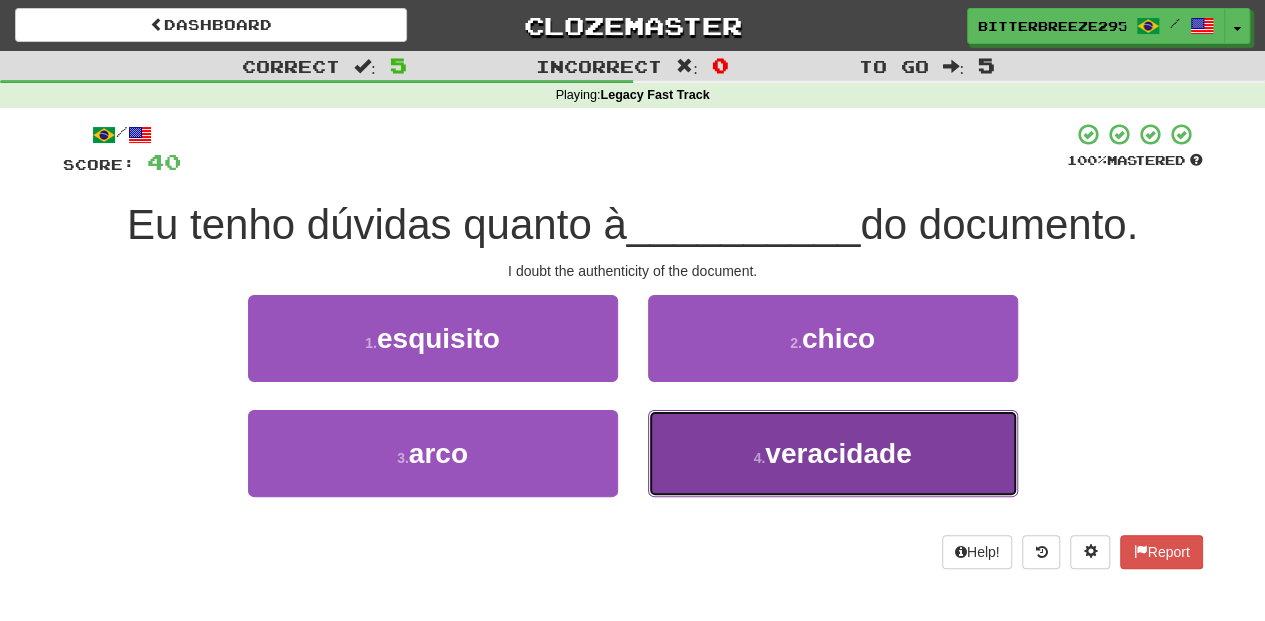 click on "4 .  veracidade" at bounding box center [833, 453] 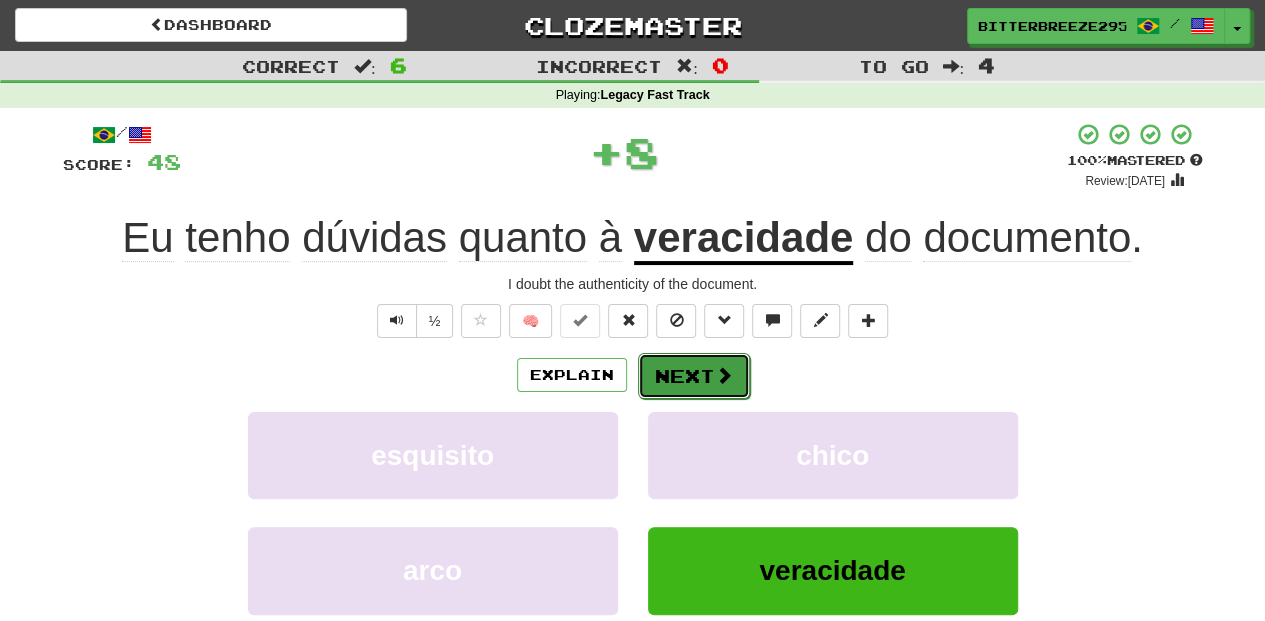 click on "Next" at bounding box center (694, 376) 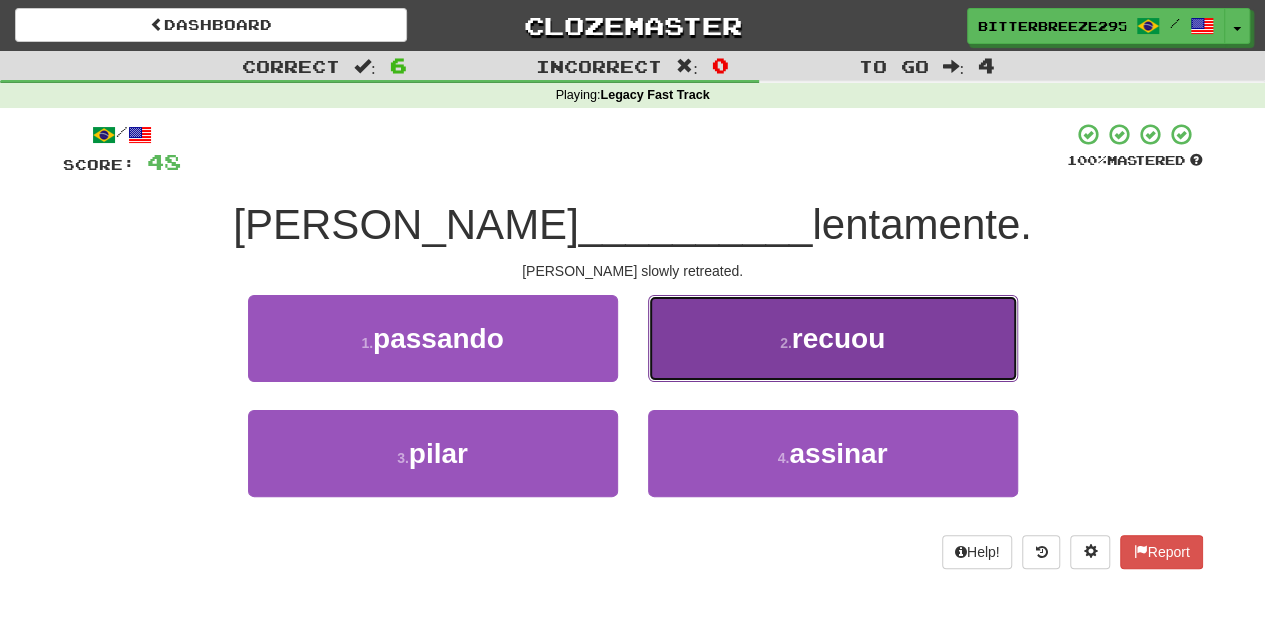 click on "2 .  recuou" at bounding box center (833, 338) 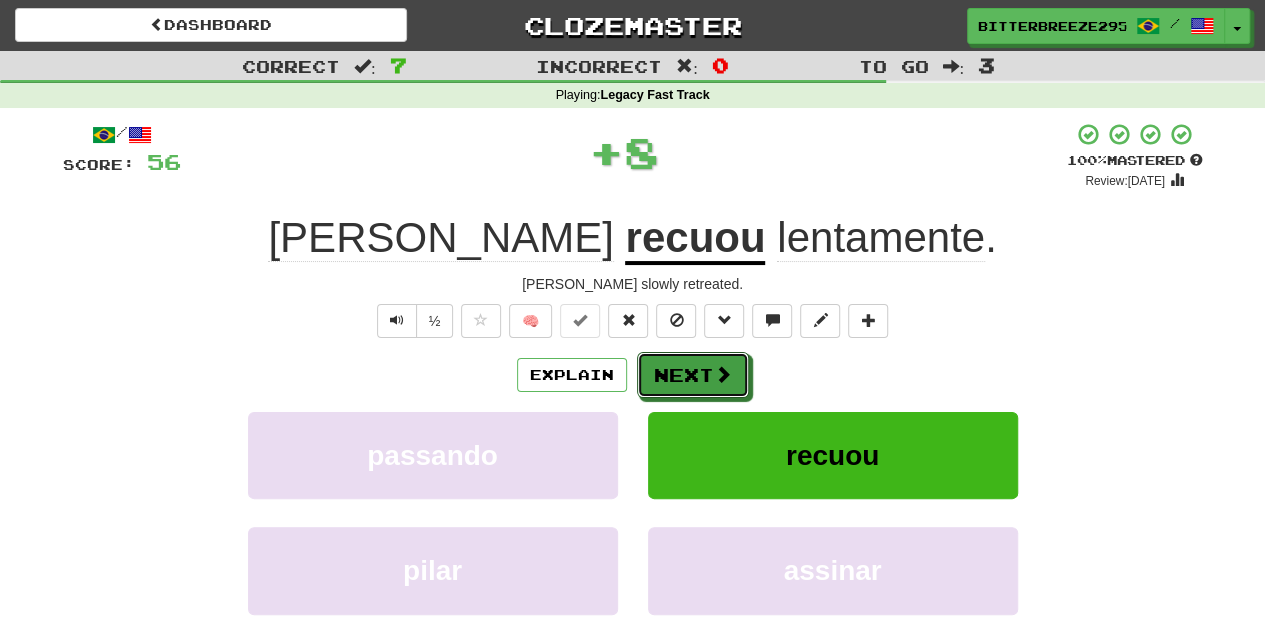 click on "Next" at bounding box center (693, 375) 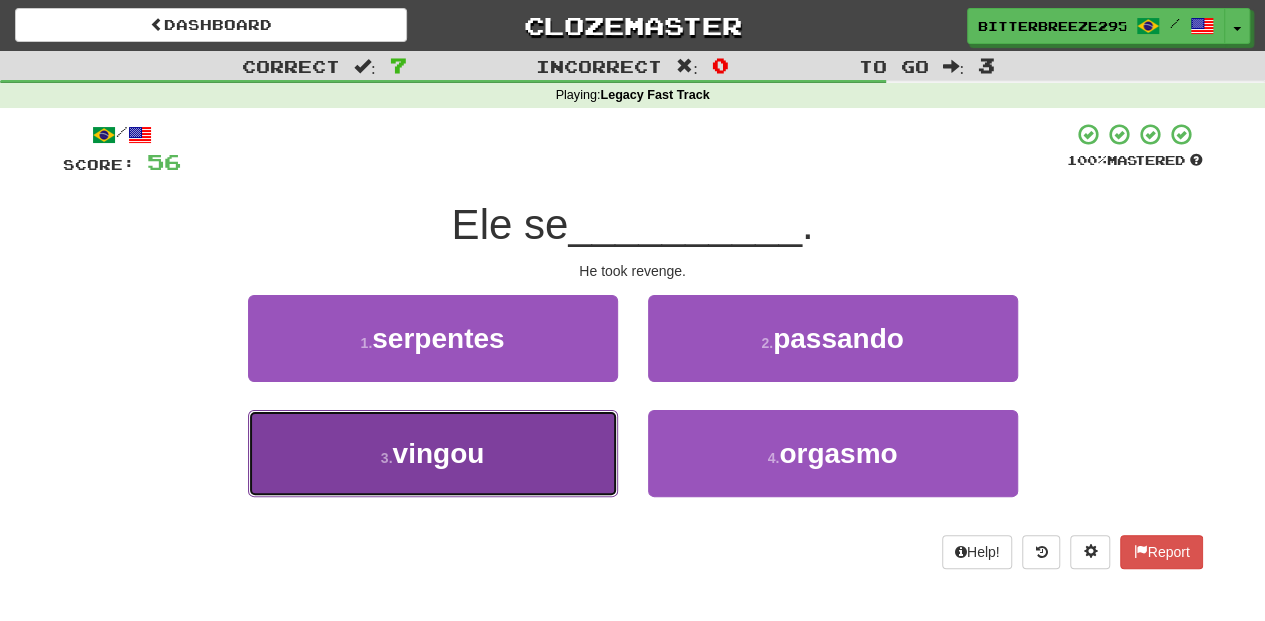 click on "3 .  vingou" at bounding box center [433, 453] 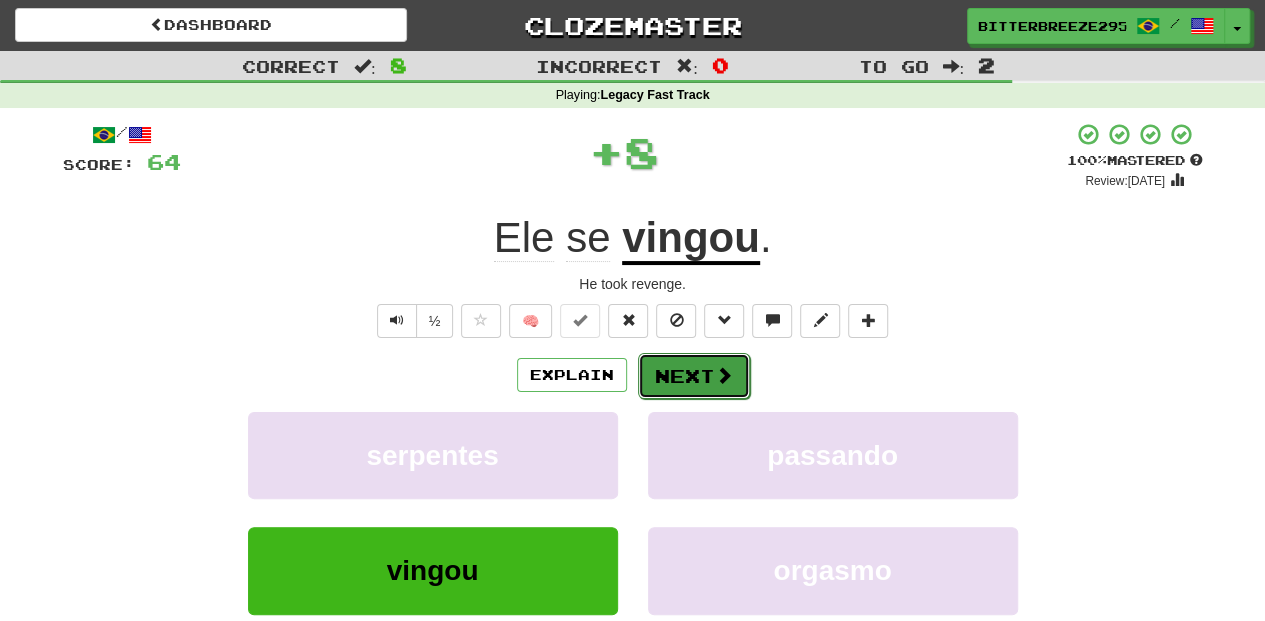 click on "Next" at bounding box center (694, 376) 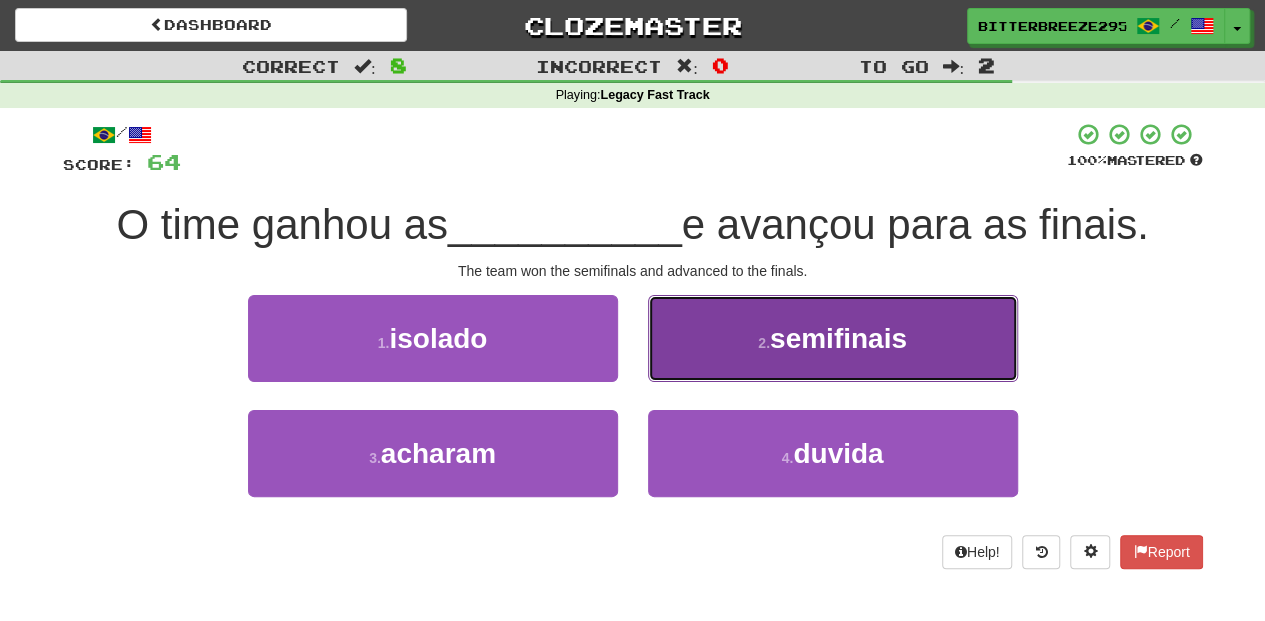 click on "2 .  semifinais" at bounding box center (833, 338) 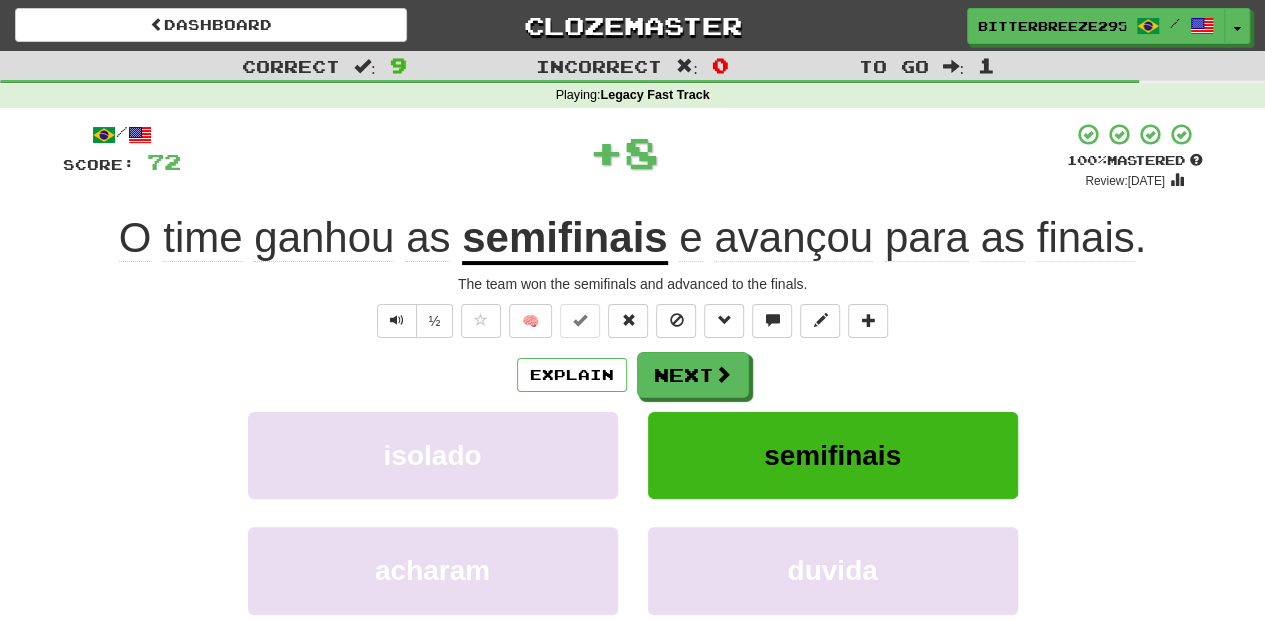 click on "Next" at bounding box center [693, 375] 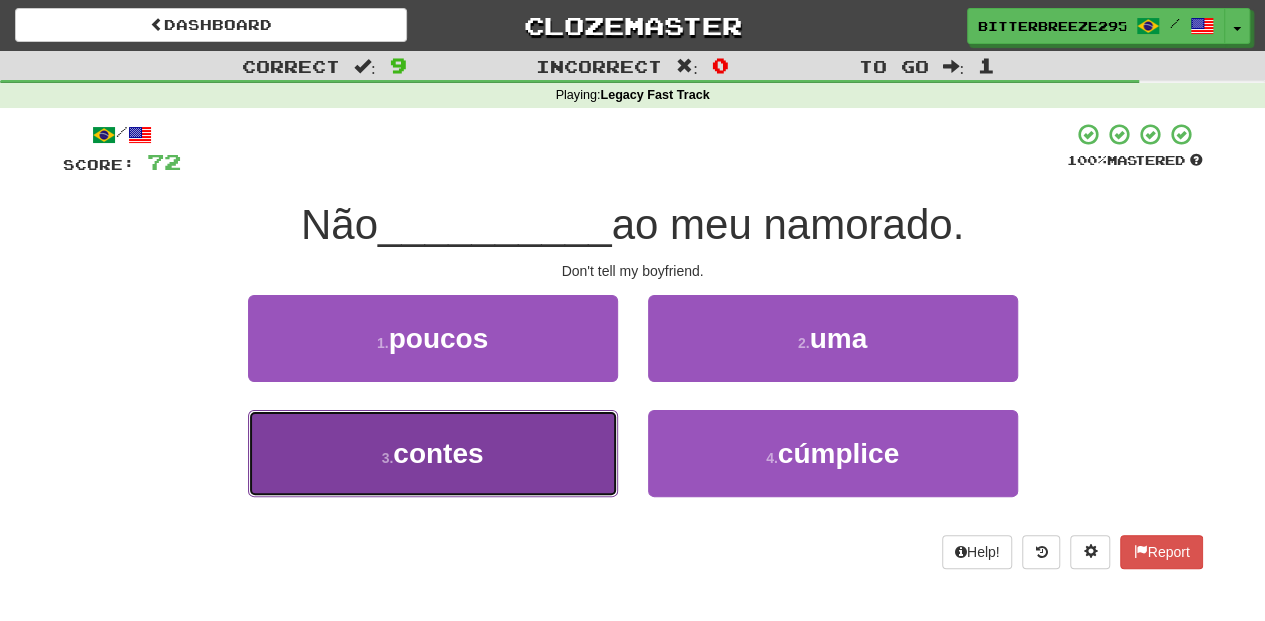 click on "3 .  contes" at bounding box center [433, 453] 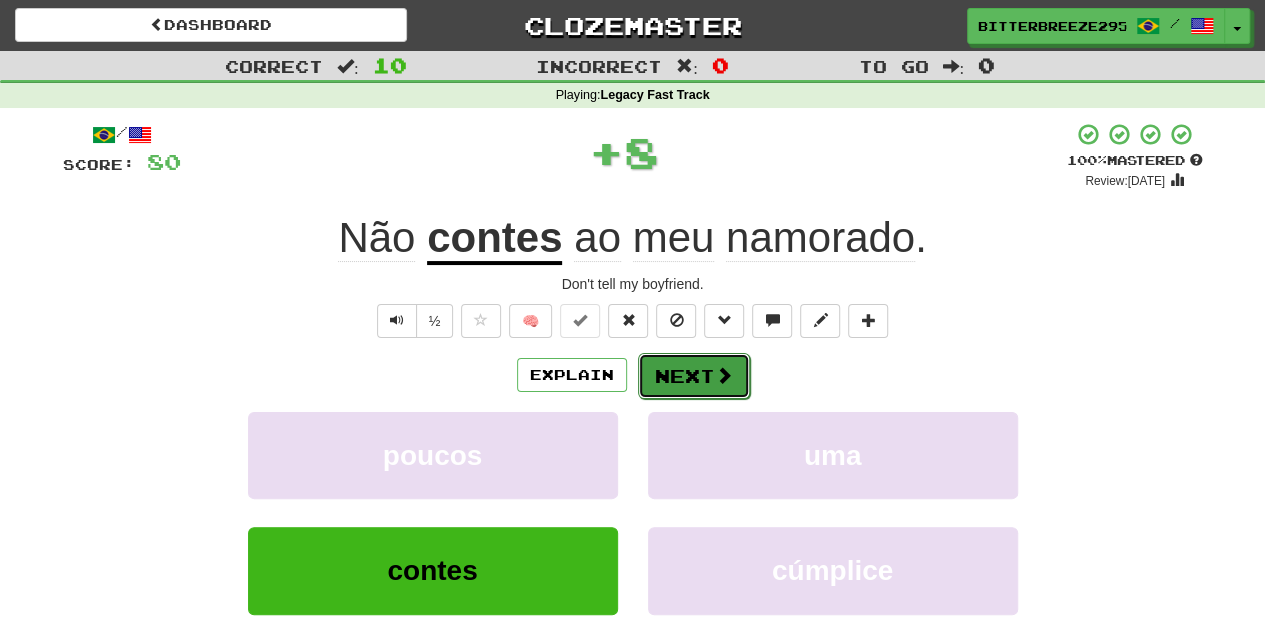 click on "Next" at bounding box center [694, 376] 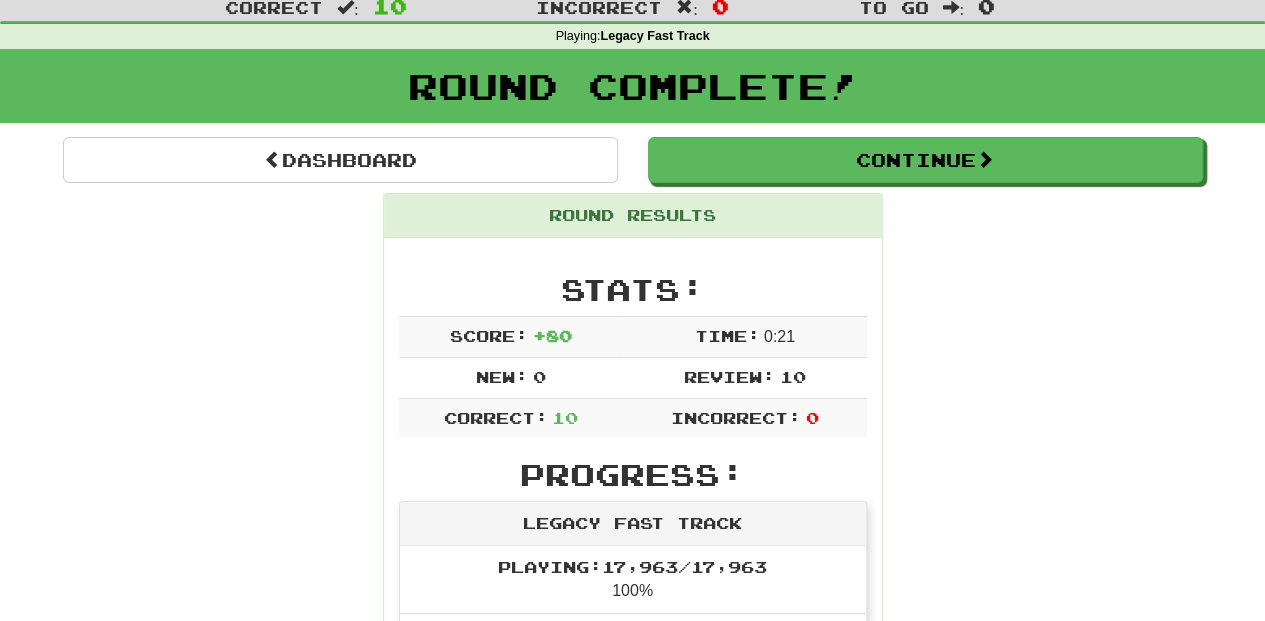 scroll, scrollTop: 0, scrollLeft: 0, axis: both 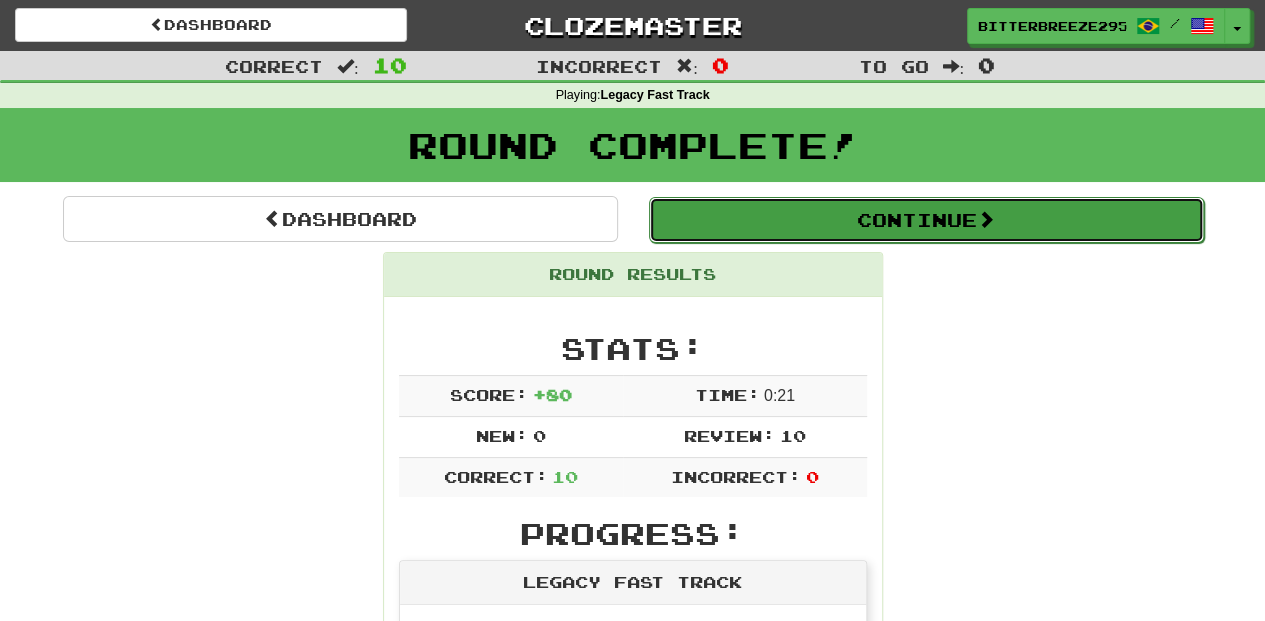 click on "Continue" at bounding box center [926, 220] 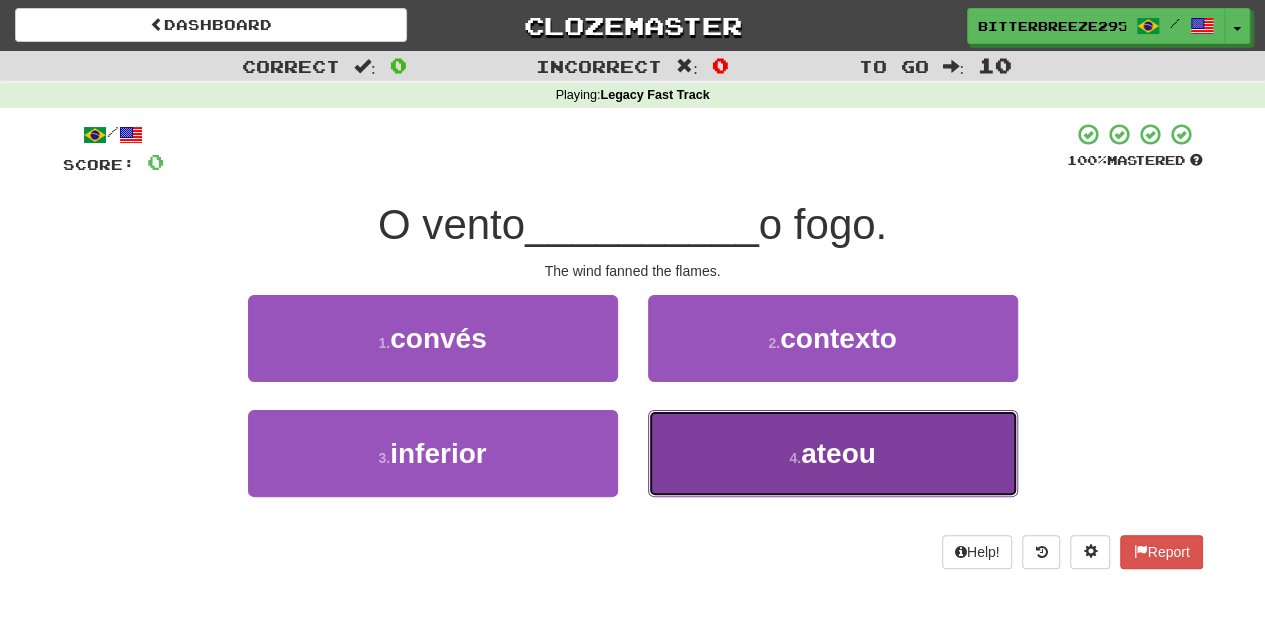 click on "4 .  ateou" at bounding box center [833, 453] 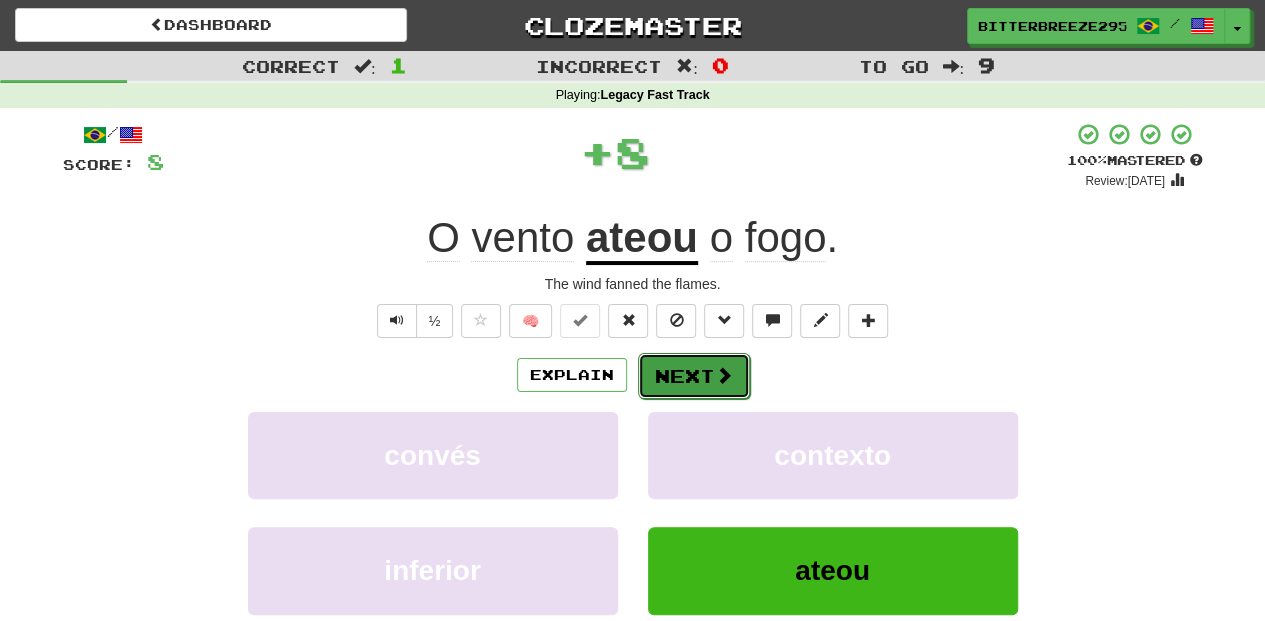 click on "Next" at bounding box center (694, 376) 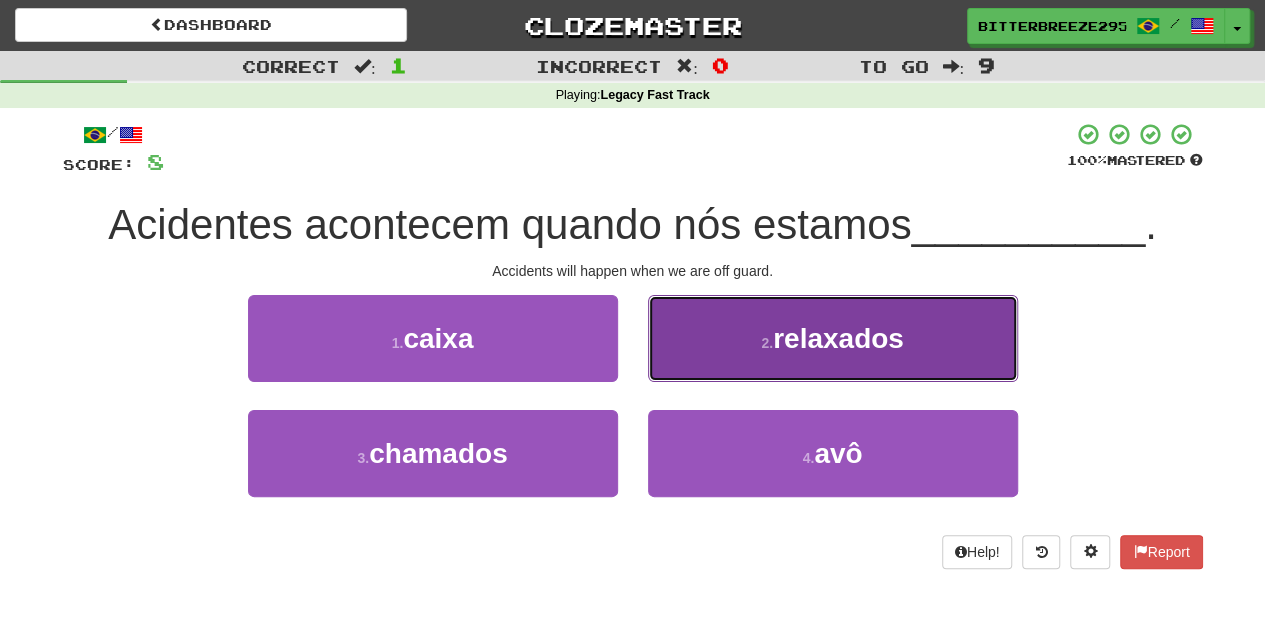 click on "2 .  relaxados" at bounding box center [833, 338] 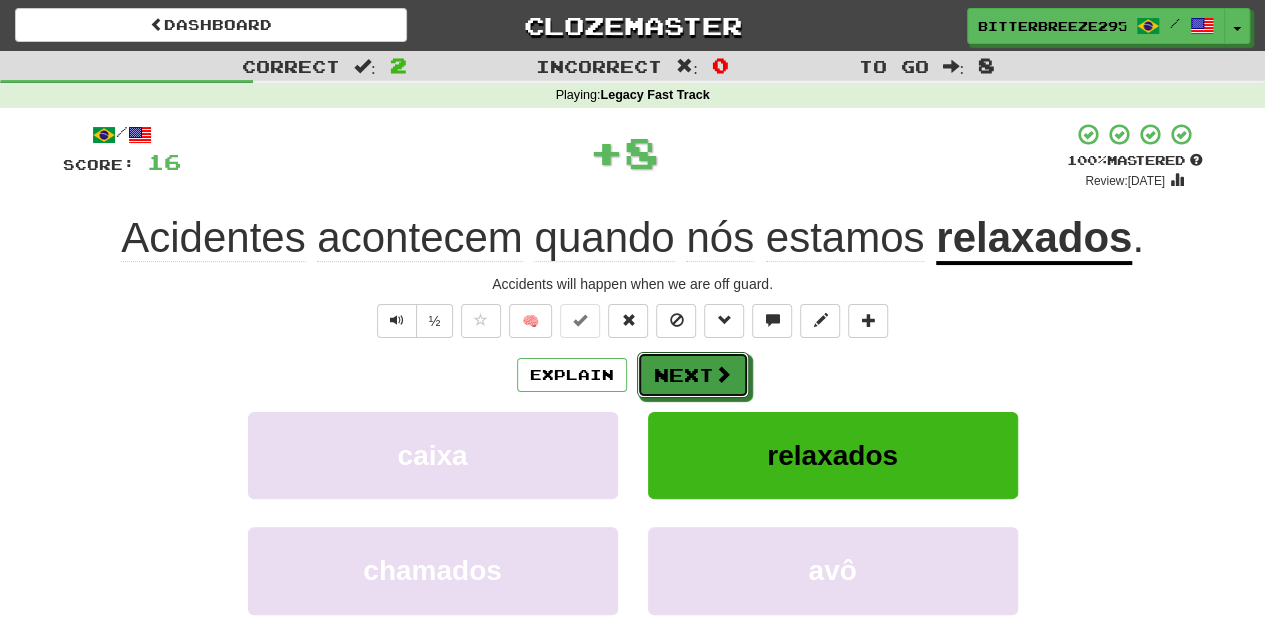 click on "Next" at bounding box center (693, 375) 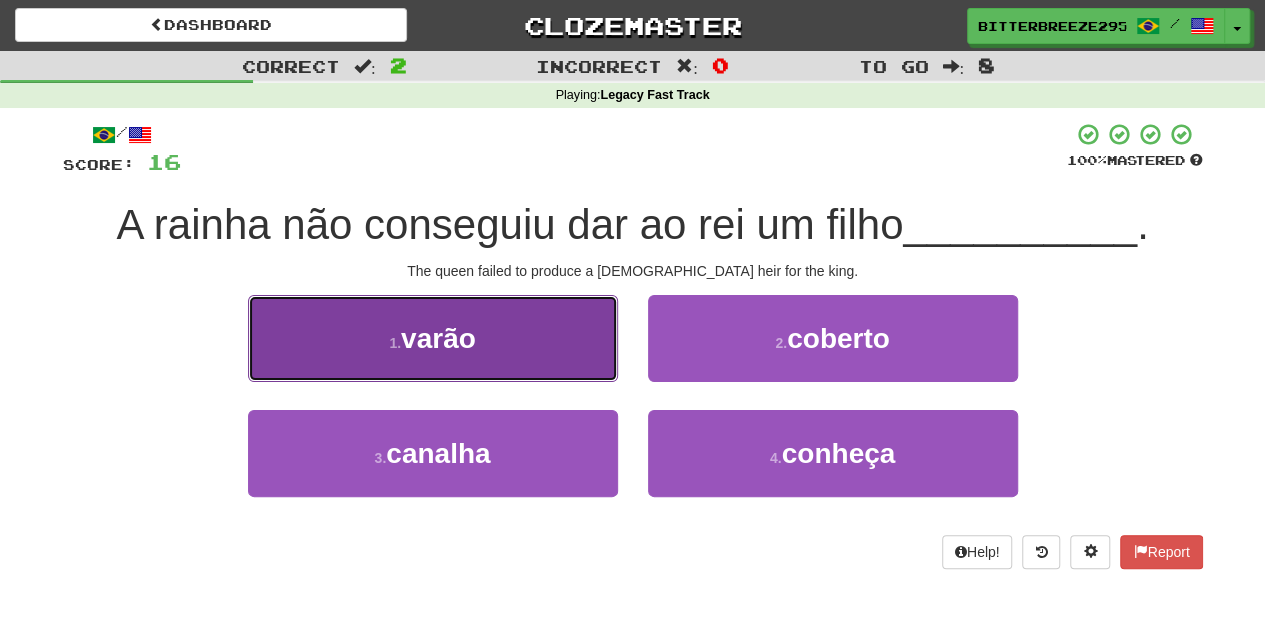 click on "1 .  varão" at bounding box center [433, 338] 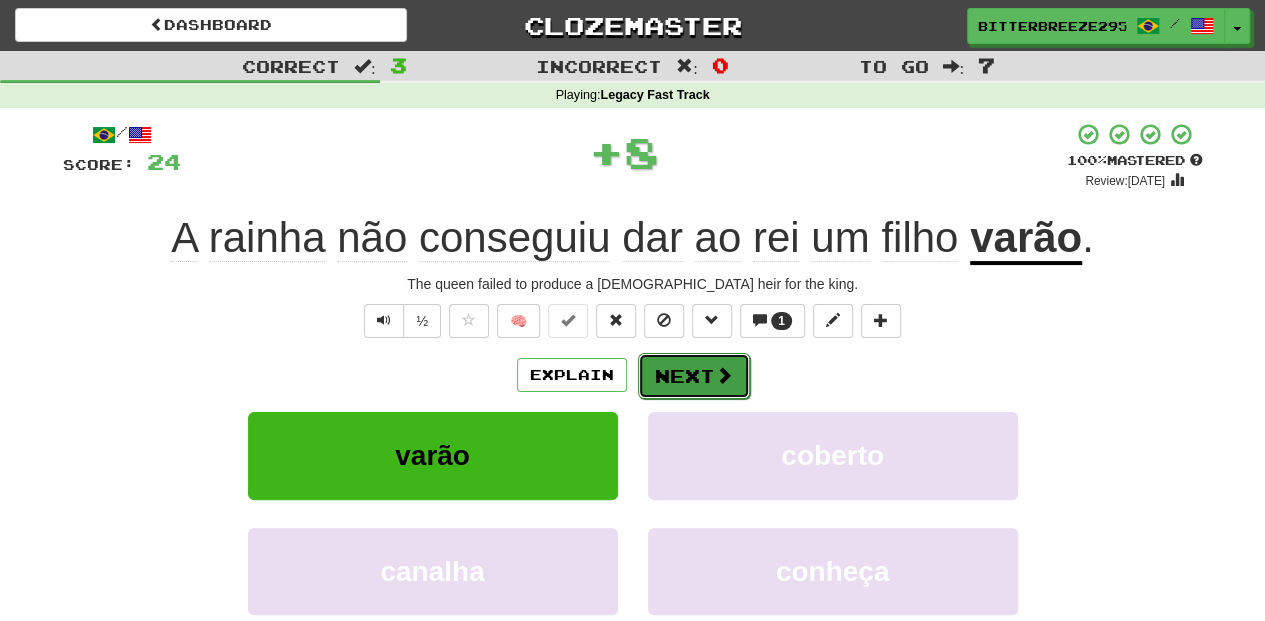 click on "Next" at bounding box center (694, 376) 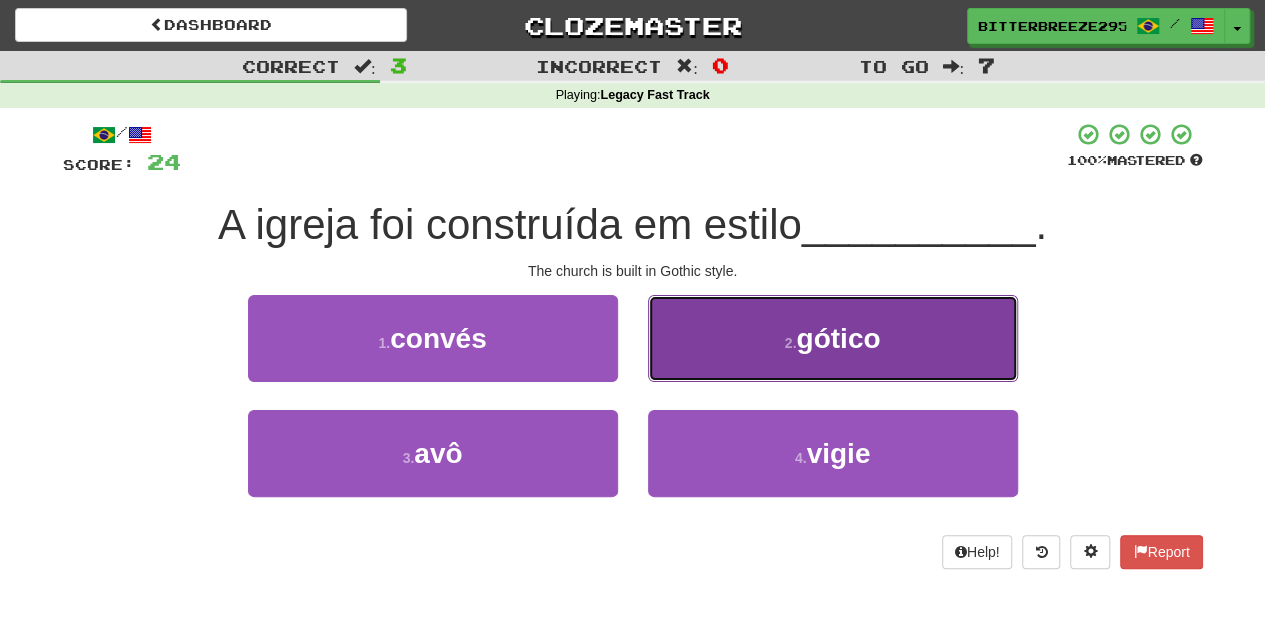 click on "2 .  gótico" at bounding box center (833, 338) 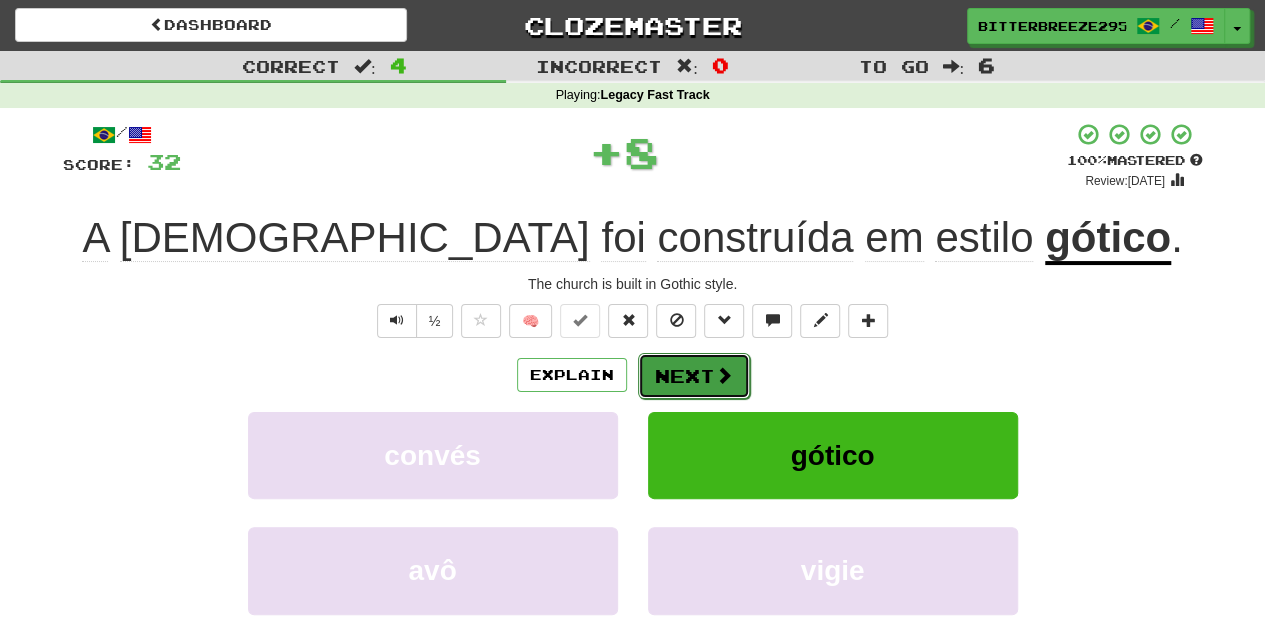 click on "Next" at bounding box center (694, 376) 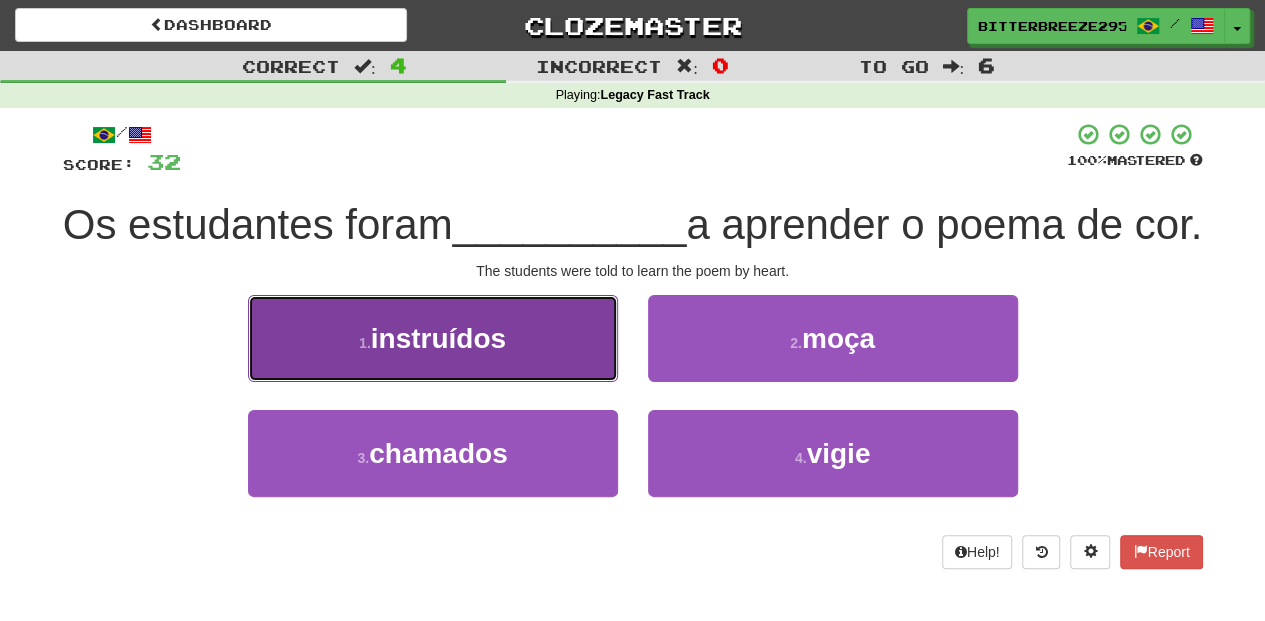 click on "1 .  instruídos" at bounding box center [433, 338] 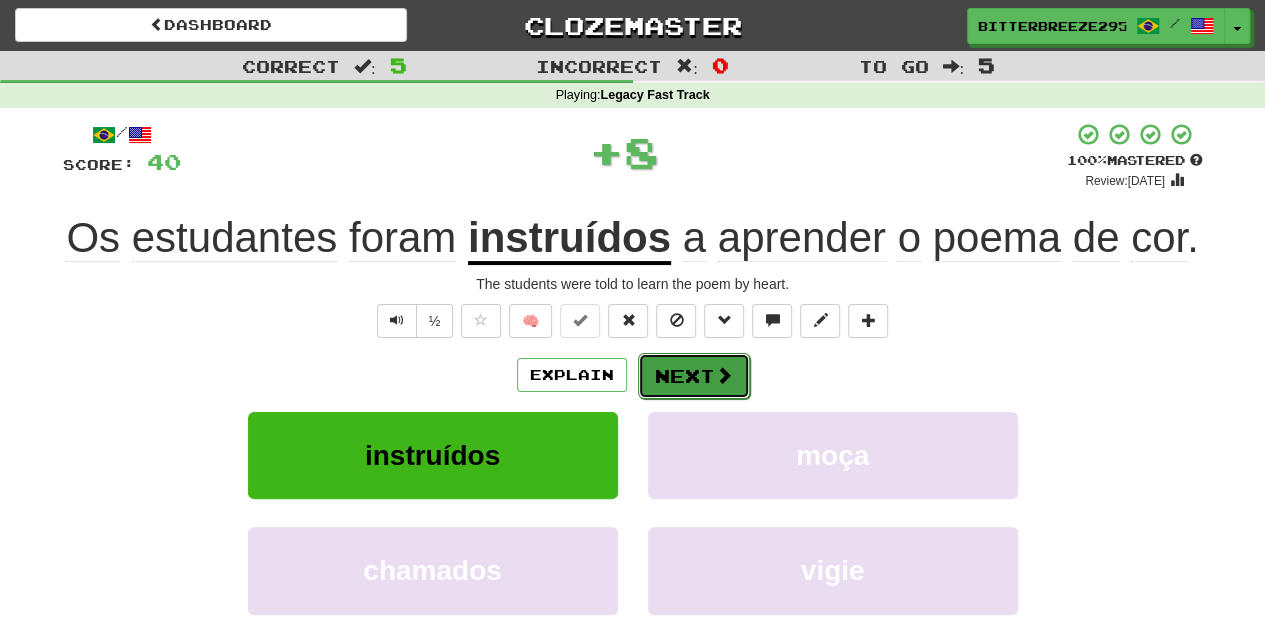 click on "Next" at bounding box center [694, 376] 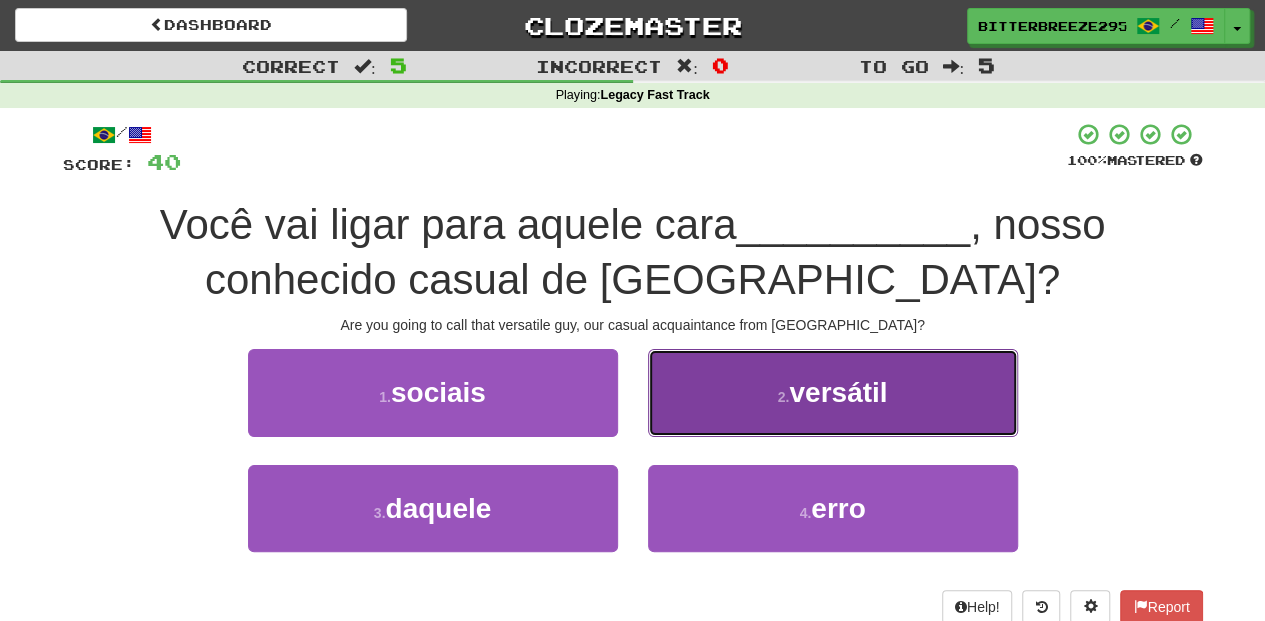 click on "2 .  versátil" at bounding box center (833, 392) 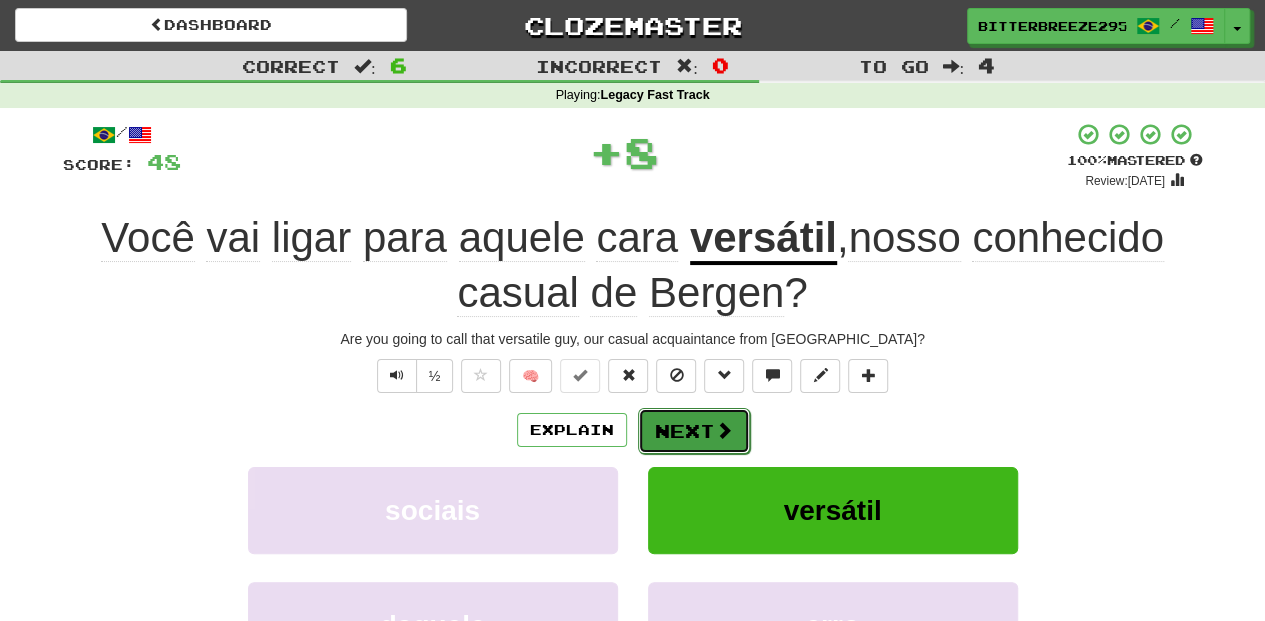 click on "Next" at bounding box center [694, 431] 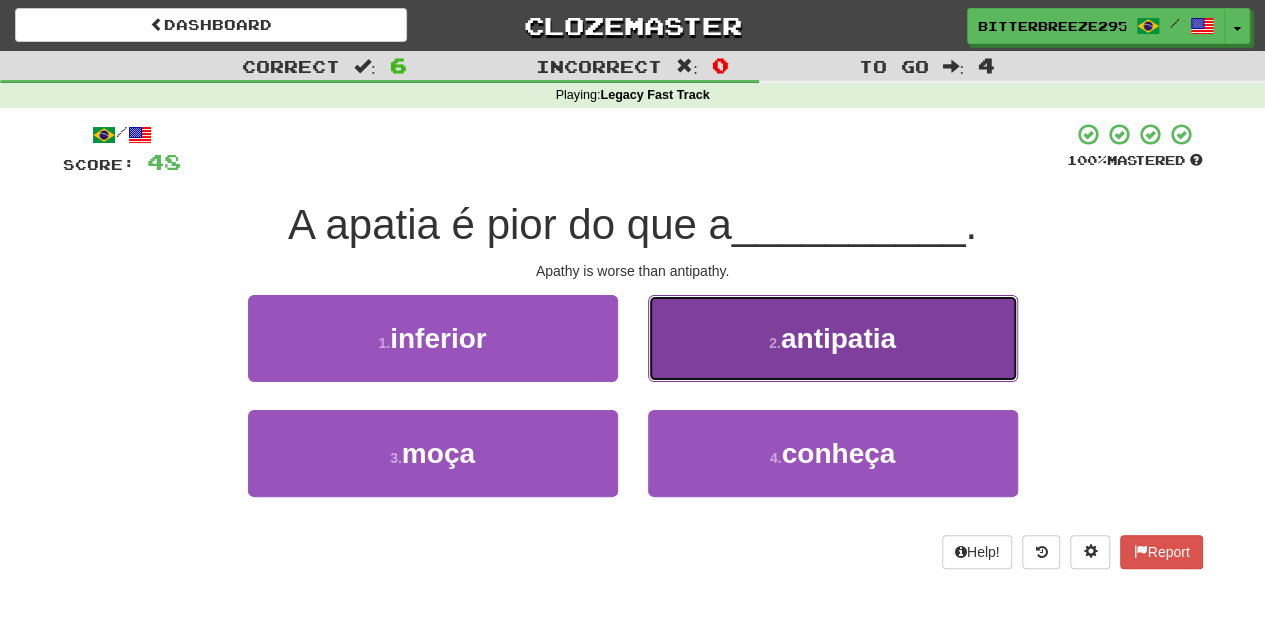 click on "2 .  antipatia" at bounding box center (833, 338) 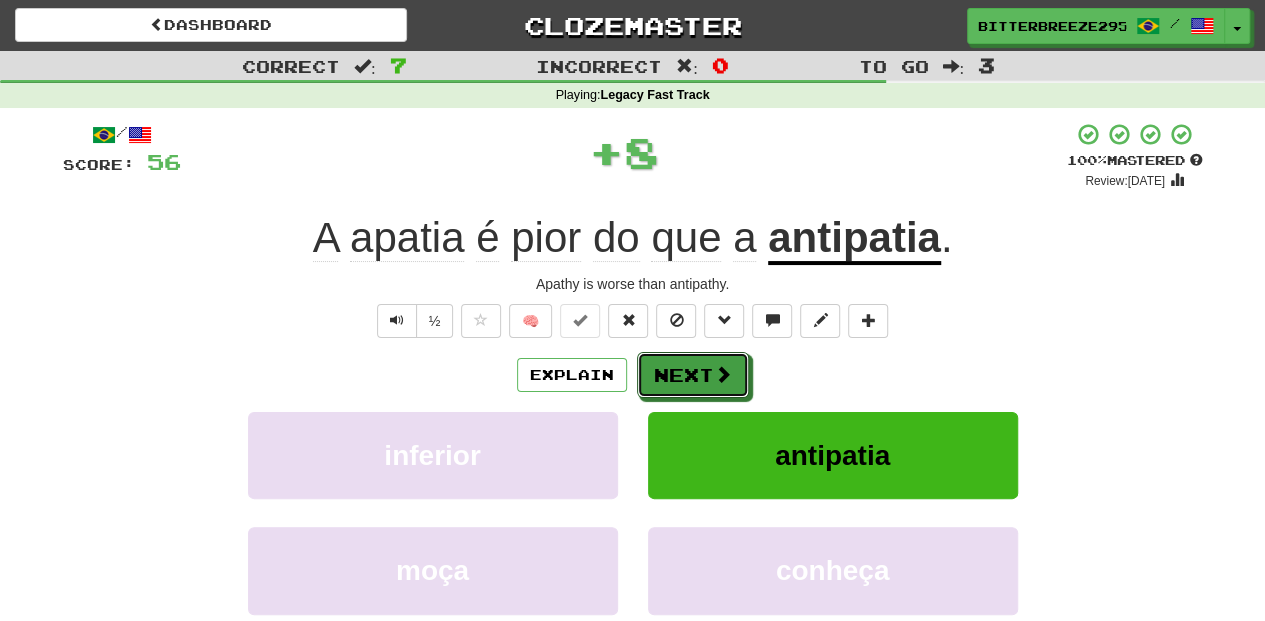 click on "Next" at bounding box center [693, 375] 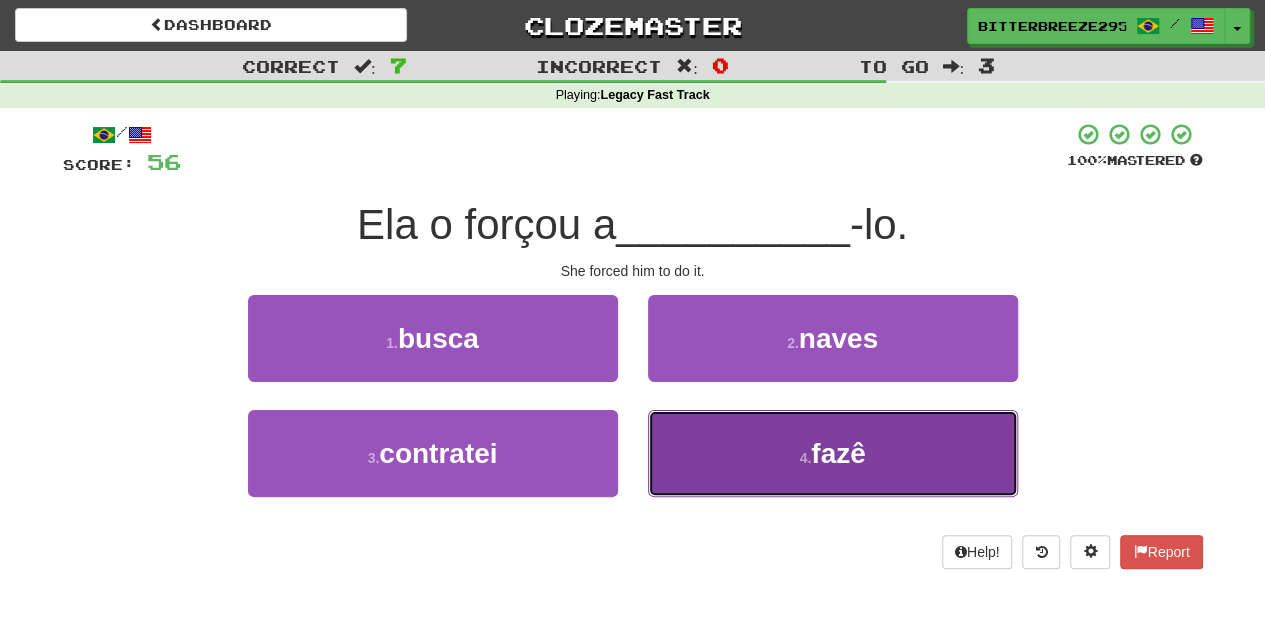 click on "4 .  fazê" at bounding box center [833, 453] 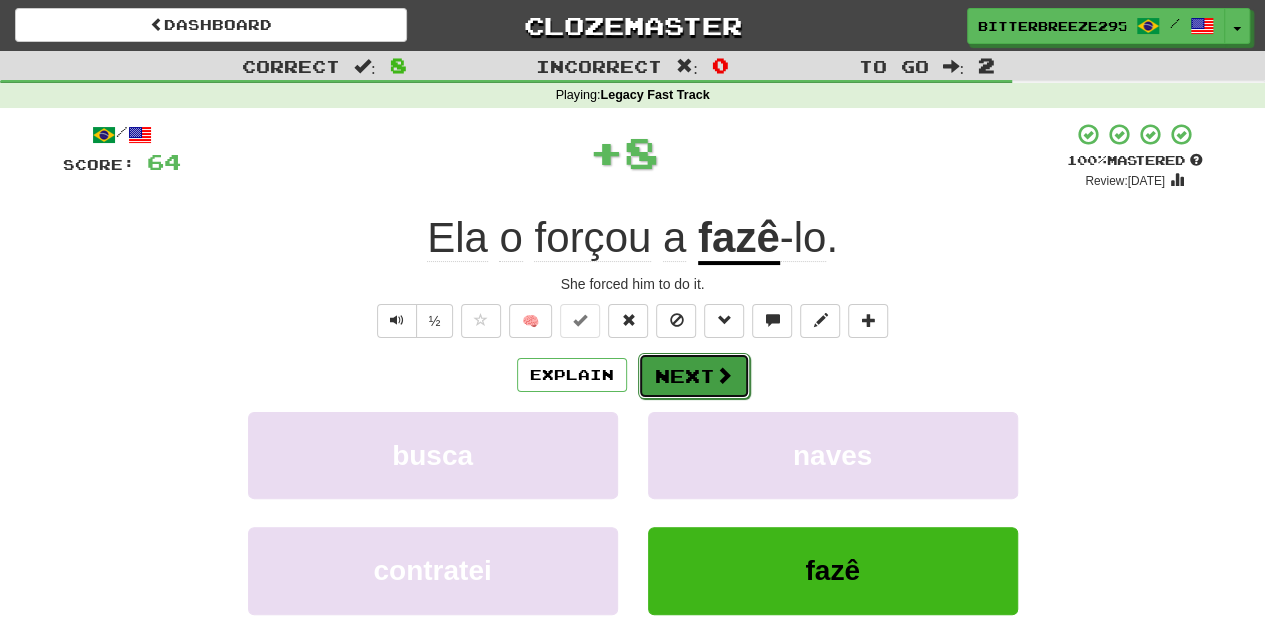 click on "Next" at bounding box center [694, 376] 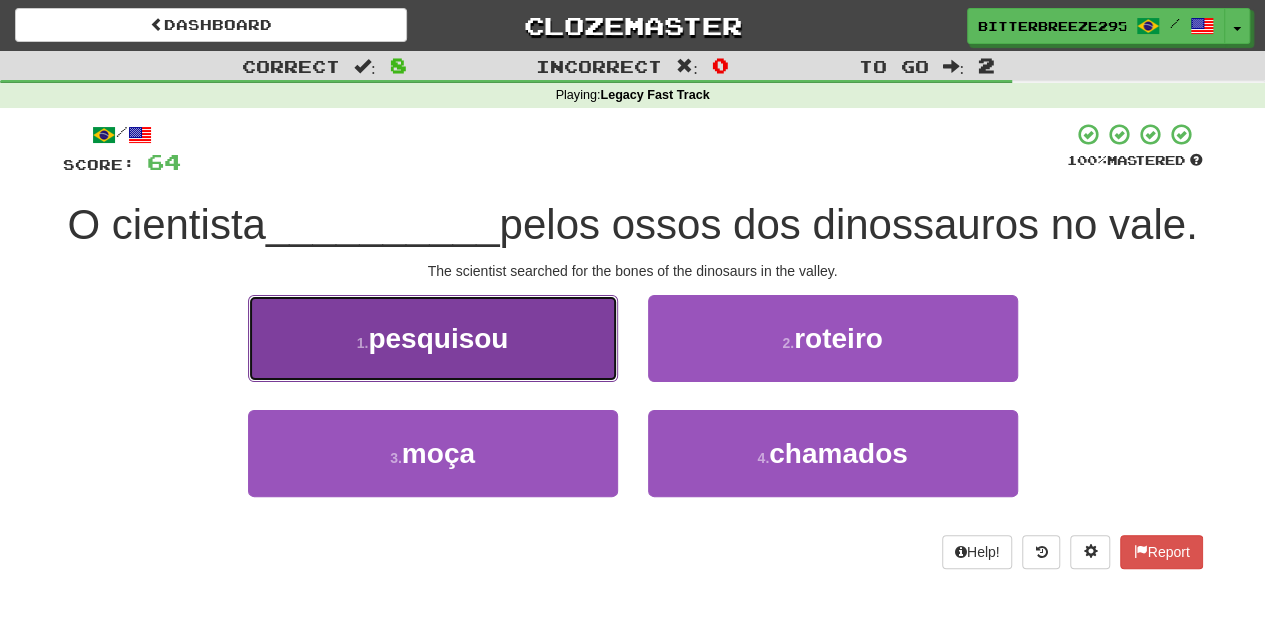 click on "1 .  pesquisou" at bounding box center [433, 338] 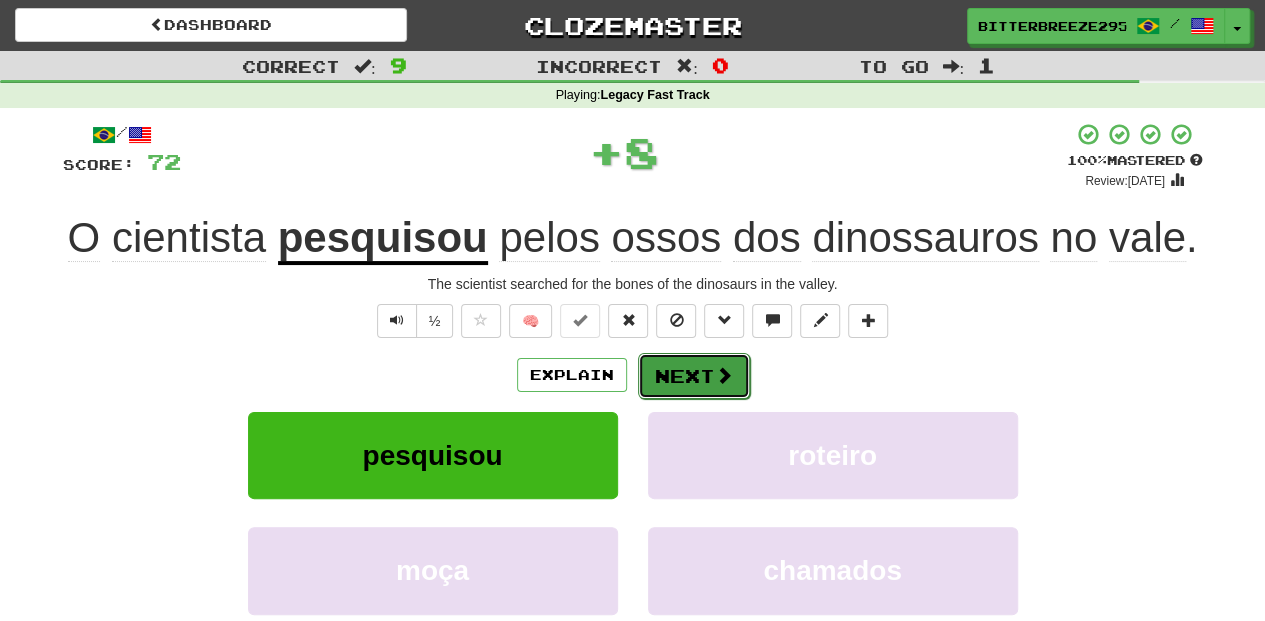 click on "Next" at bounding box center (694, 376) 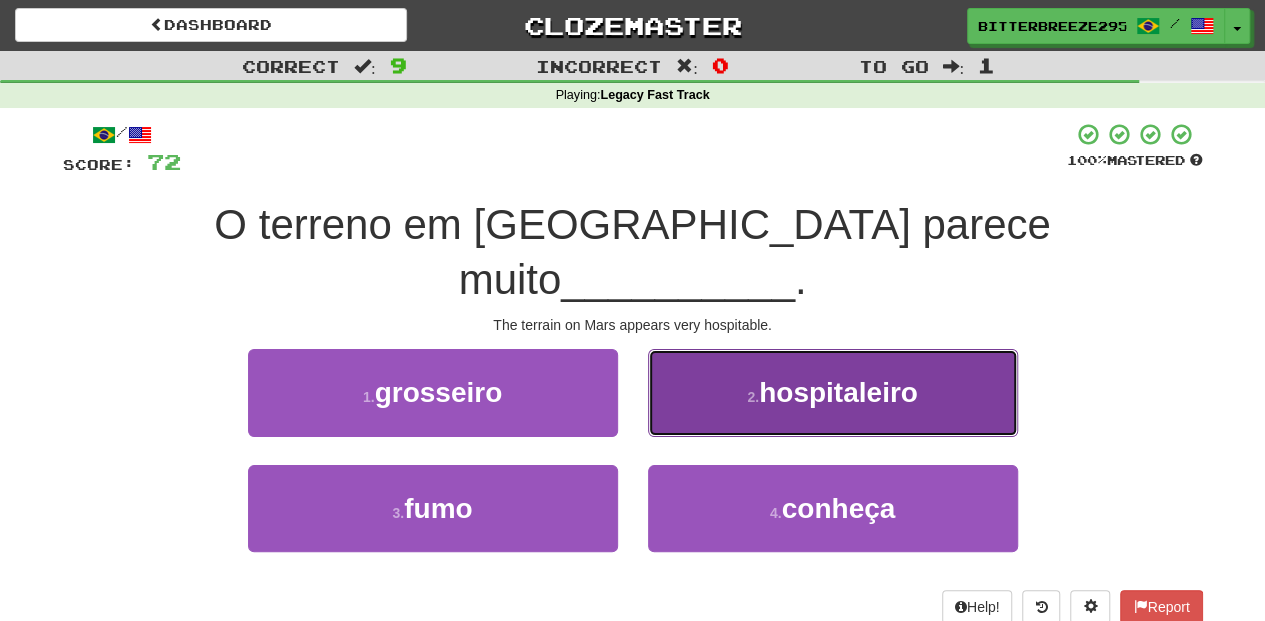 click on "2 .  hospitaleiro" at bounding box center (833, 392) 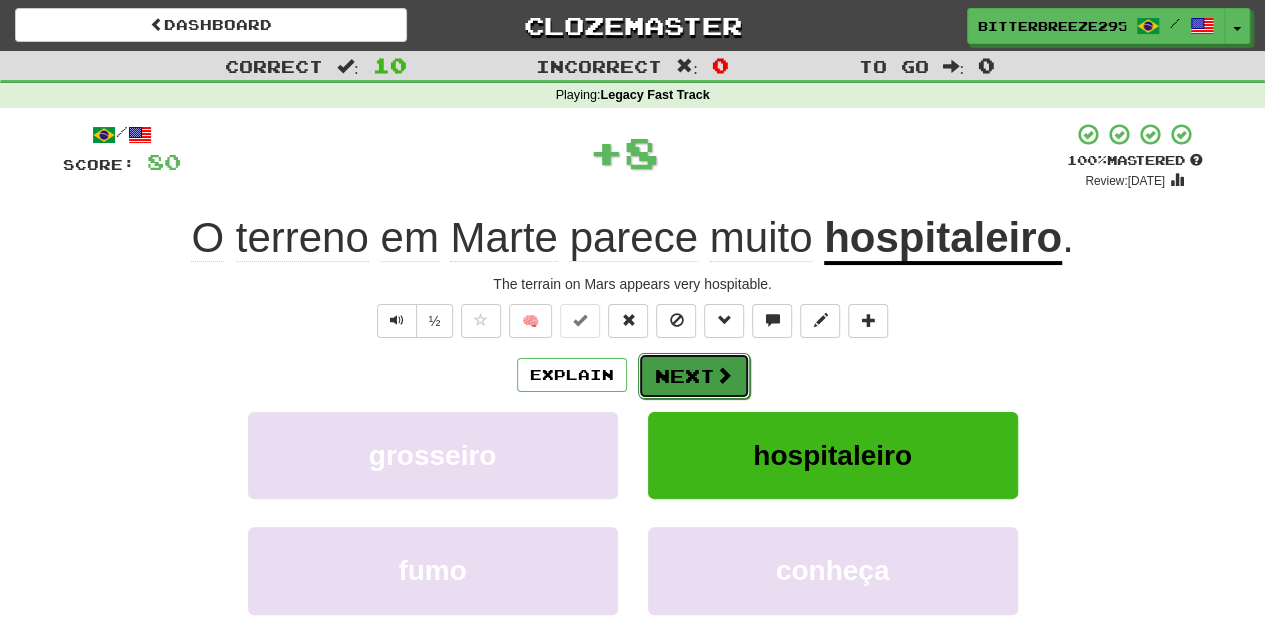 click on "Next" at bounding box center (694, 376) 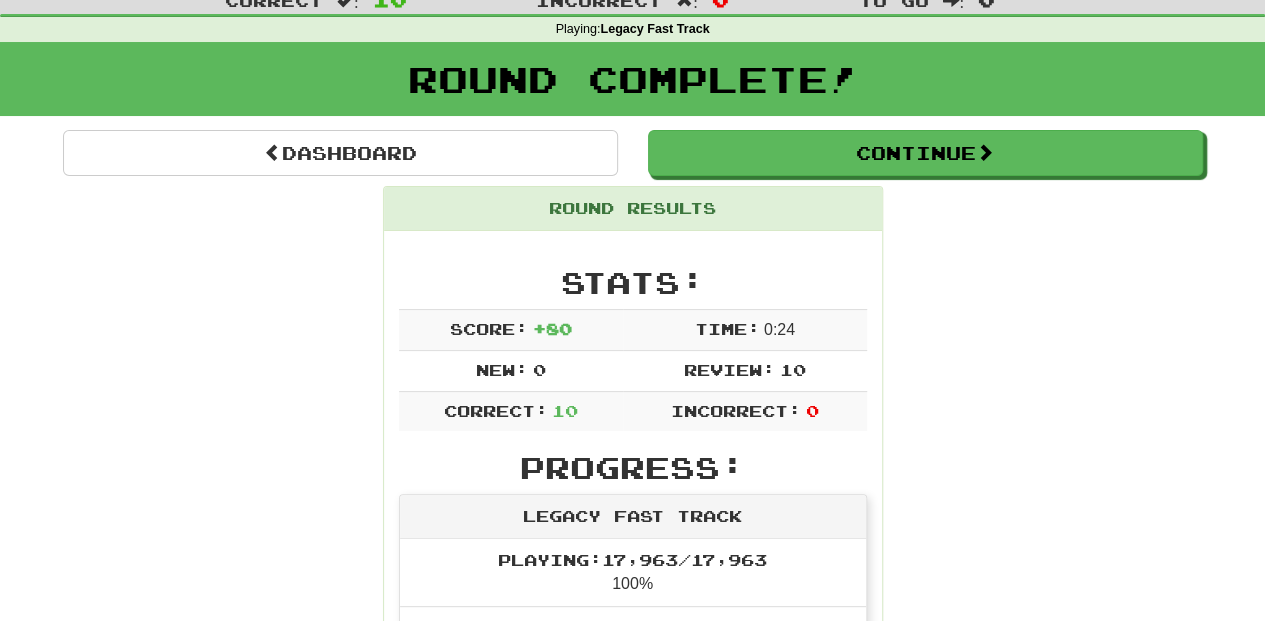scroll, scrollTop: 0, scrollLeft: 0, axis: both 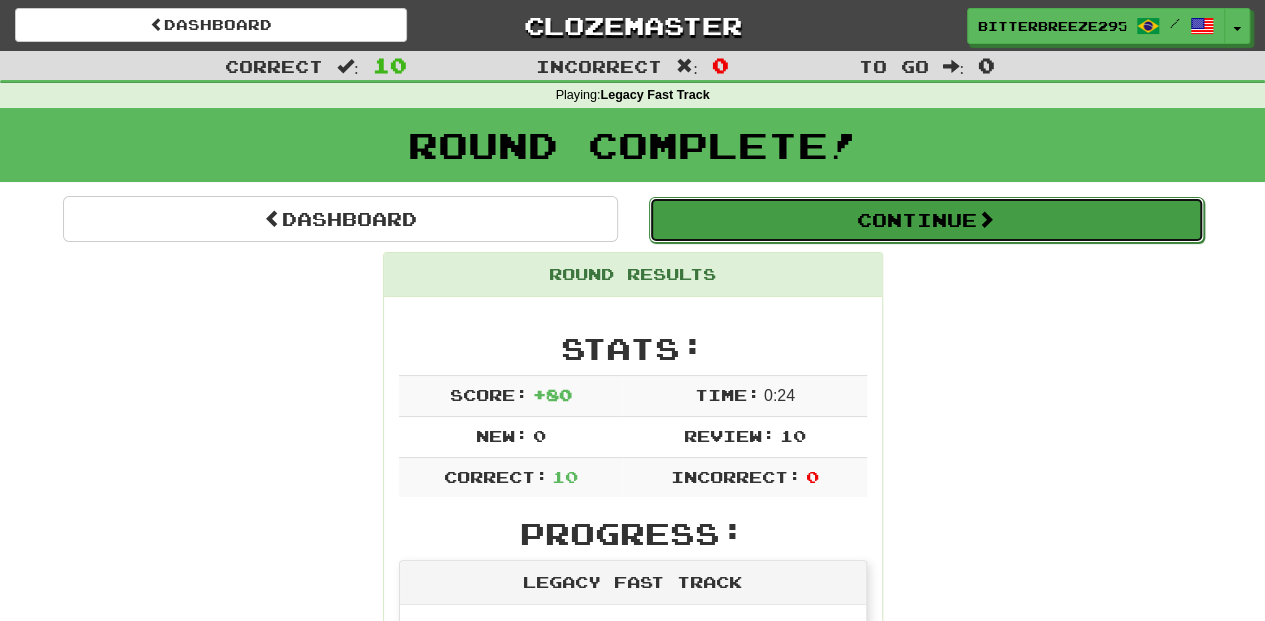 click on "Continue" at bounding box center (926, 220) 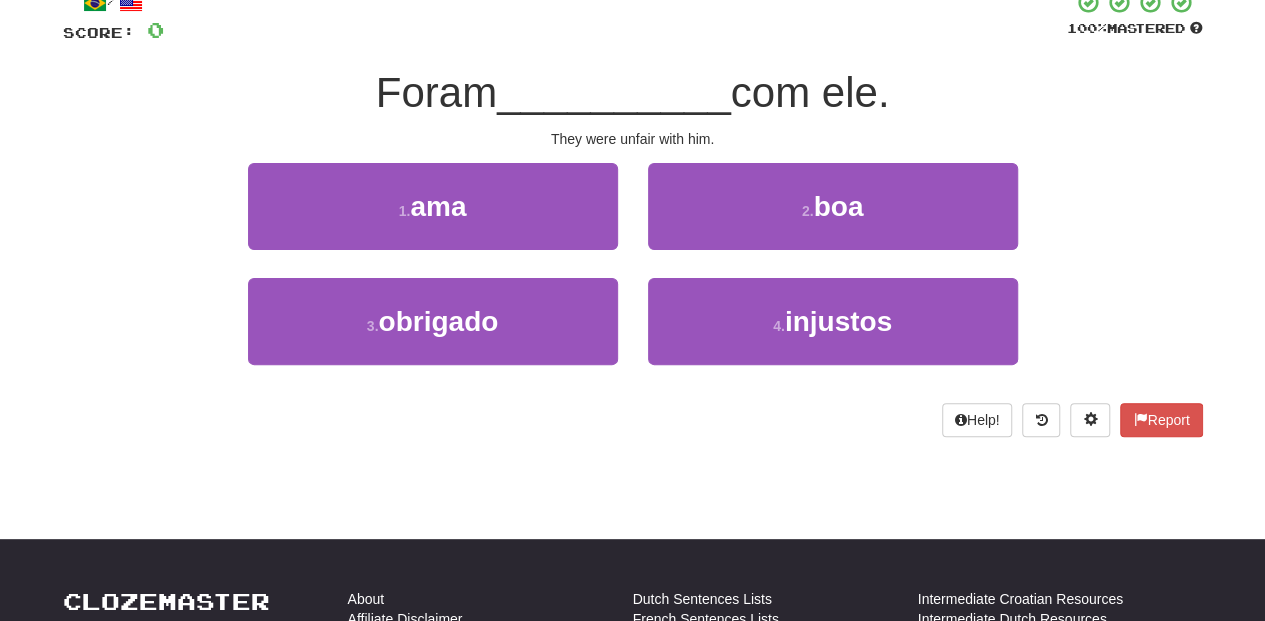 scroll, scrollTop: 133, scrollLeft: 0, axis: vertical 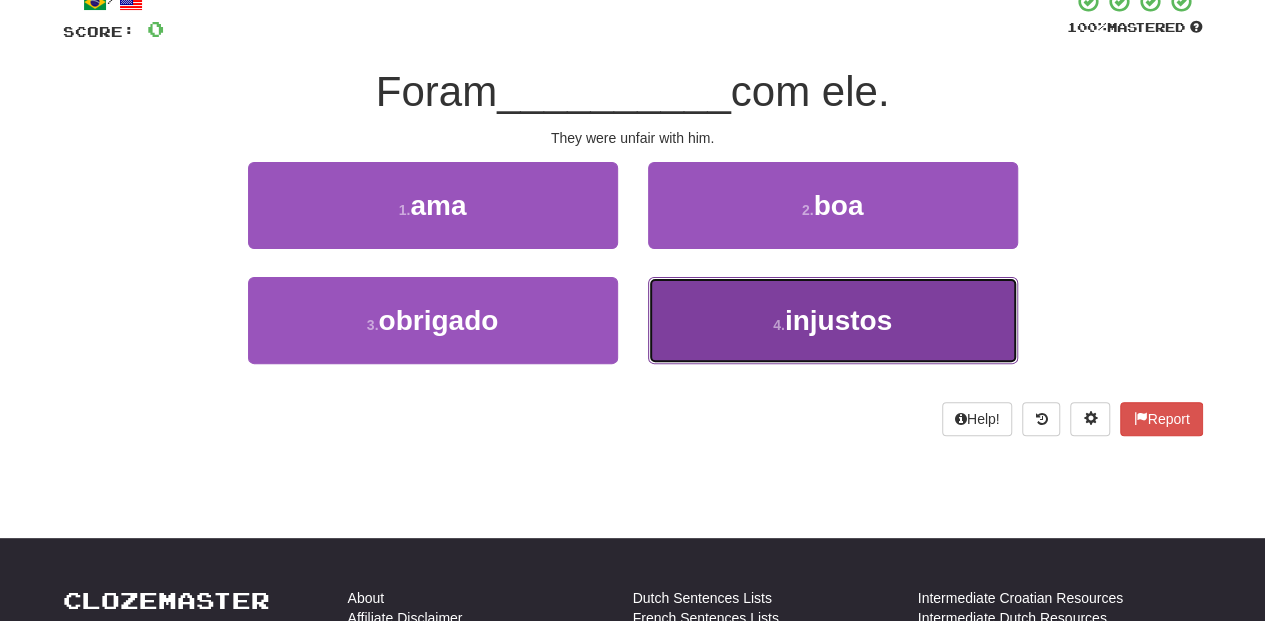 click on "injustos" at bounding box center [838, 320] 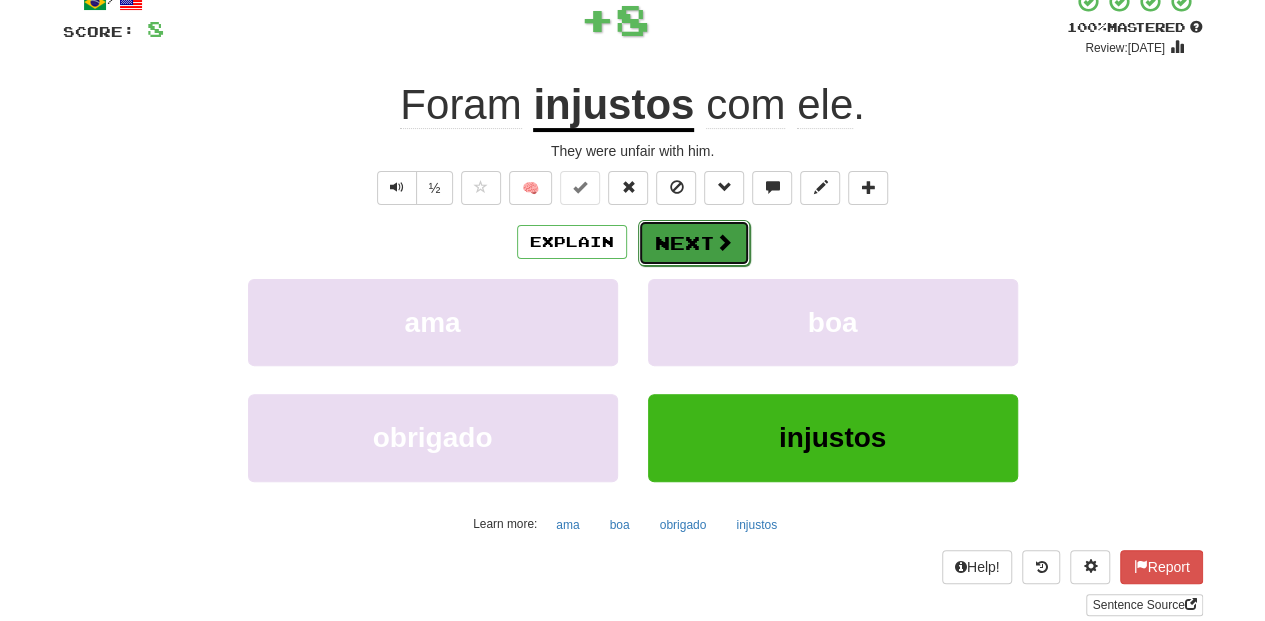 click on "Next" at bounding box center [694, 243] 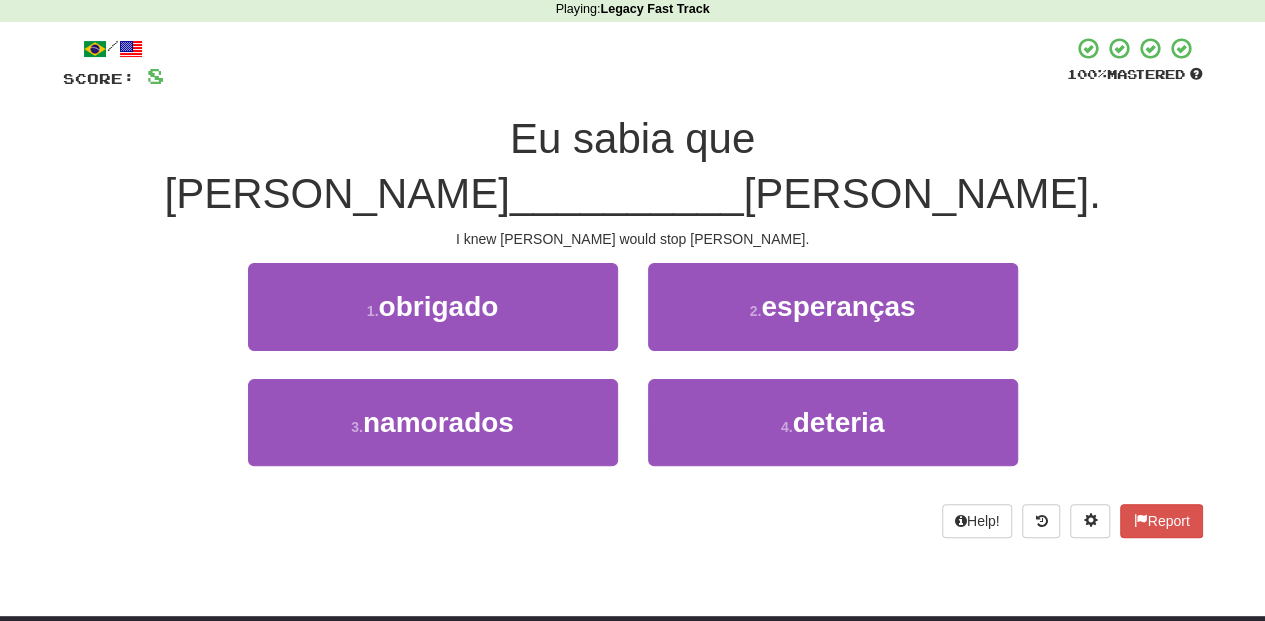 scroll, scrollTop: 66, scrollLeft: 0, axis: vertical 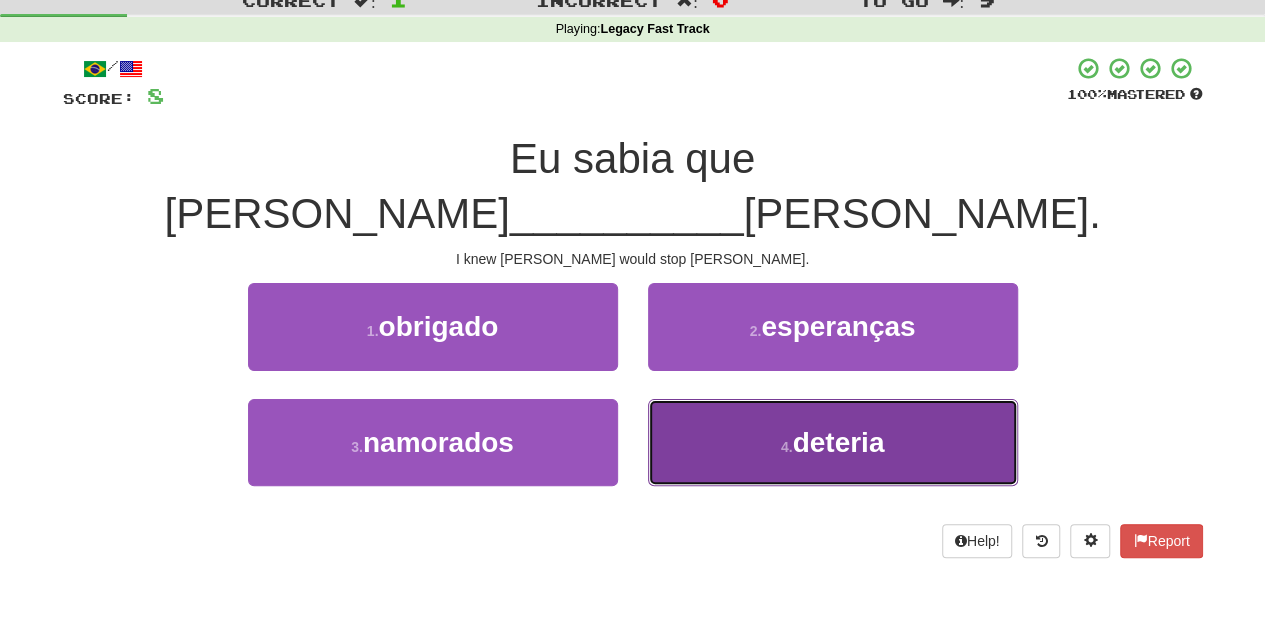 click on "4 .  deteria" at bounding box center (833, 442) 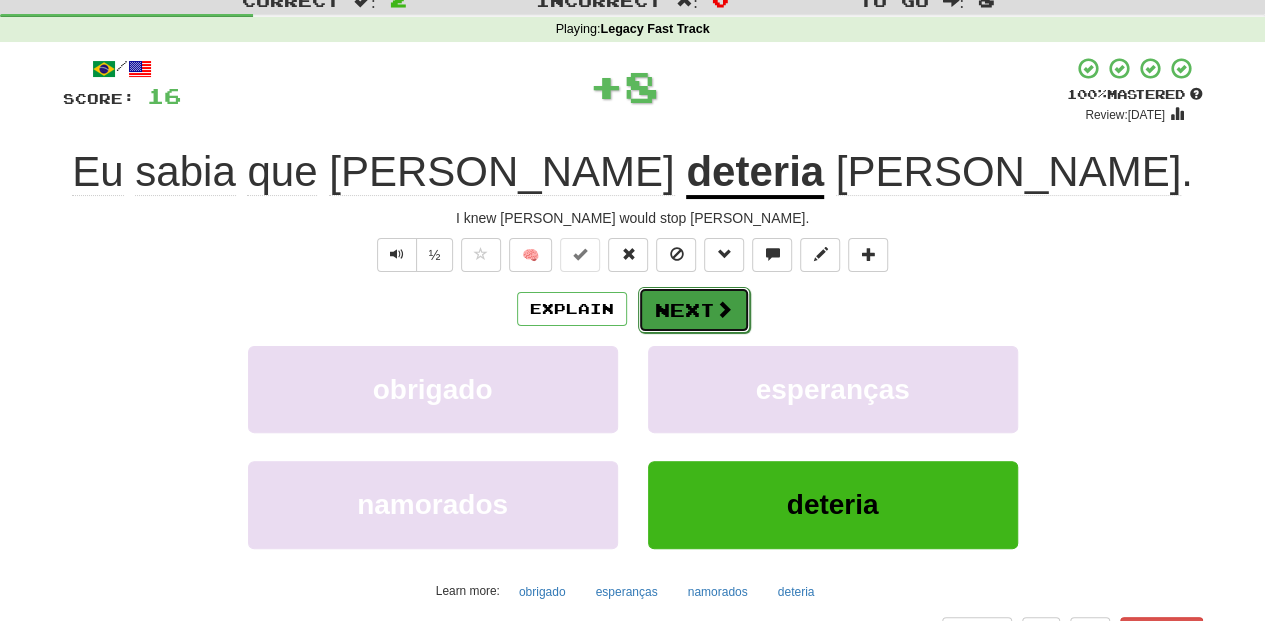 click on "Next" at bounding box center (694, 310) 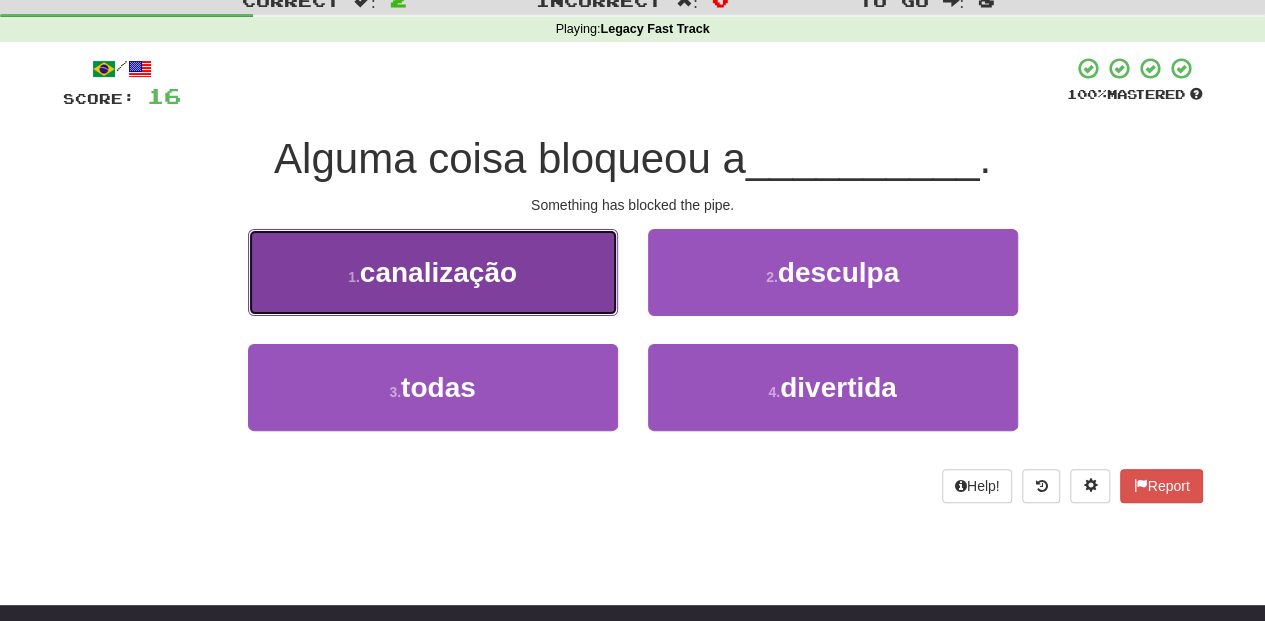 click on "1 .  canalização" at bounding box center (433, 272) 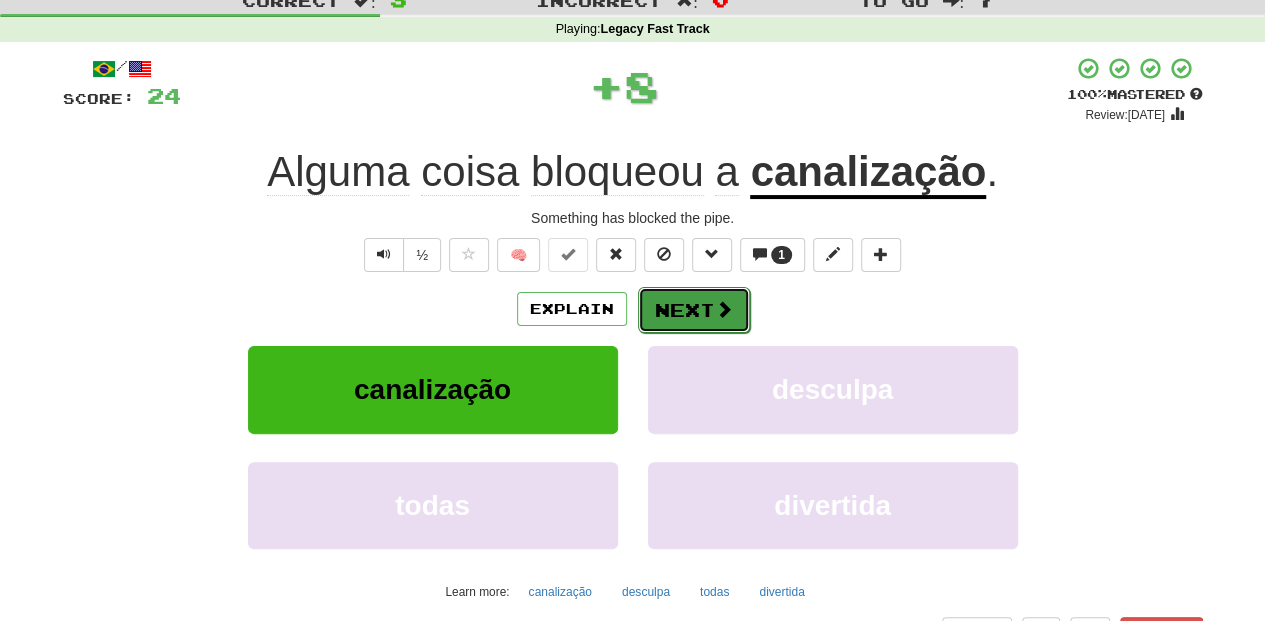click on "Next" at bounding box center [694, 310] 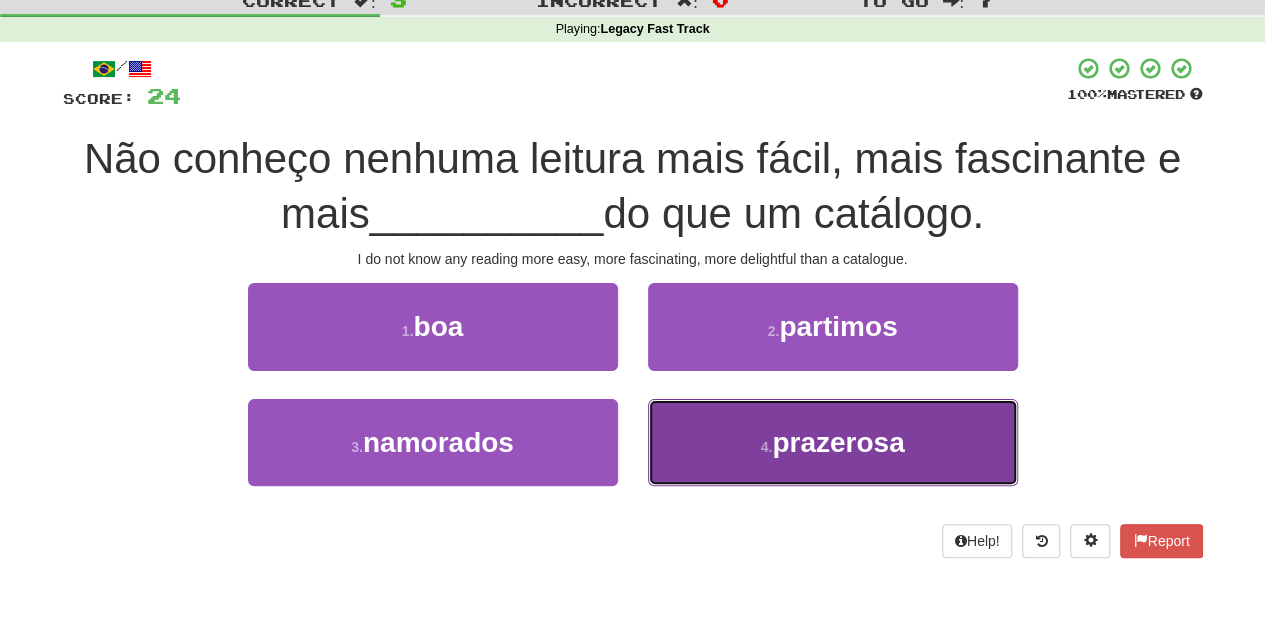 click on "4 .  prazerosa" at bounding box center (833, 442) 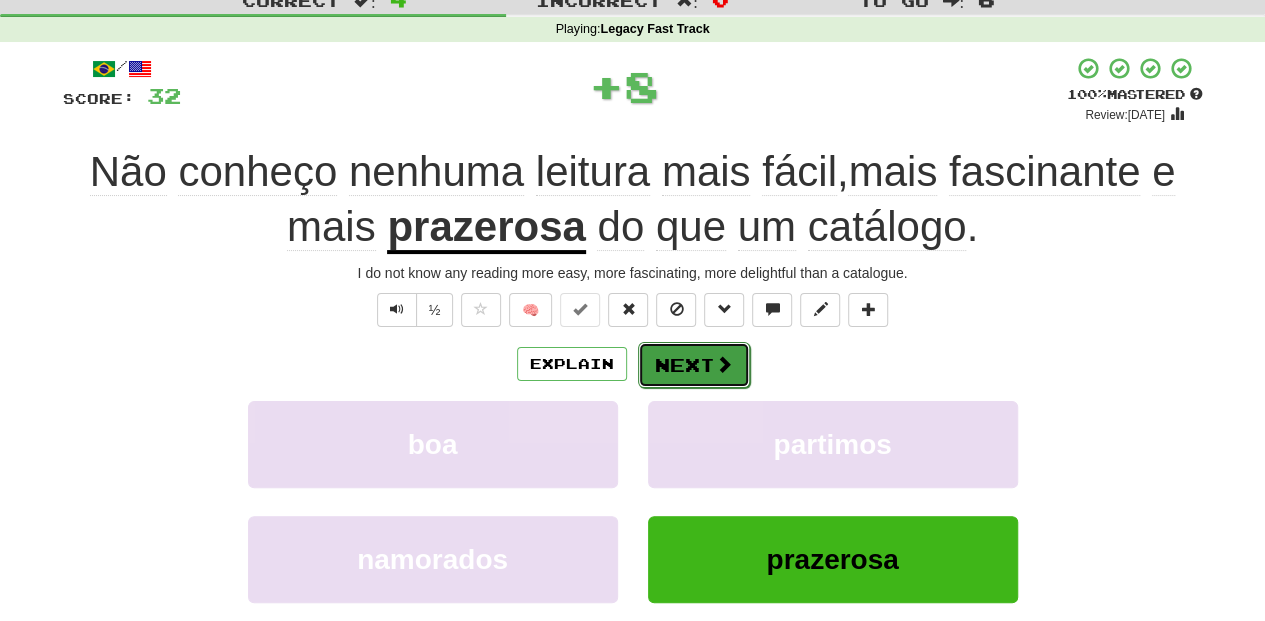 click on "Next" at bounding box center (694, 365) 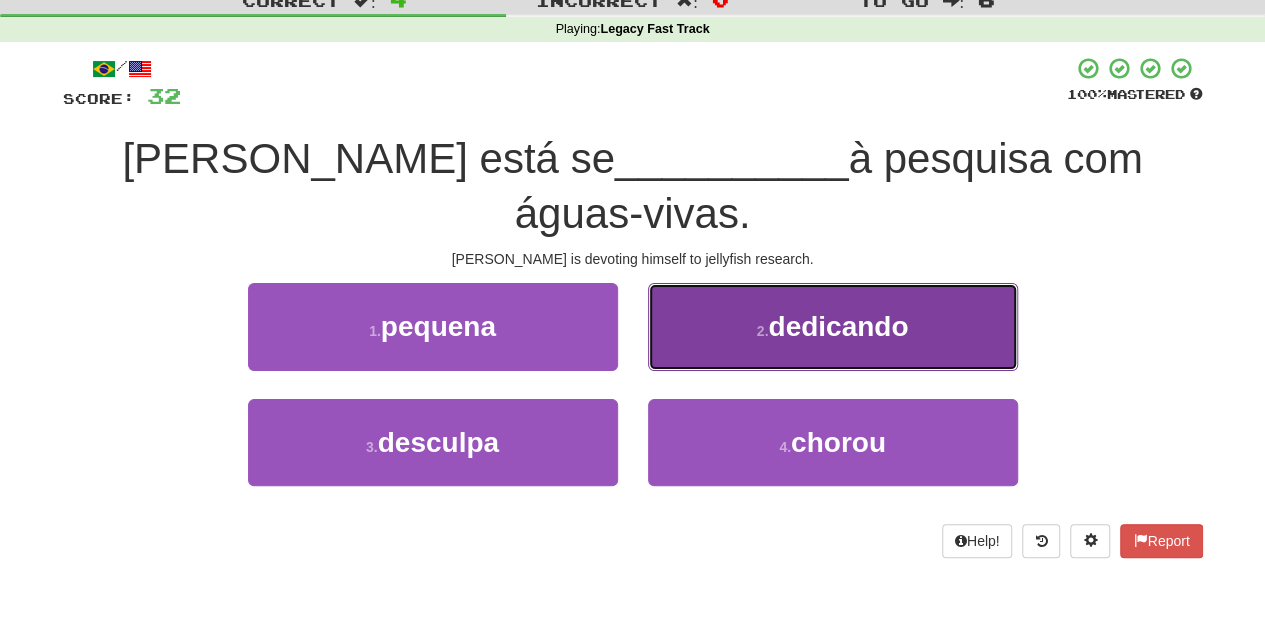 click on "2 .  dedicando" at bounding box center [833, 326] 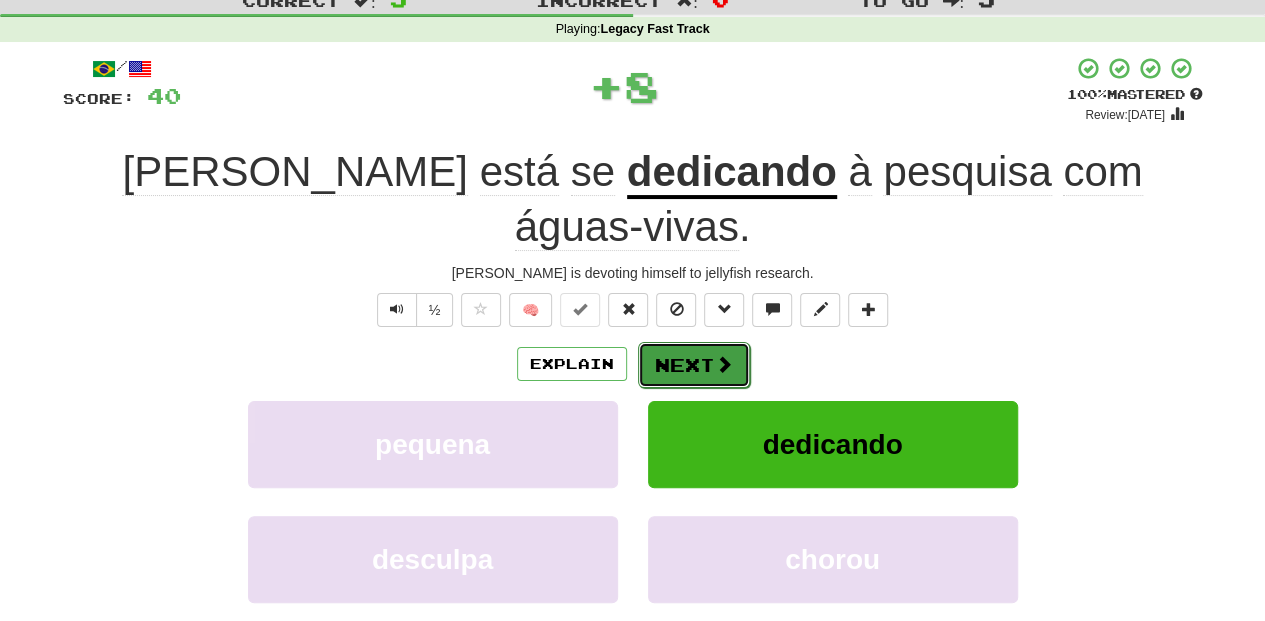 click on "Next" at bounding box center [694, 365] 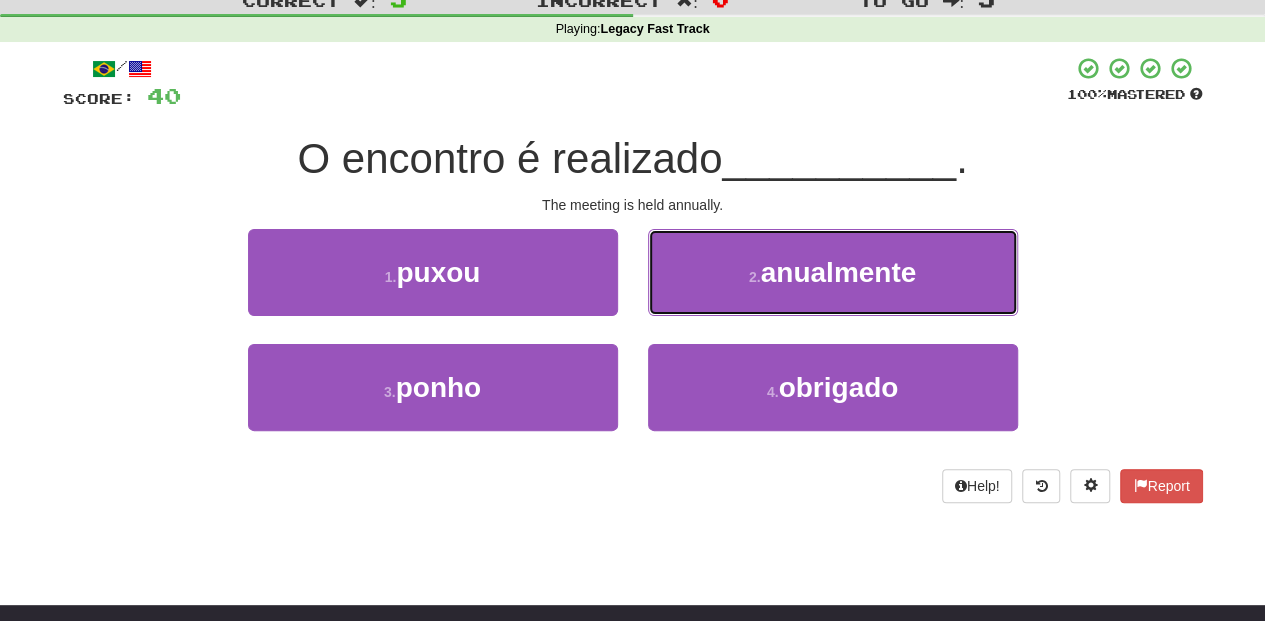 click on "2 .  anualmente" at bounding box center [833, 272] 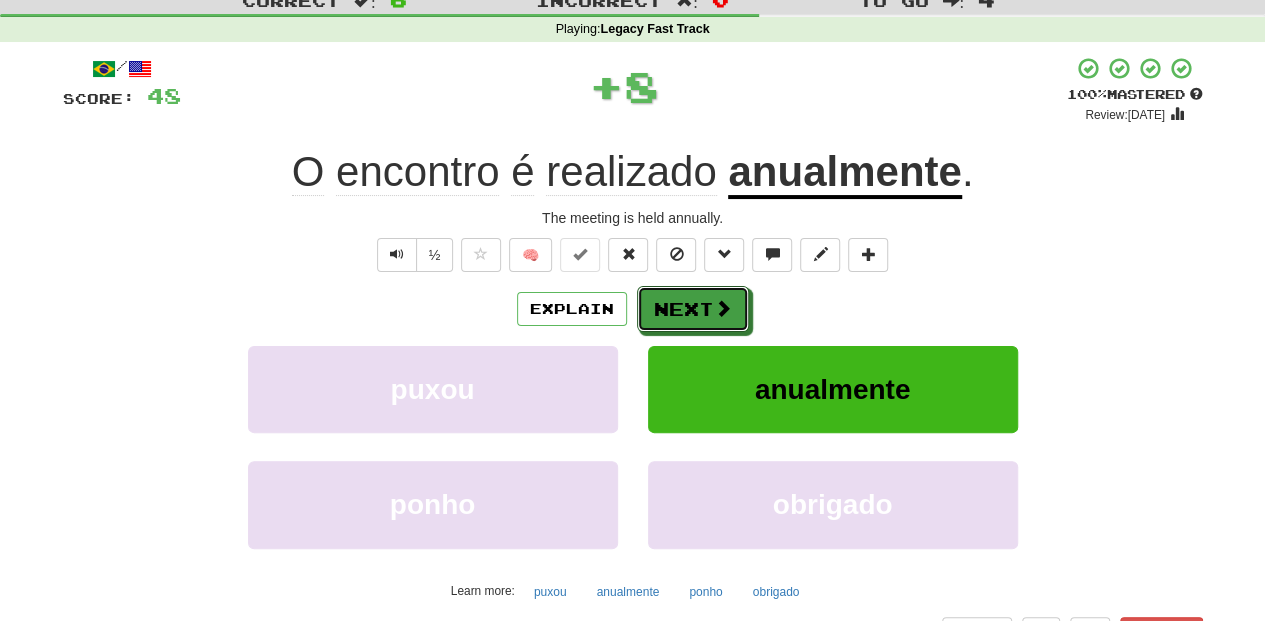 click on "Next" at bounding box center (693, 309) 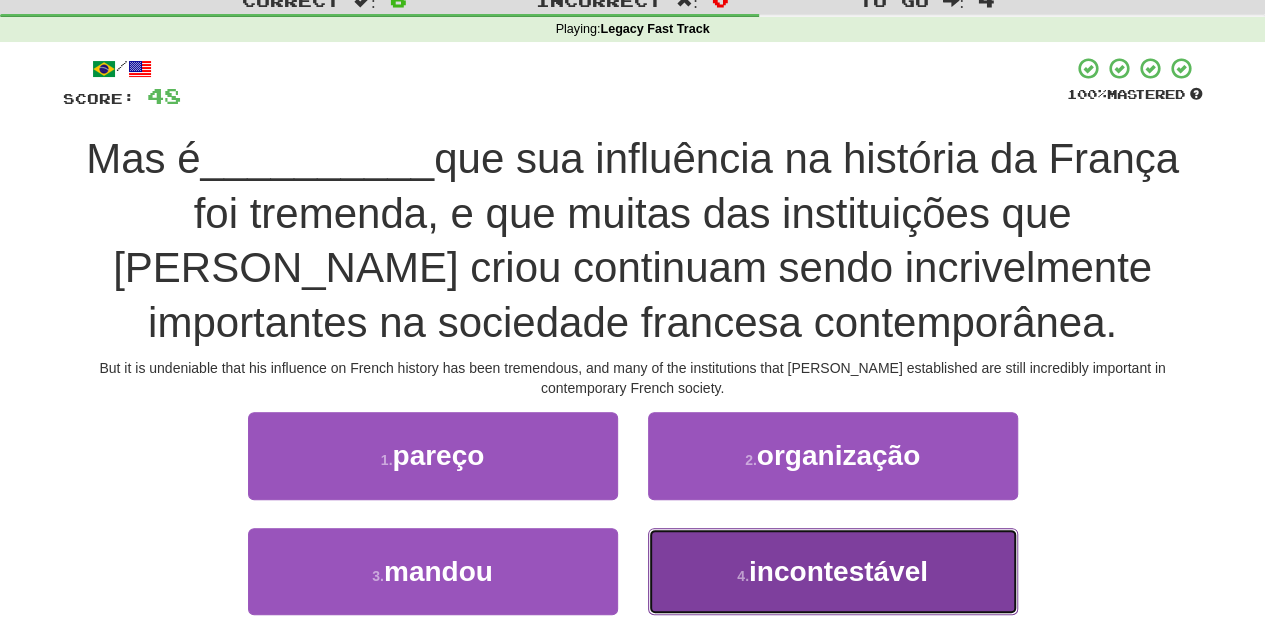 click on "4 .  incontestável" at bounding box center [833, 571] 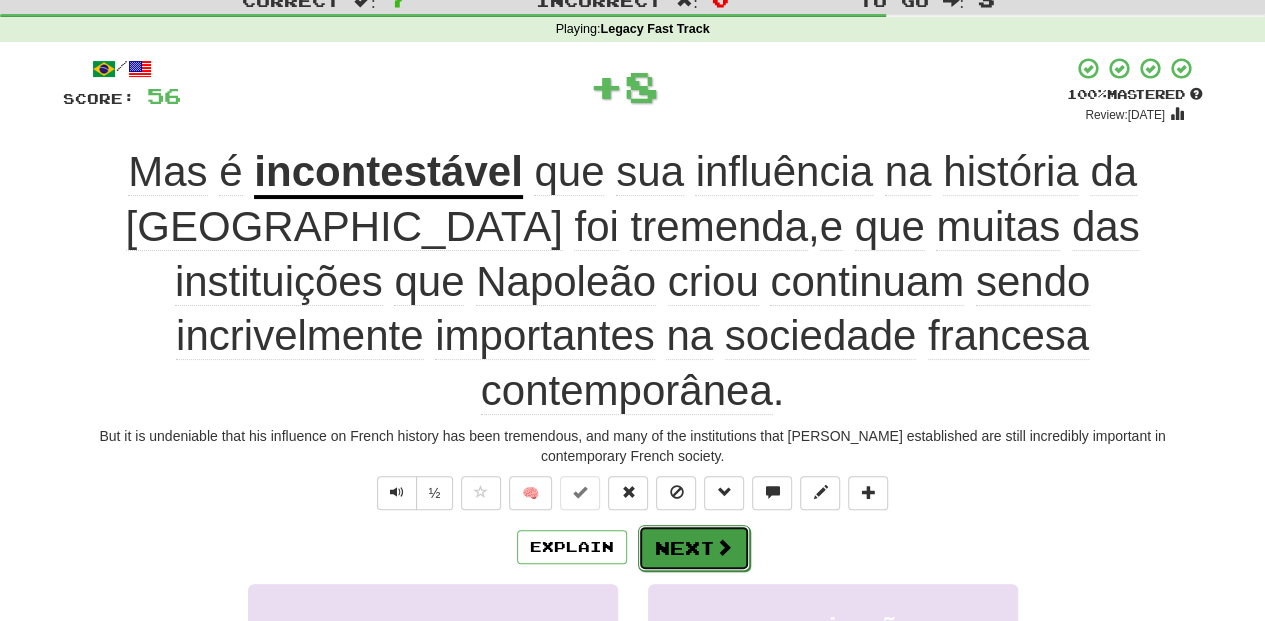 click at bounding box center [724, 547] 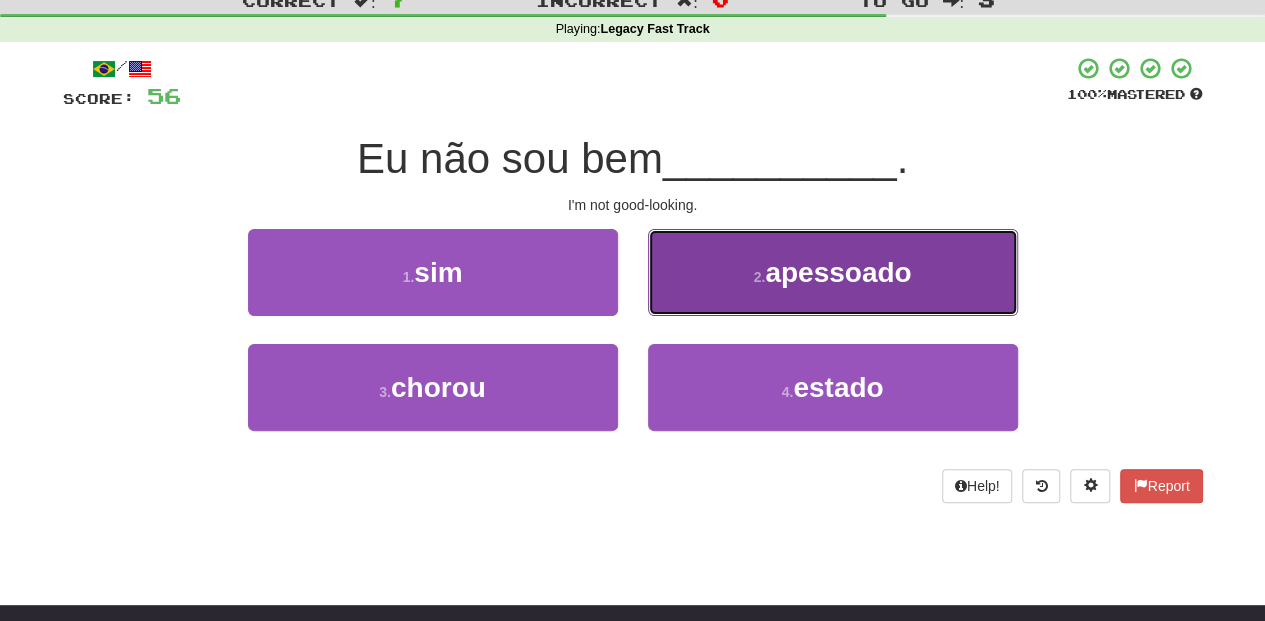 click on "2 .  apessoado" at bounding box center (833, 272) 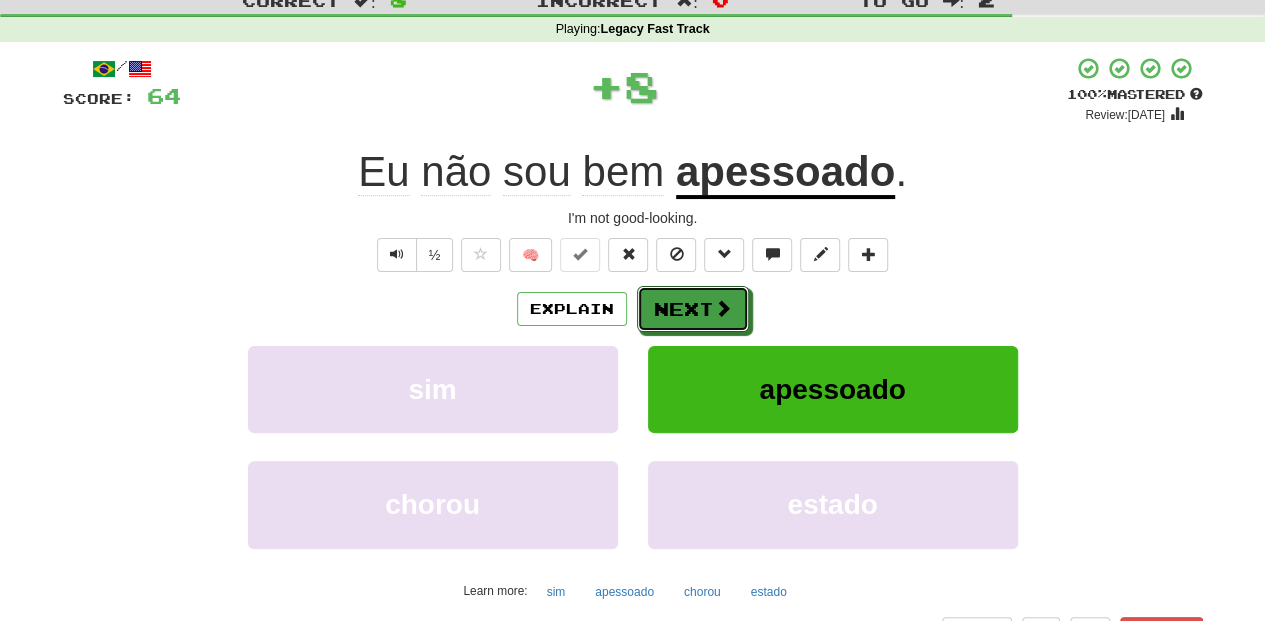 click on "Next" at bounding box center (693, 309) 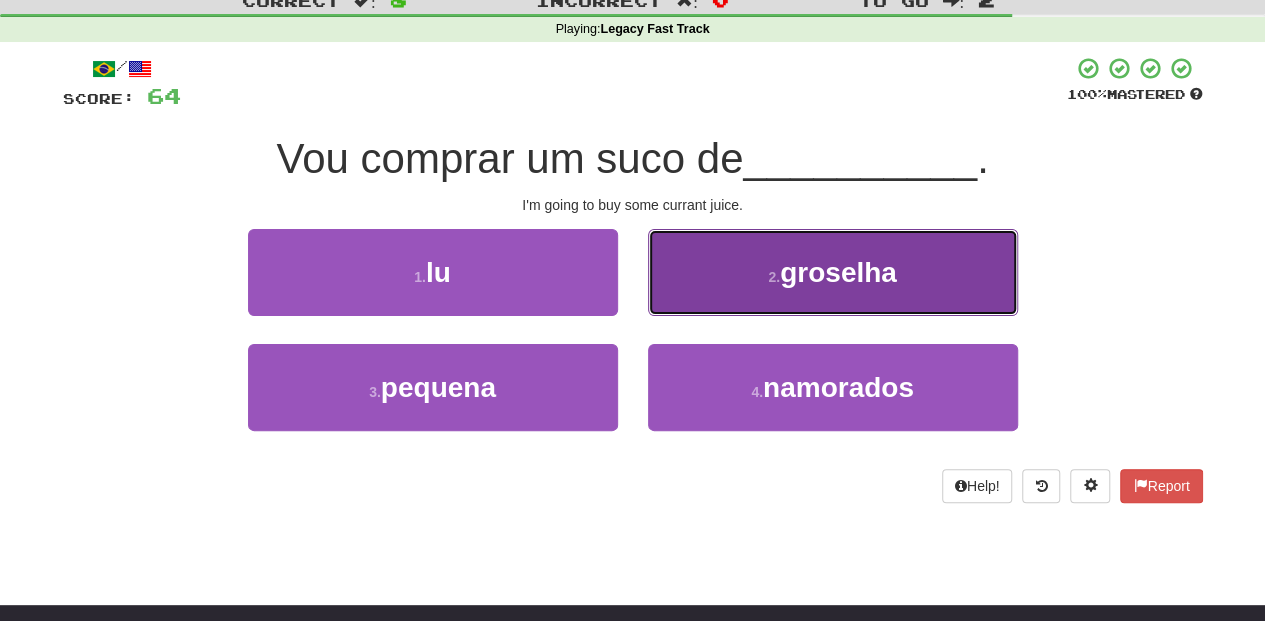 click on "2 .  groselha" at bounding box center [833, 272] 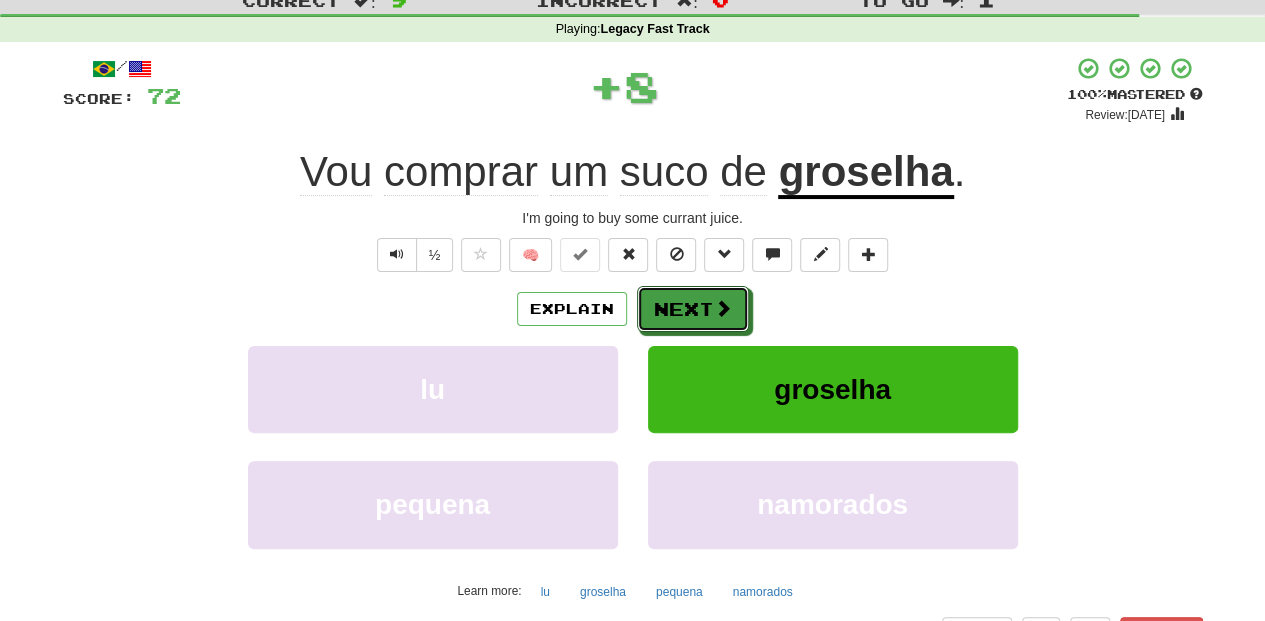 click on "Next" at bounding box center [693, 309] 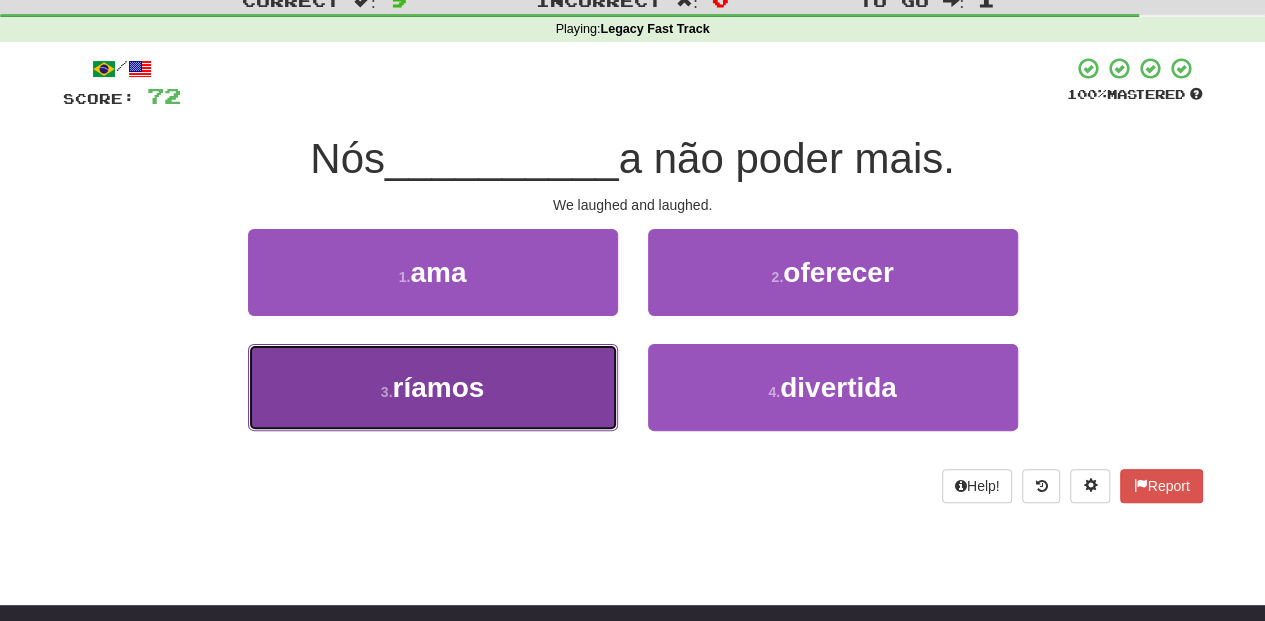 click on "3 .  ríamos" at bounding box center (433, 387) 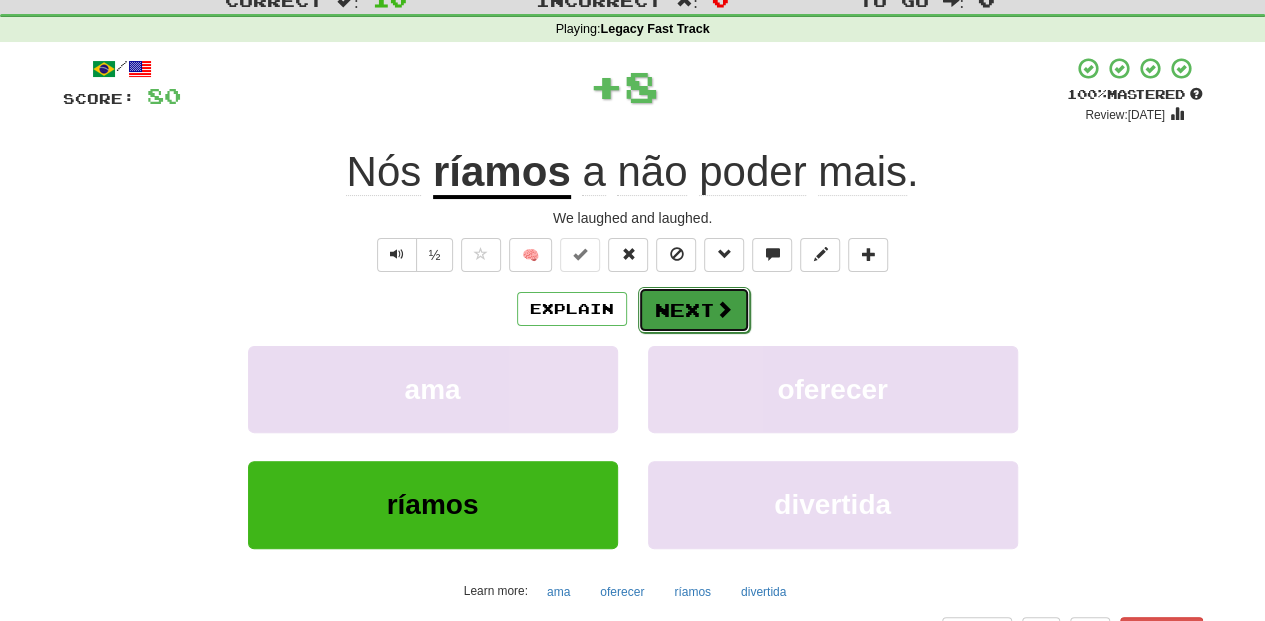 click on "Next" at bounding box center [694, 310] 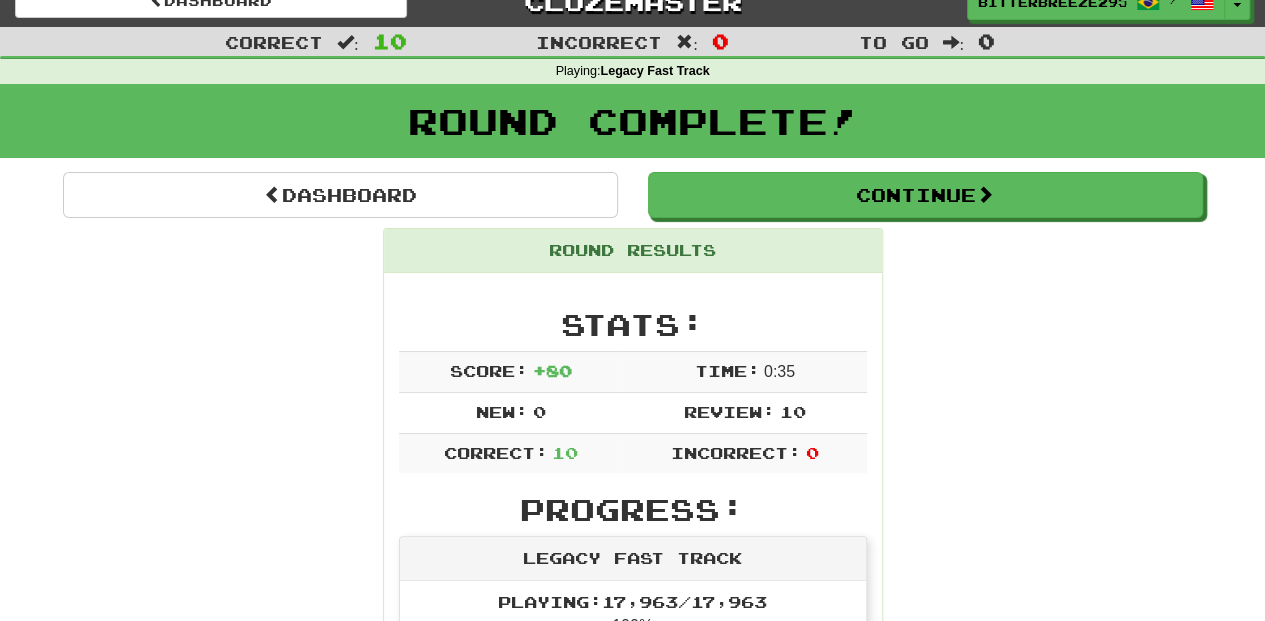 scroll, scrollTop: 0, scrollLeft: 0, axis: both 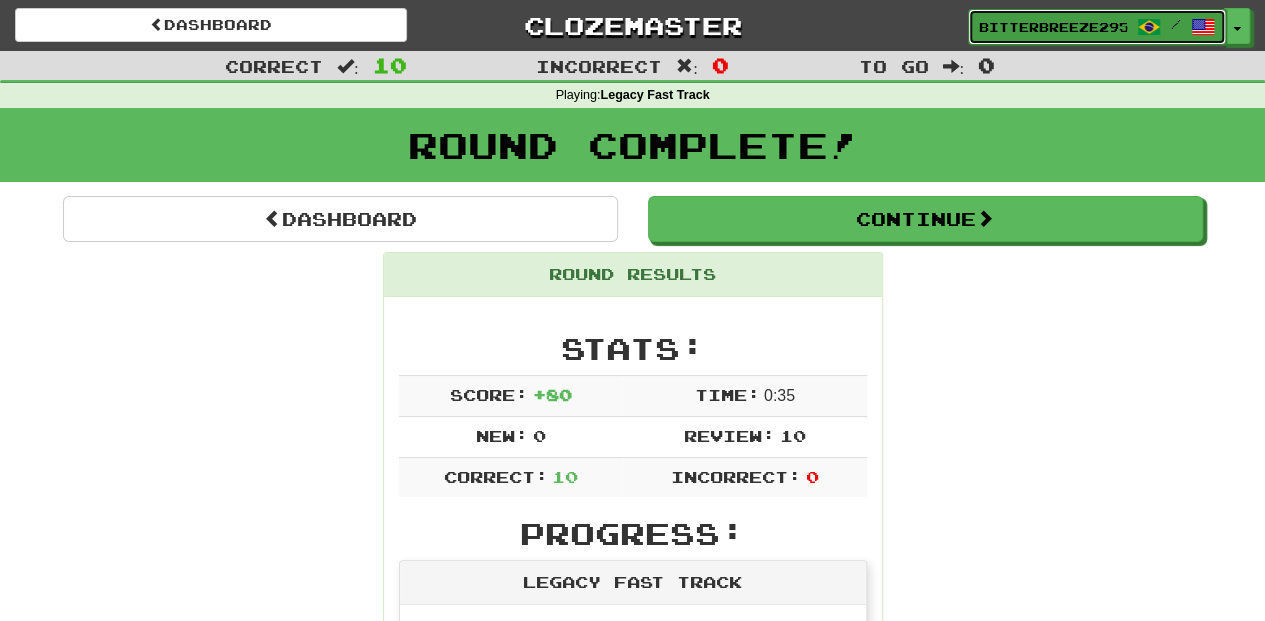 click on "BitterBreeze2956" at bounding box center (1053, 27) 